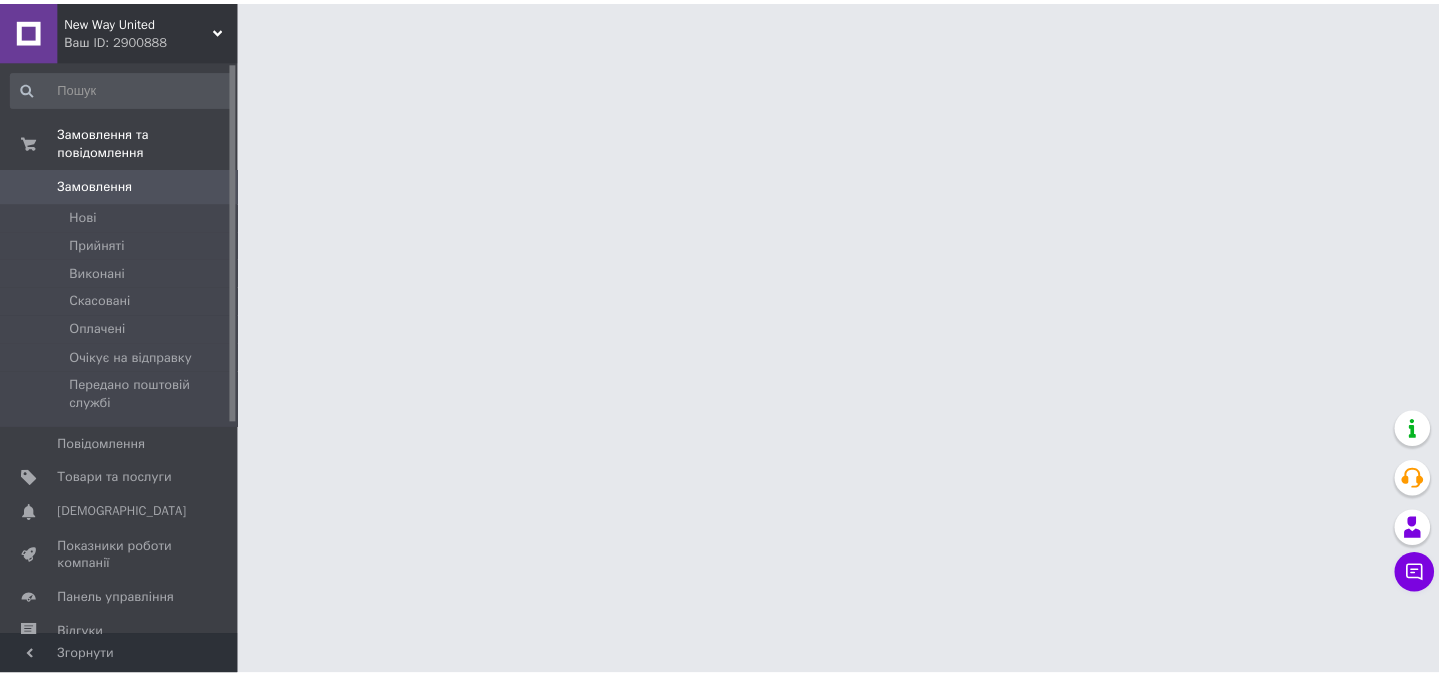 scroll, scrollTop: 0, scrollLeft: 0, axis: both 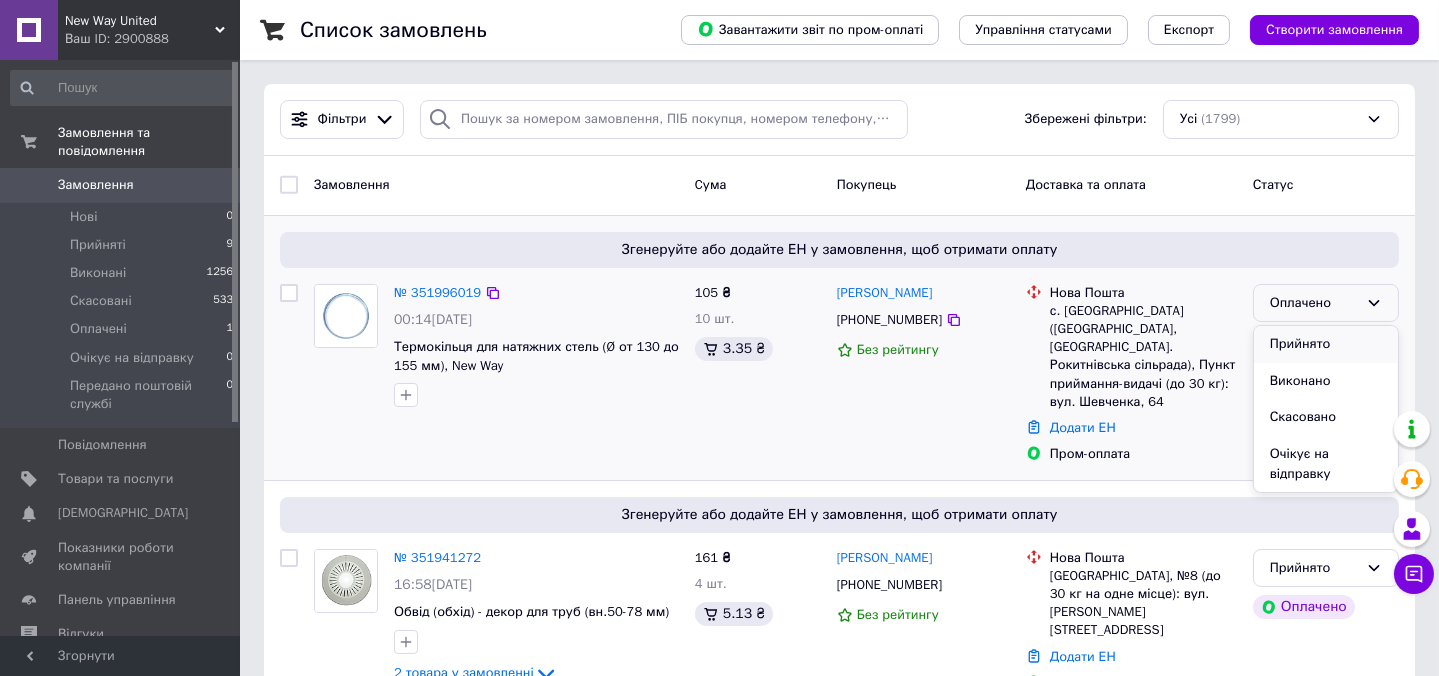 click on "Прийнято" at bounding box center (1326, 344) 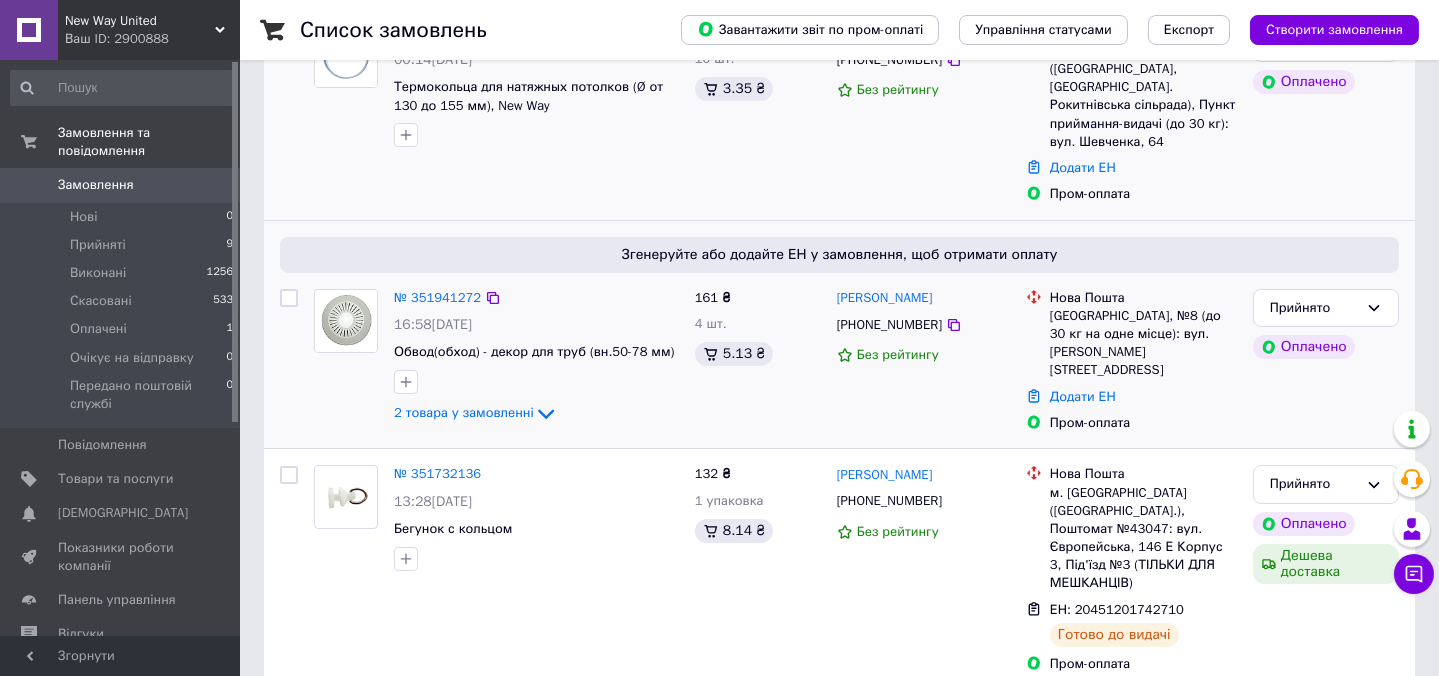 scroll, scrollTop: 272, scrollLeft: 0, axis: vertical 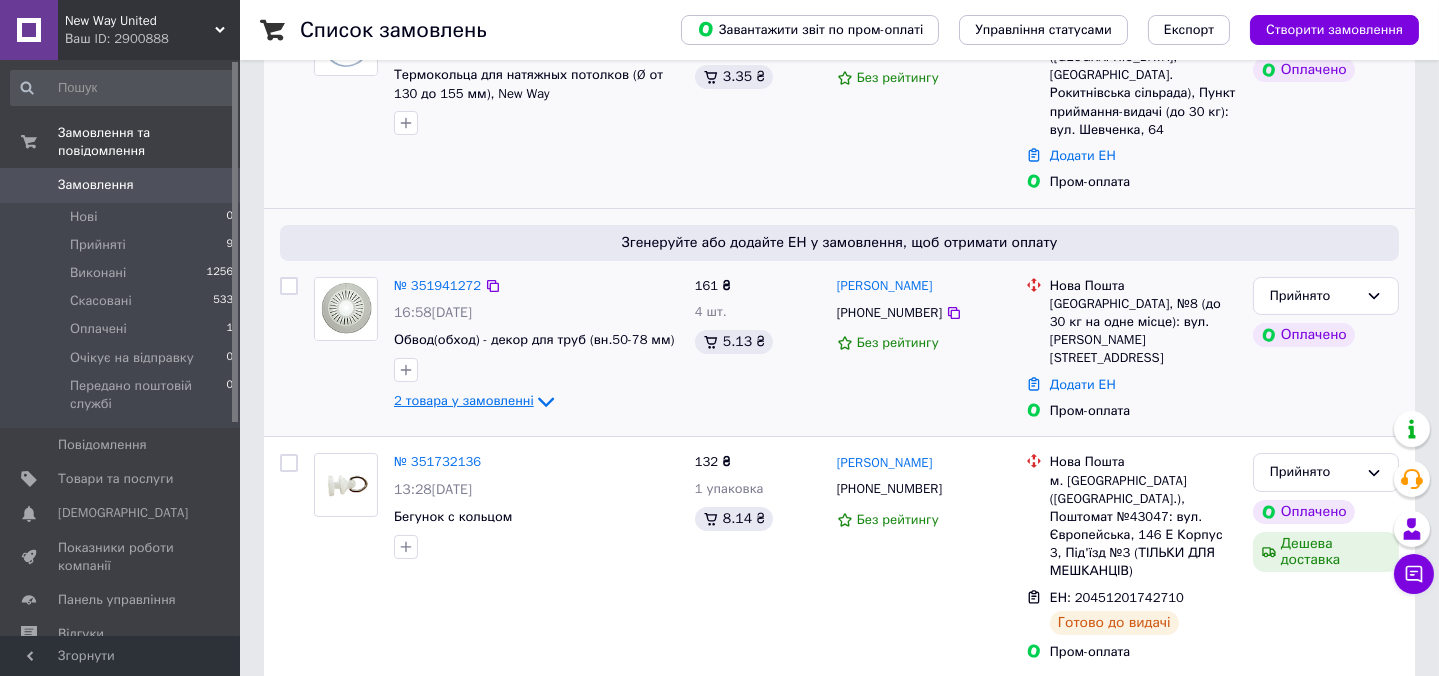 click on "2 товара у замовленні" at bounding box center (464, 401) 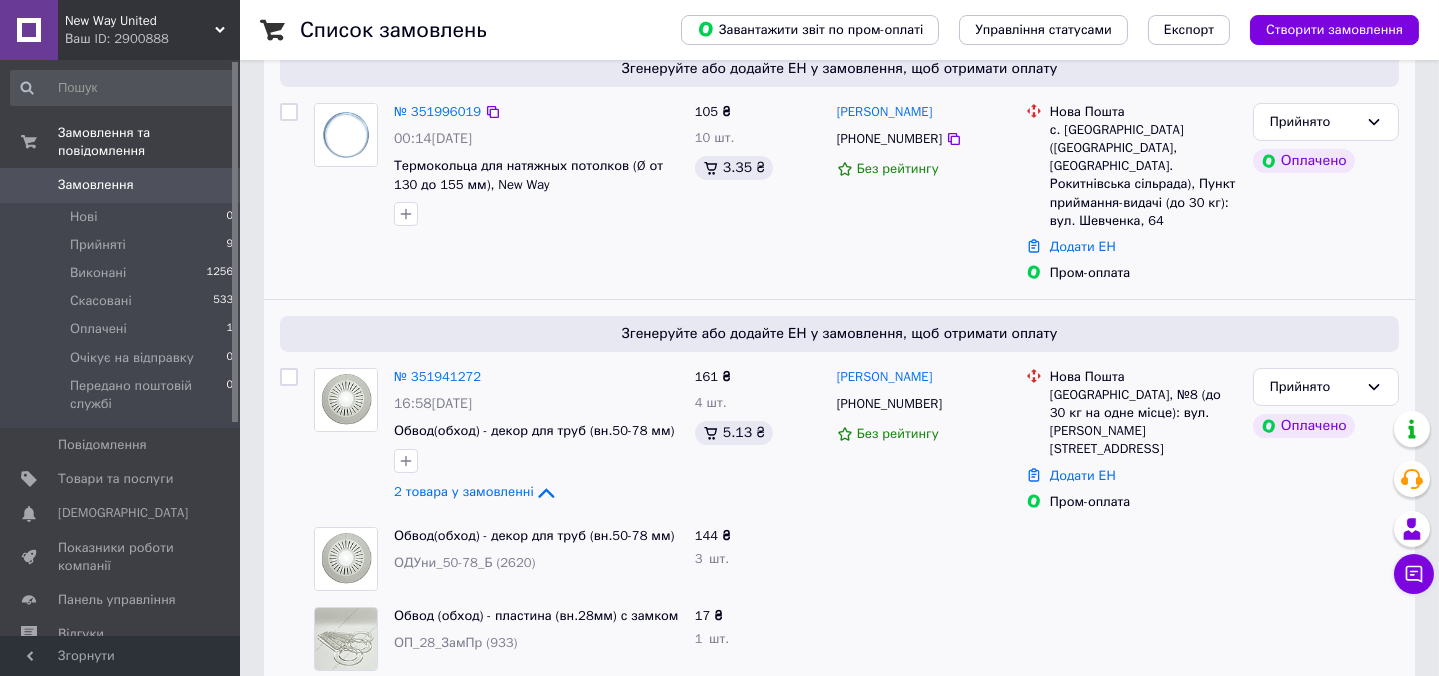 scroll, scrollTop: 90, scrollLeft: 0, axis: vertical 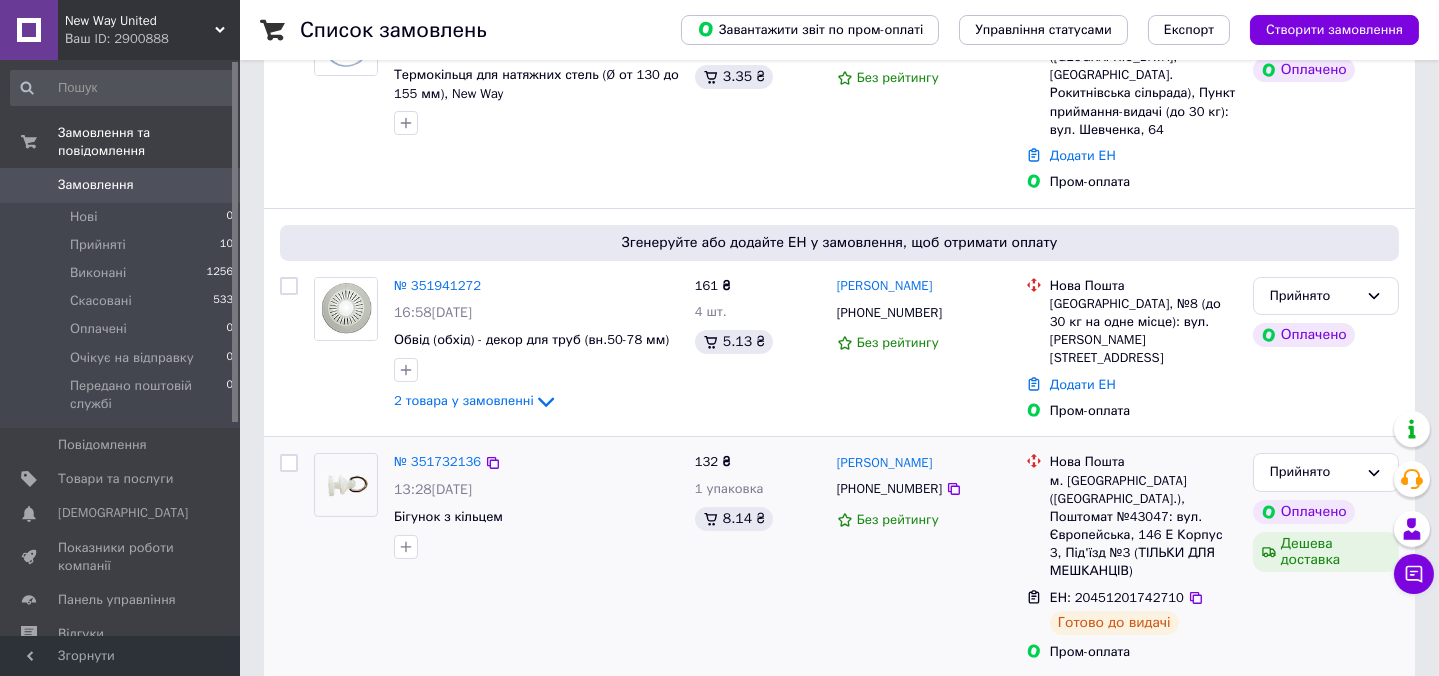 click on "2 товара у замовленні" at bounding box center (464, 401) 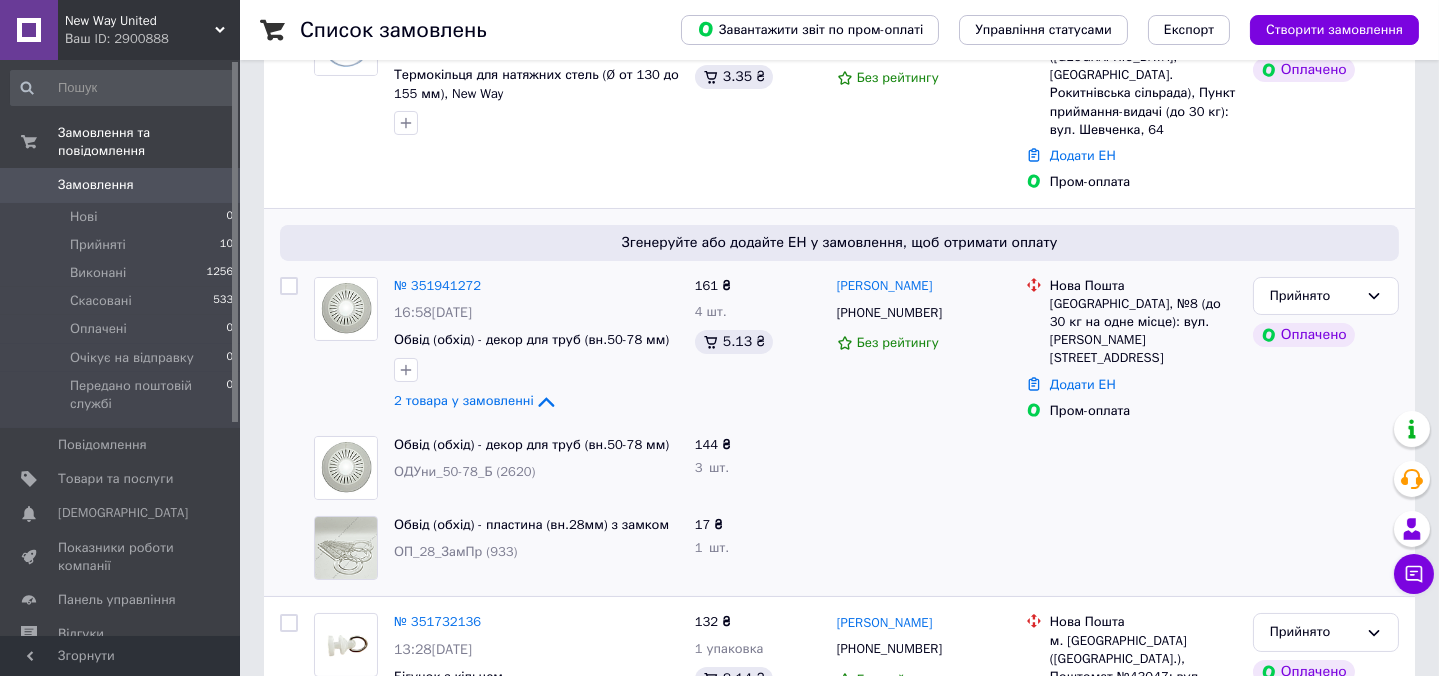click on "ОДУни_50-78_Б (2620)" at bounding box center (536, 472) 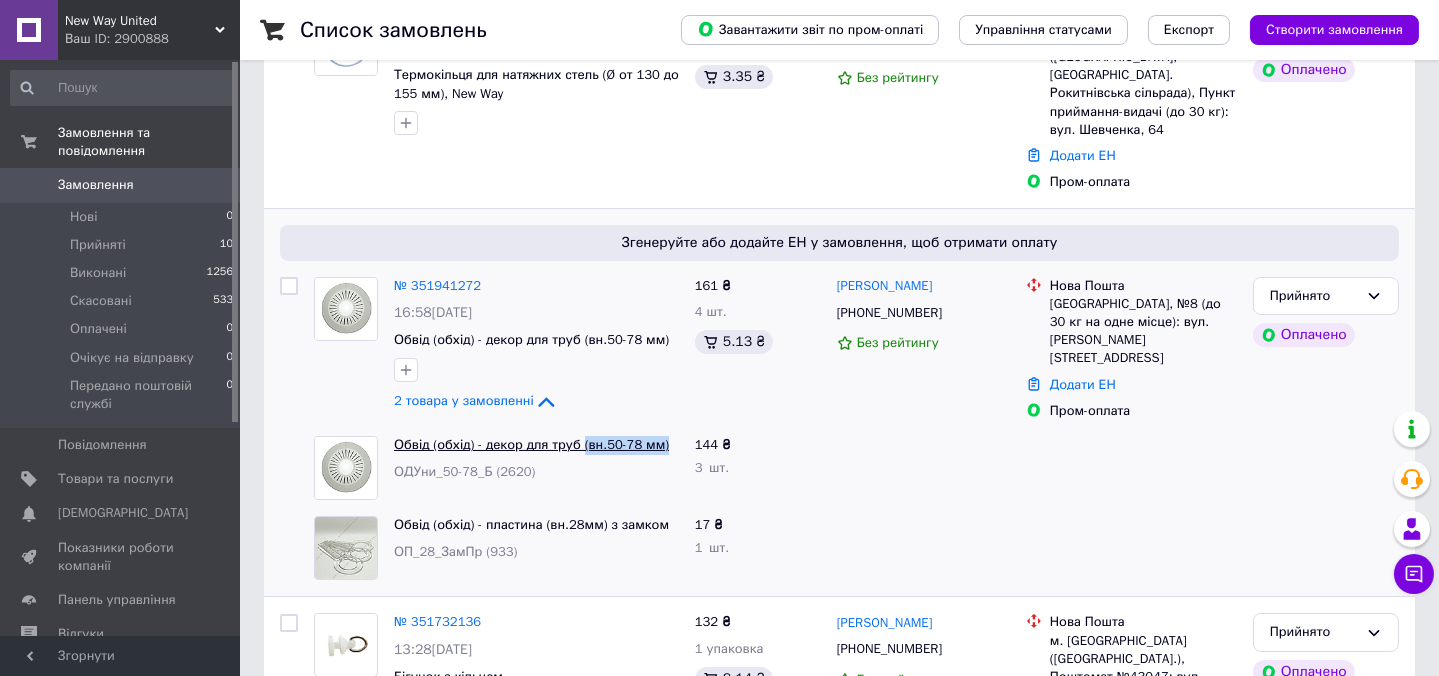 drag, startPoint x: 660, startPoint y: 420, endPoint x: 577, endPoint y: 419, distance: 83.00603 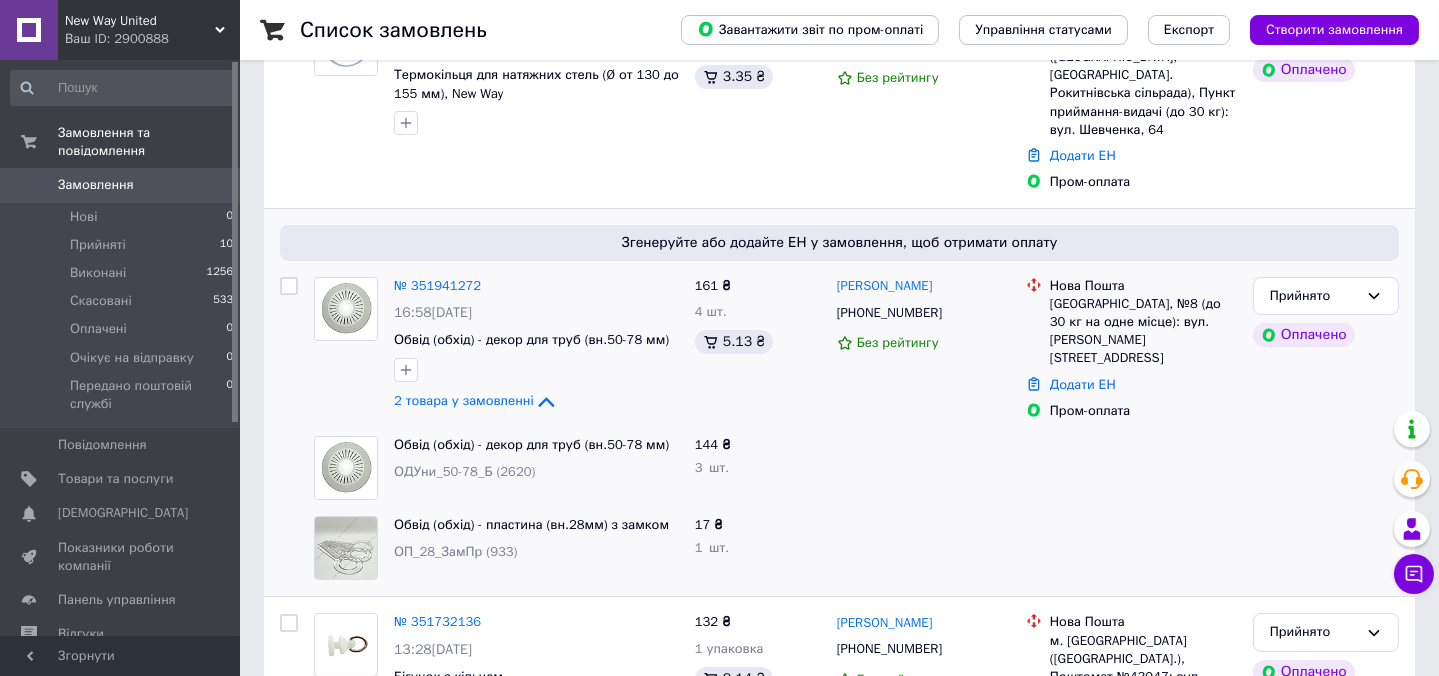 click on "Обвід (обхід) - декор для труб (вн.50-78 мм) ОДУни_50-78_Б (2620)" at bounding box center [536, 468] 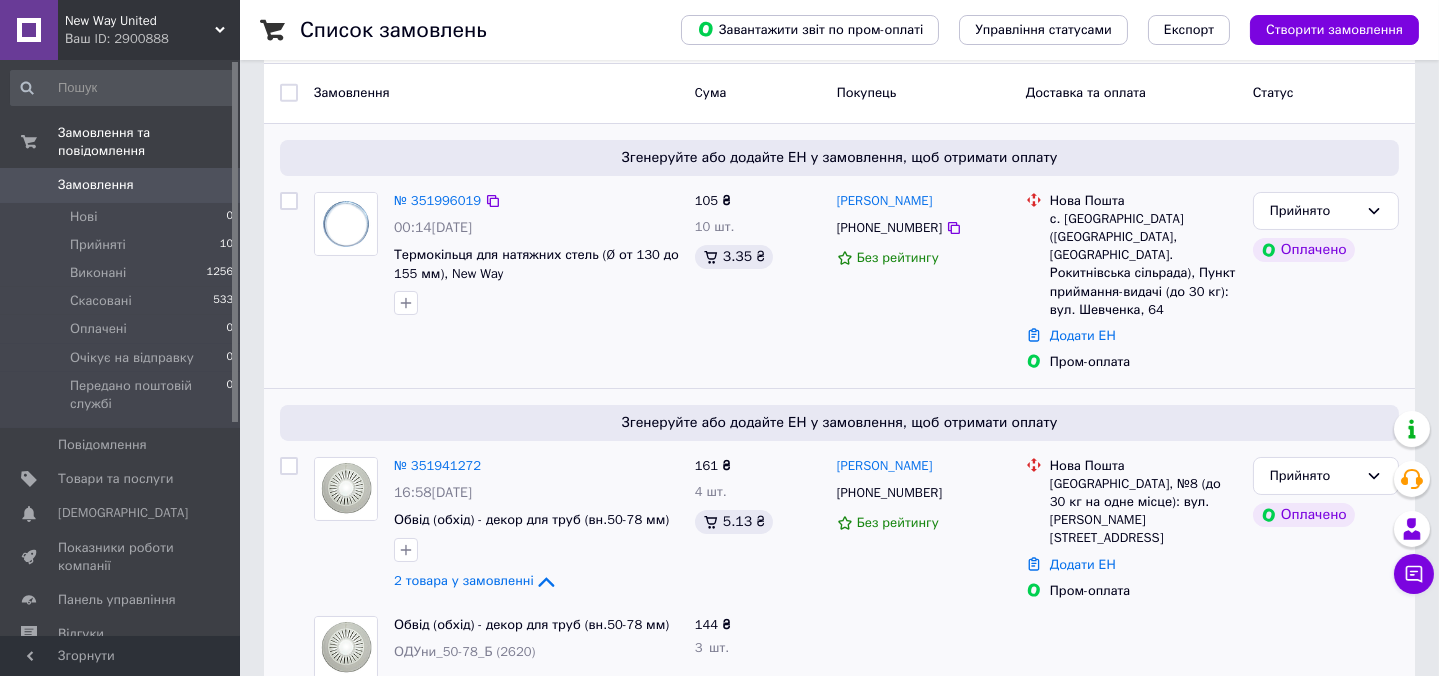 scroll, scrollTop: 0, scrollLeft: 0, axis: both 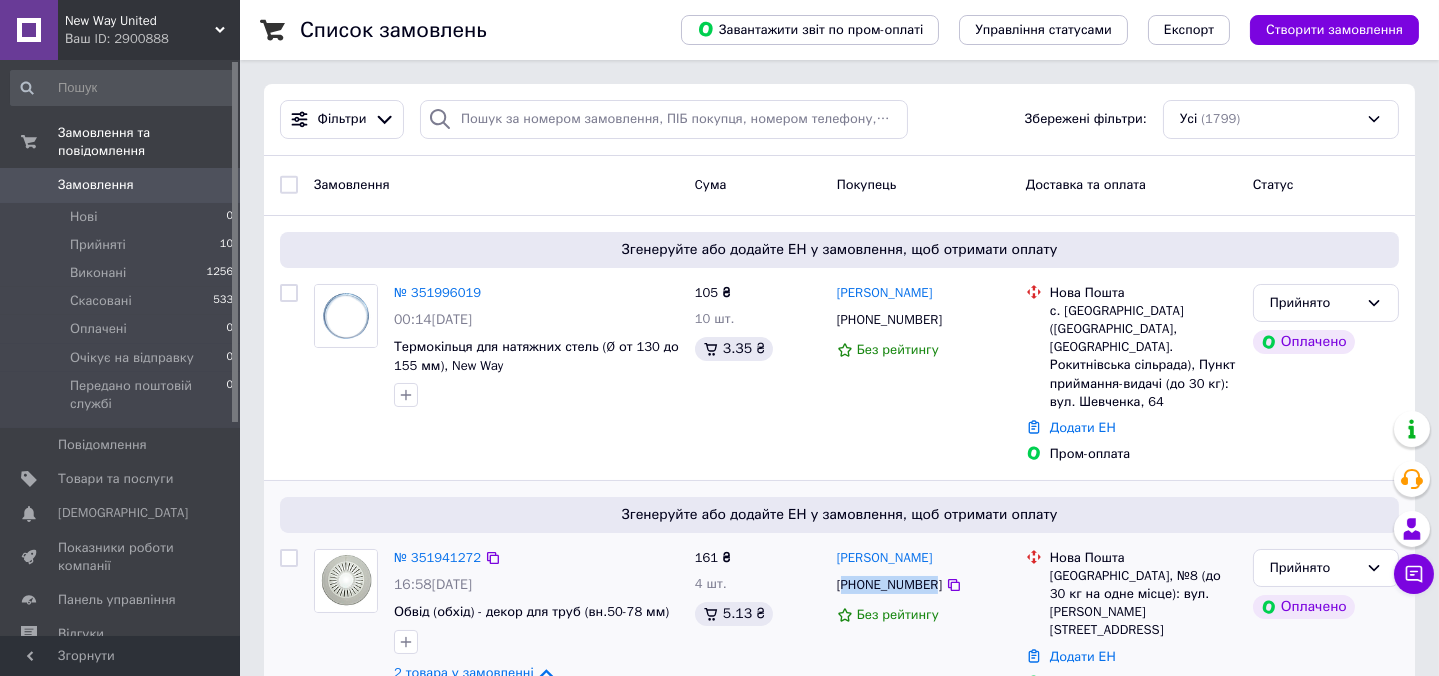drag, startPoint x: 846, startPoint y: 565, endPoint x: 926, endPoint y: 570, distance: 80.1561 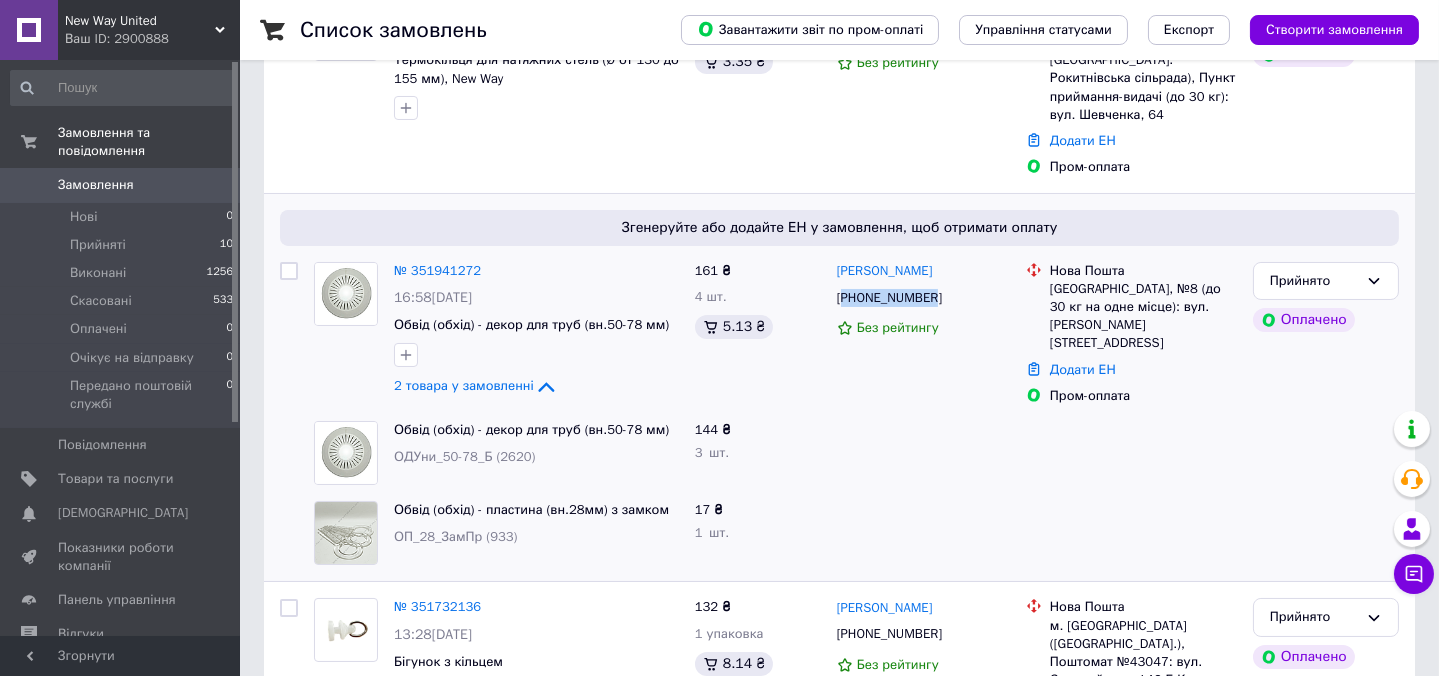 scroll, scrollTop: 363, scrollLeft: 0, axis: vertical 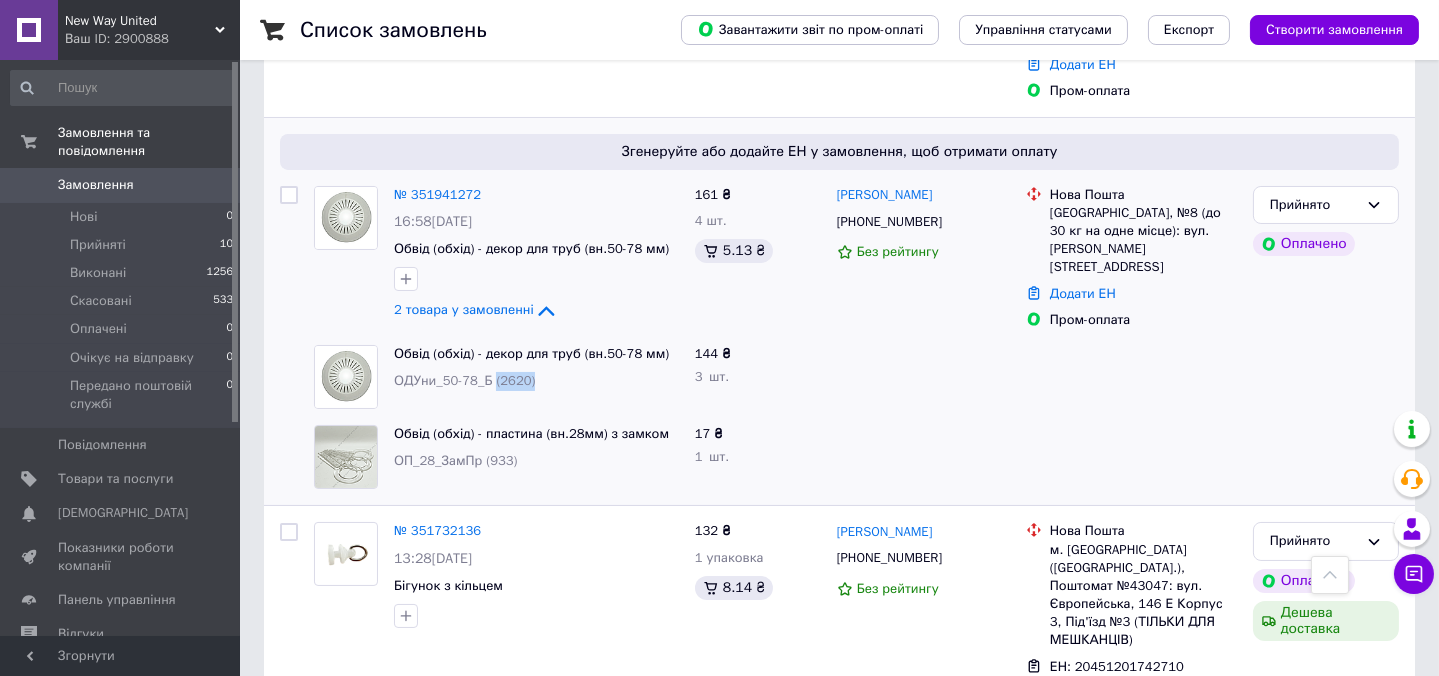 drag, startPoint x: 524, startPoint y: 353, endPoint x: 488, endPoint y: 352, distance: 36.013885 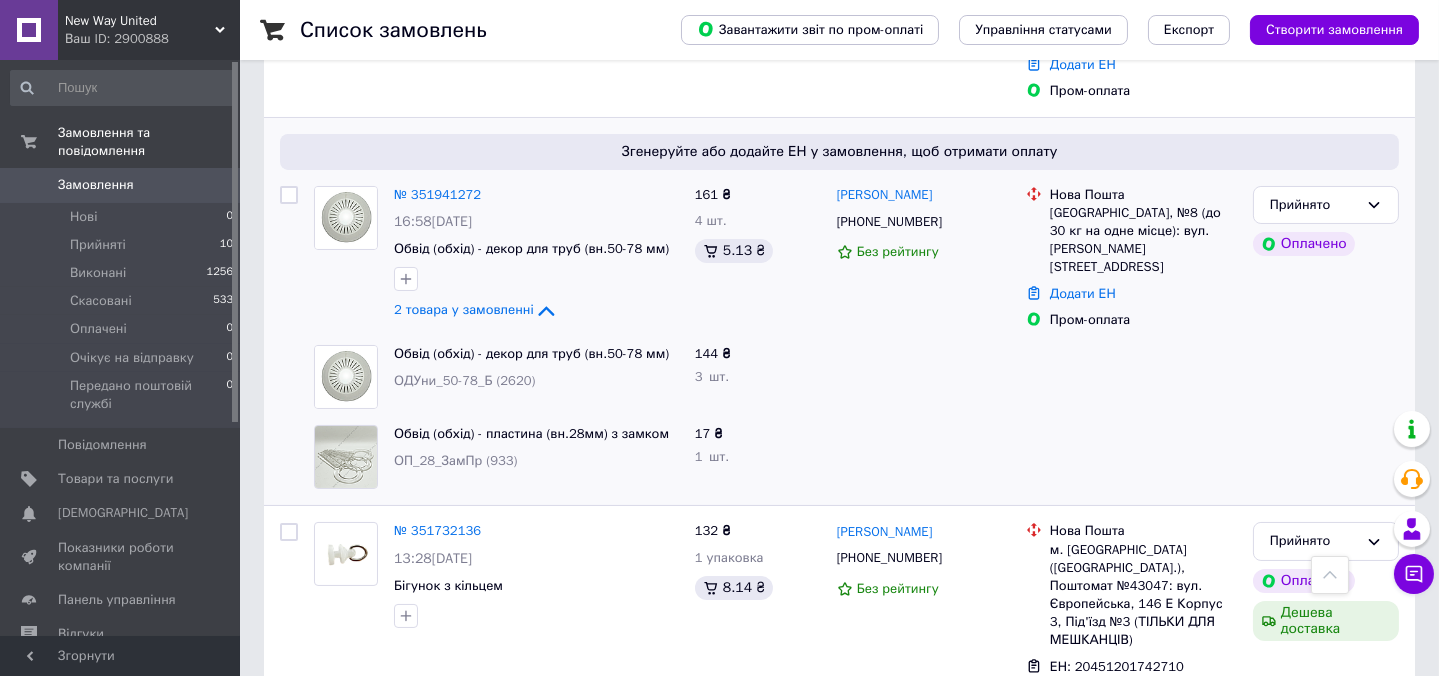 click on "ОП_28_ЗамПр (933)" at bounding box center [536, 461] 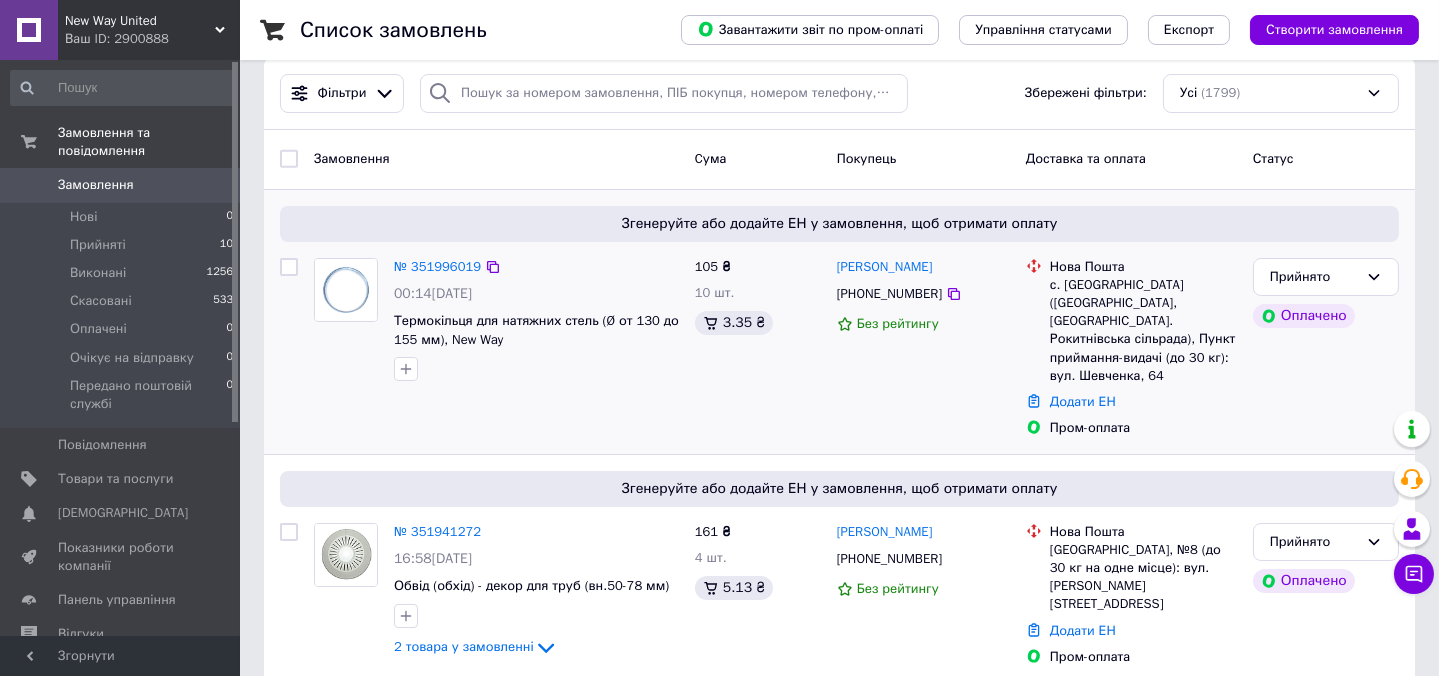 scroll, scrollTop: 0, scrollLeft: 0, axis: both 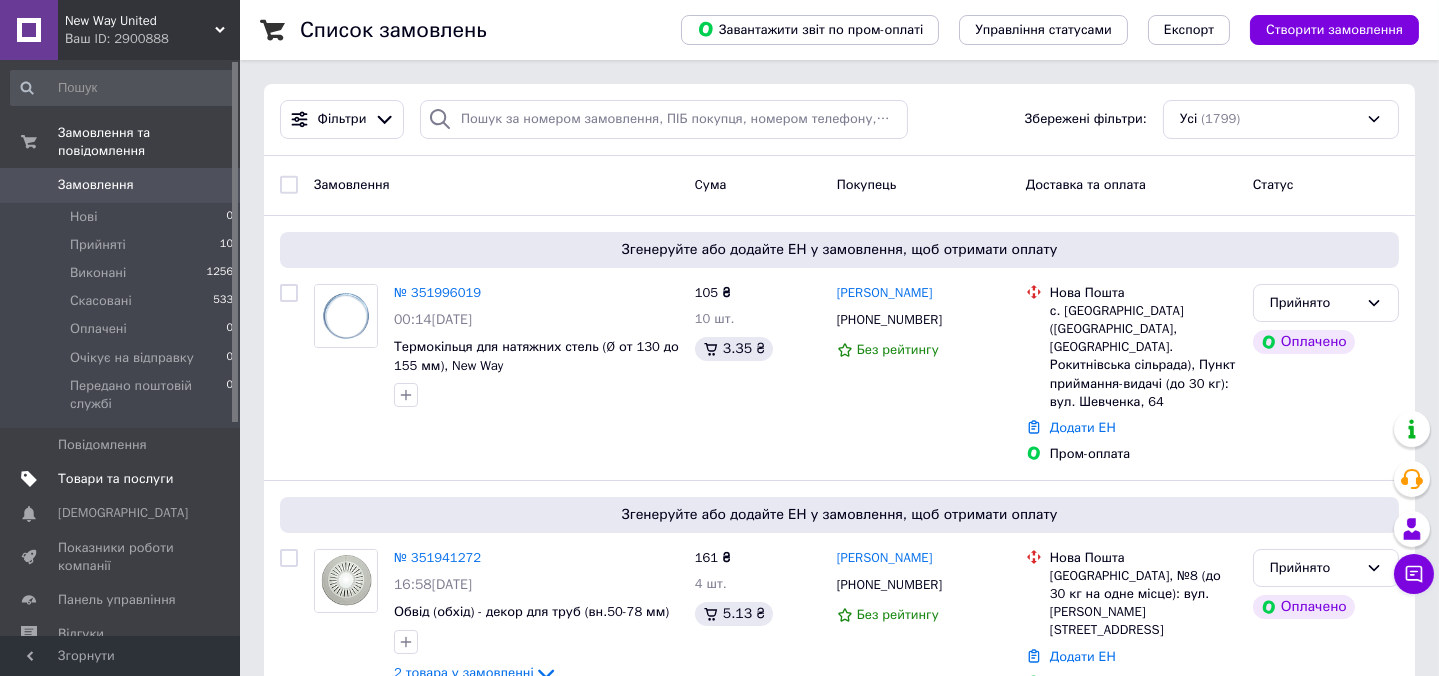 click on "Товари та послуги" at bounding box center (115, 479) 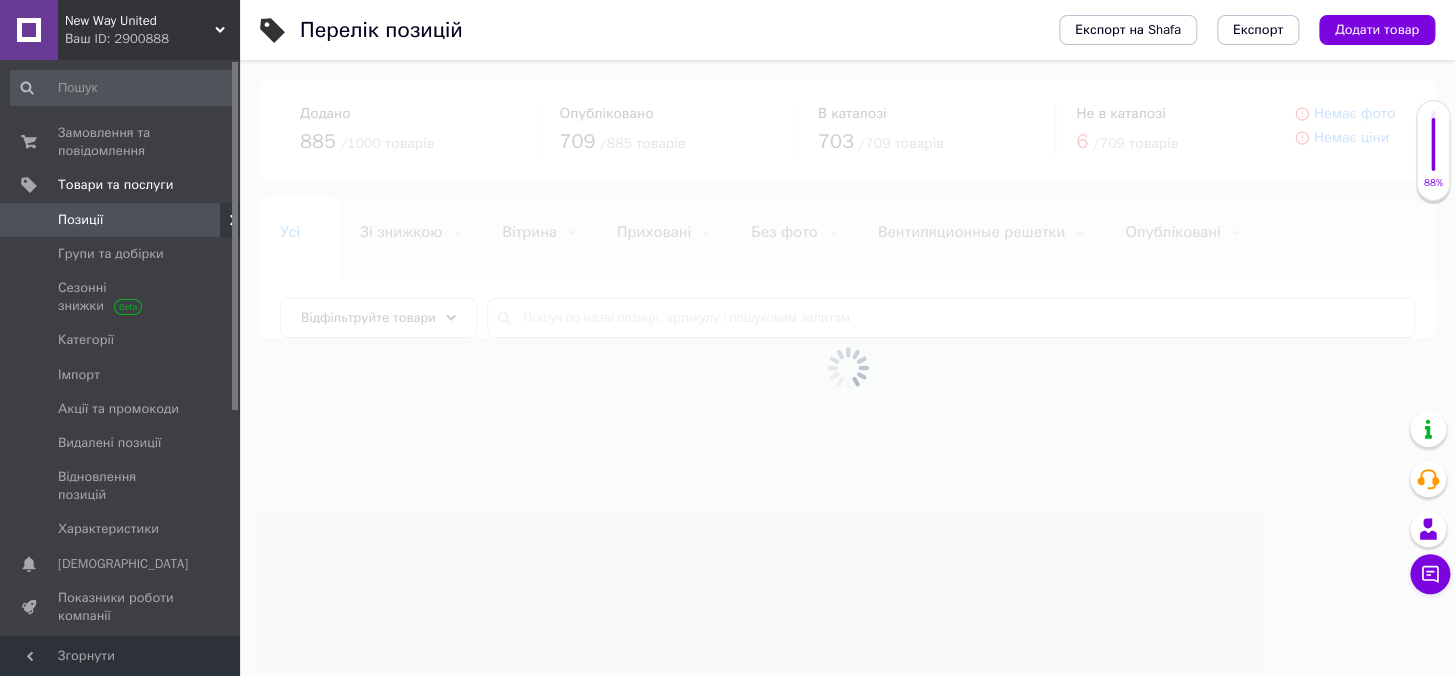 click at bounding box center (847, 368) 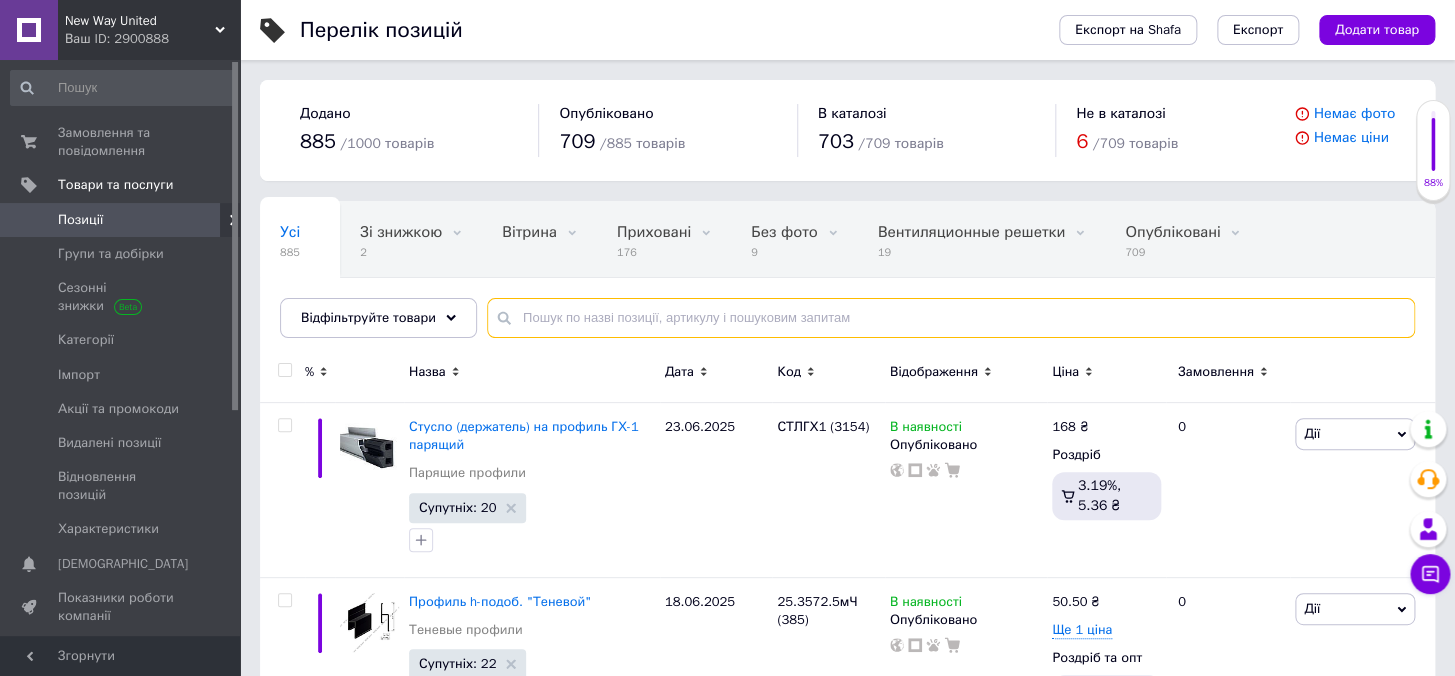 click at bounding box center (951, 318) 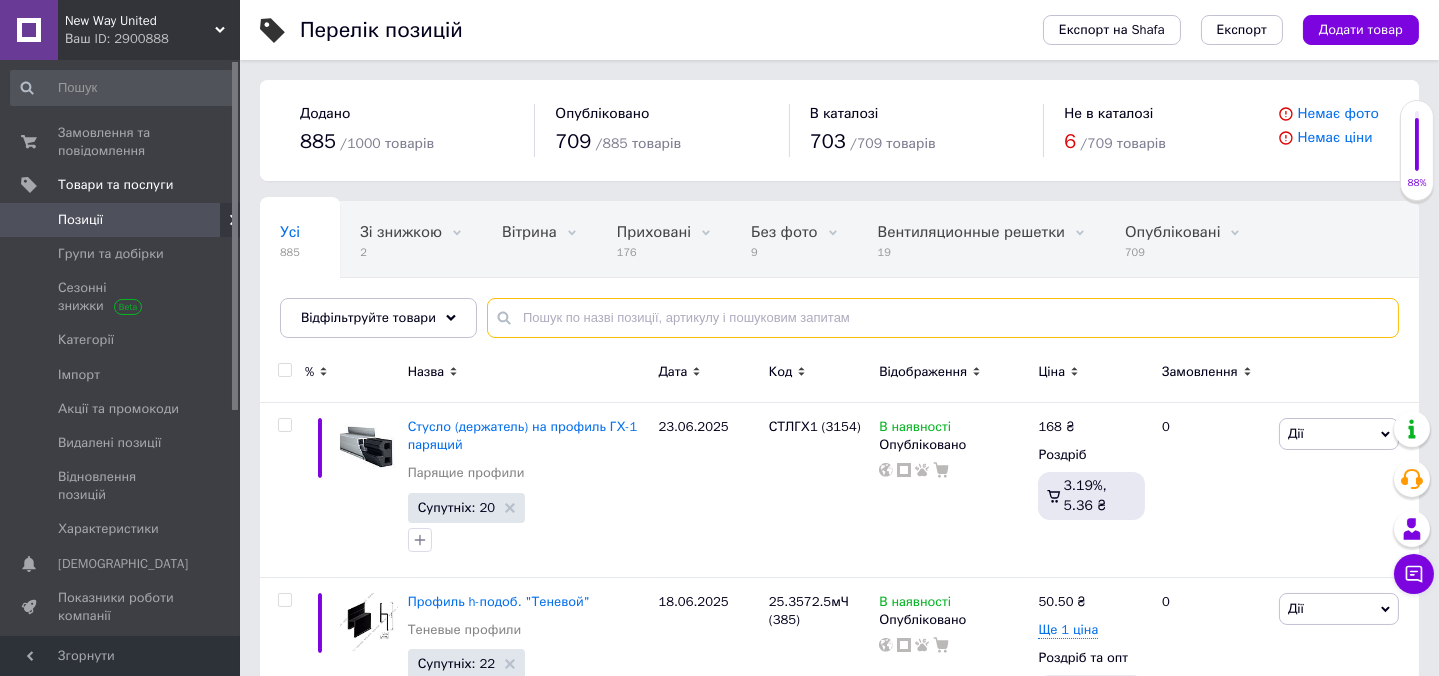 click at bounding box center [943, 318] 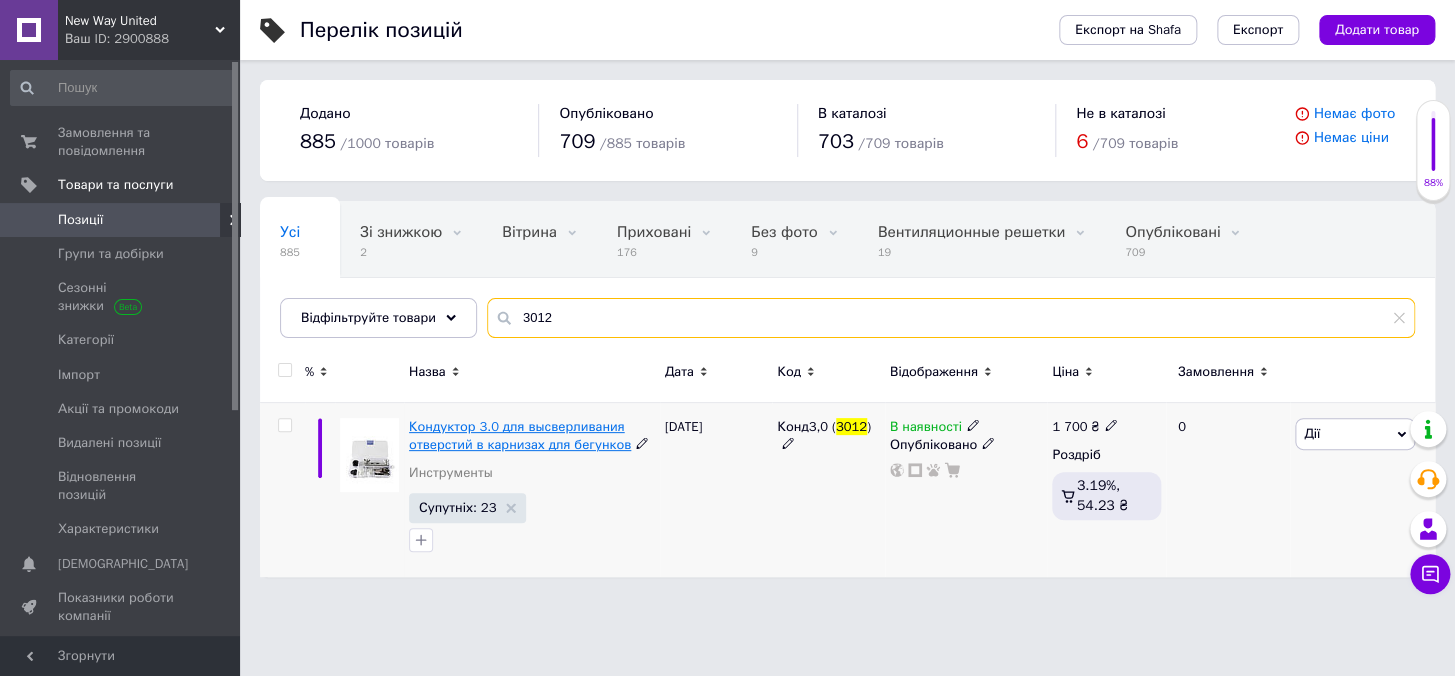 type on "3012" 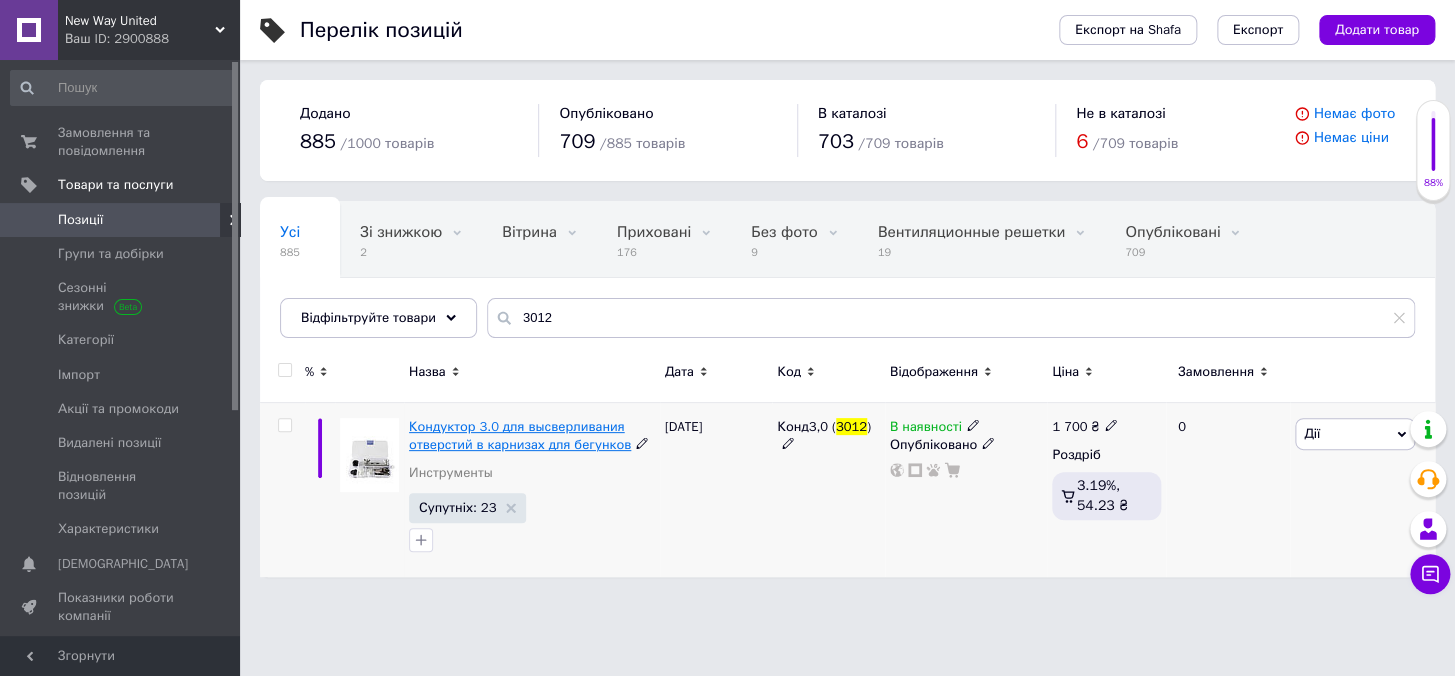 click on "Кондуктор 3.0 для высверливания отверстий в карнизах для бегунков" at bounding box center [520, 435] 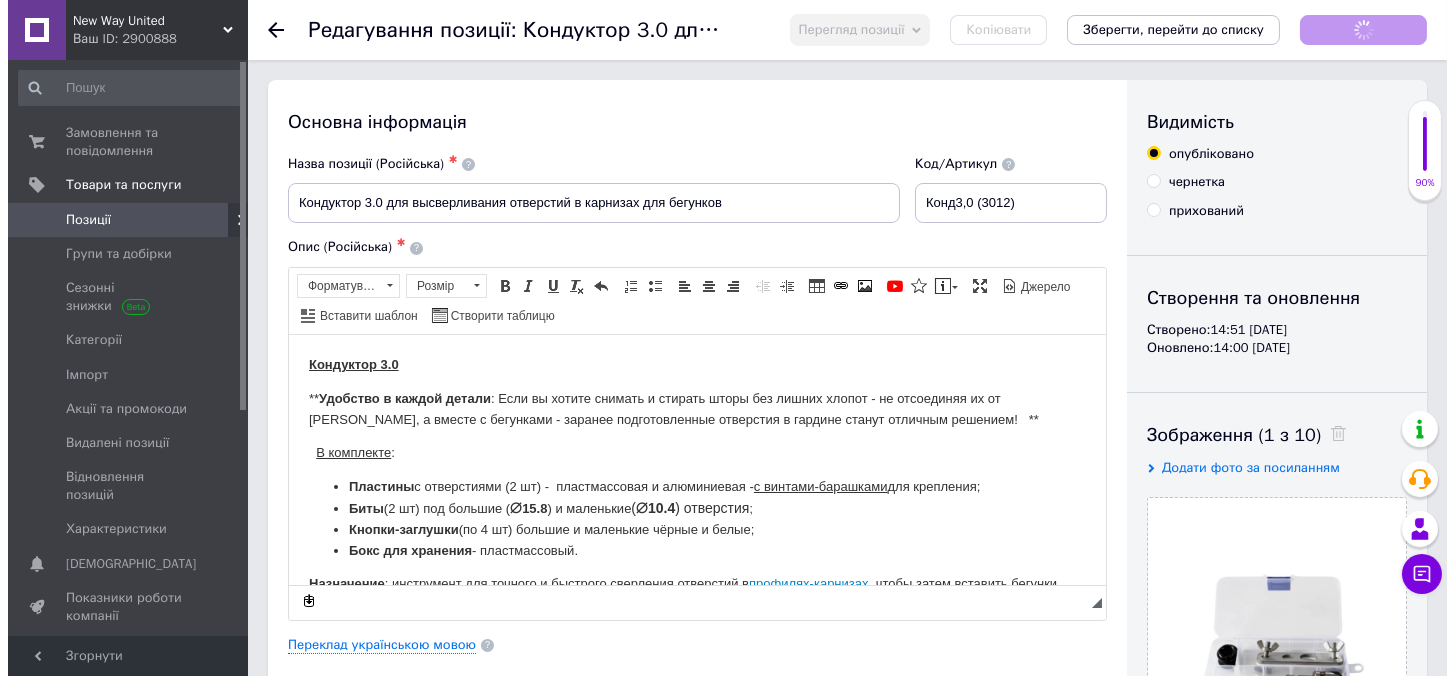 scroll, scrollTop: 0, scrollLeft: 0, axis: both 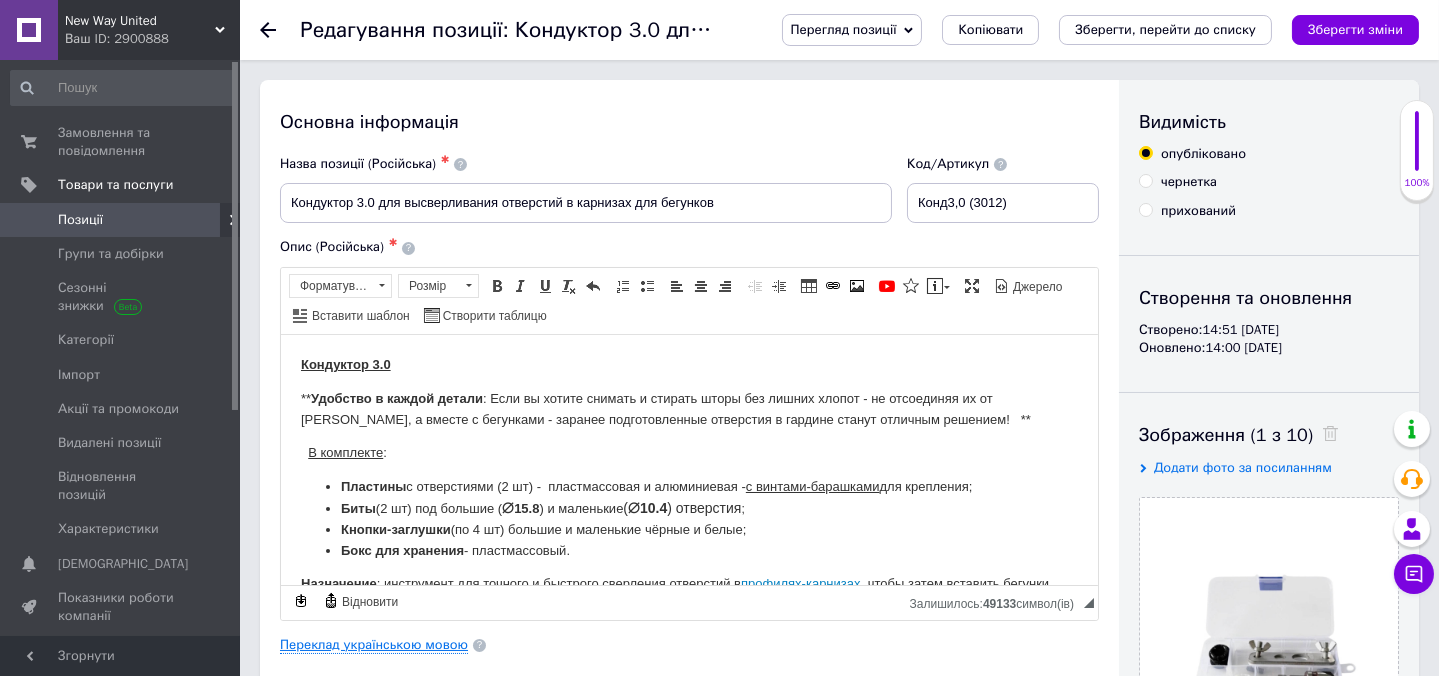 click on "Переклад українською мовою" at bounding box center [374, 645] 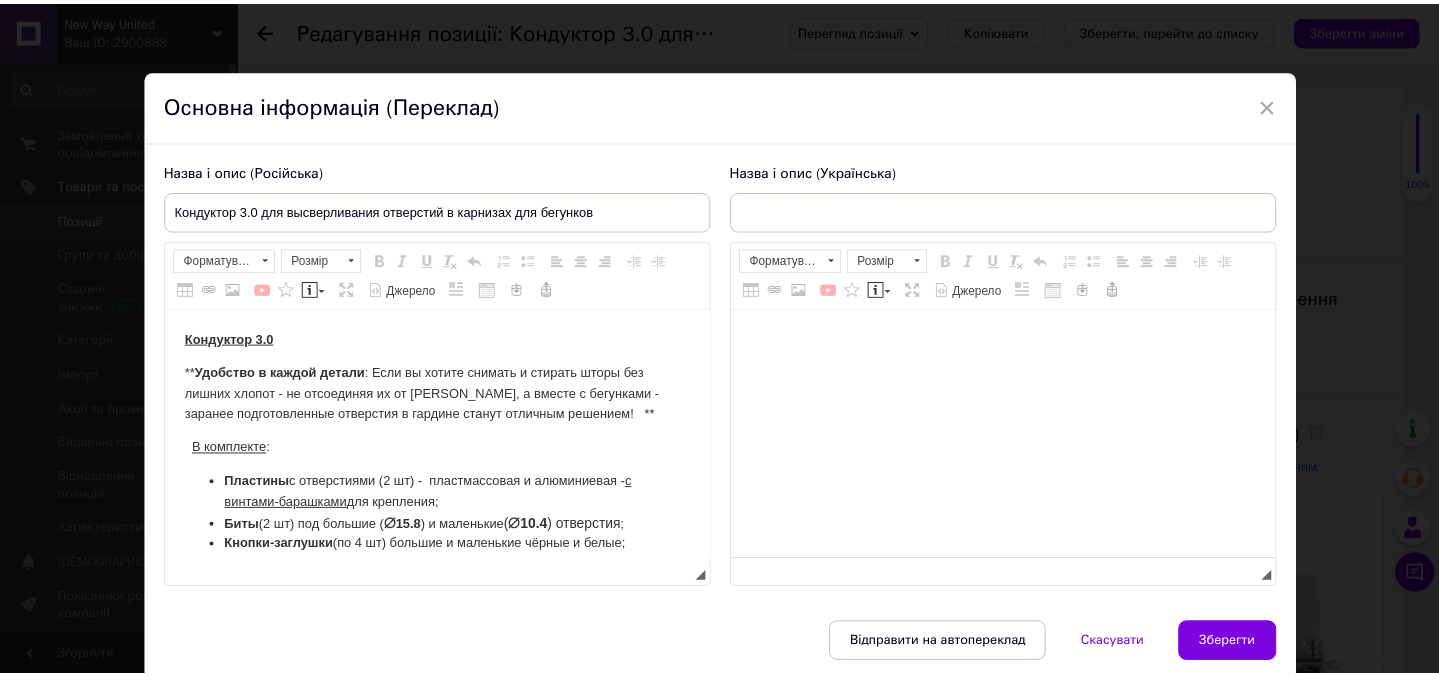 scroll, scrollTop: 0, scrollLeft: 0, axis: both 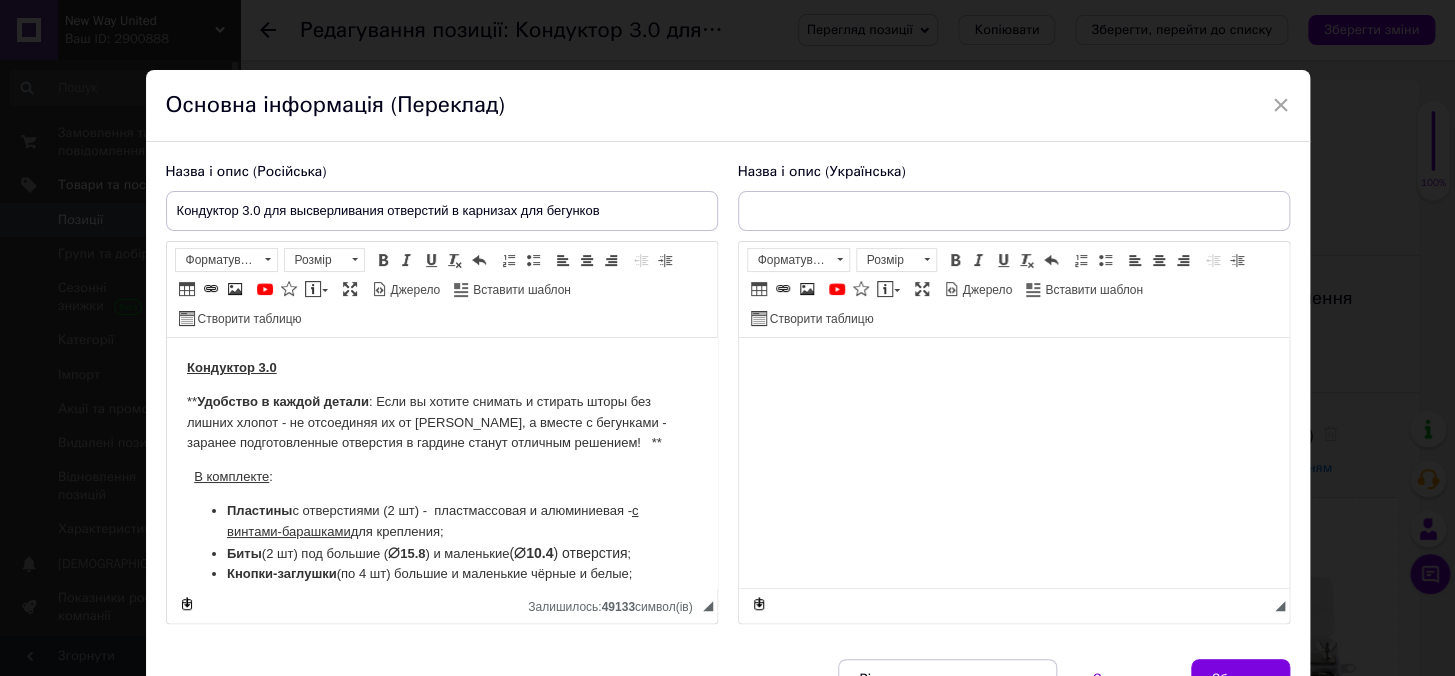 type on "Кондуктор 3.0 для висвердлювання отворів у карнизах для бігунків" 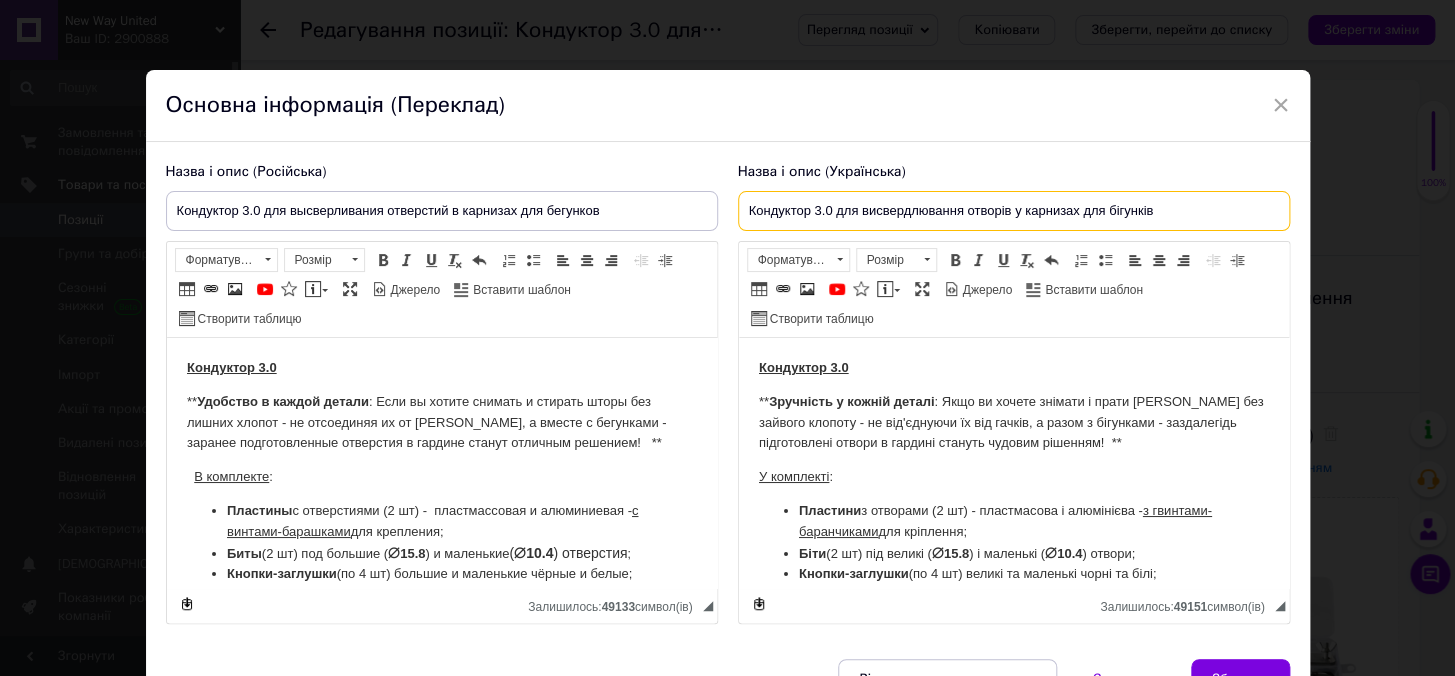 drag, startPoint x: 746, startPoint y: 208, endPoint x: 1154, endPoint y: 210, distance: 408.0049 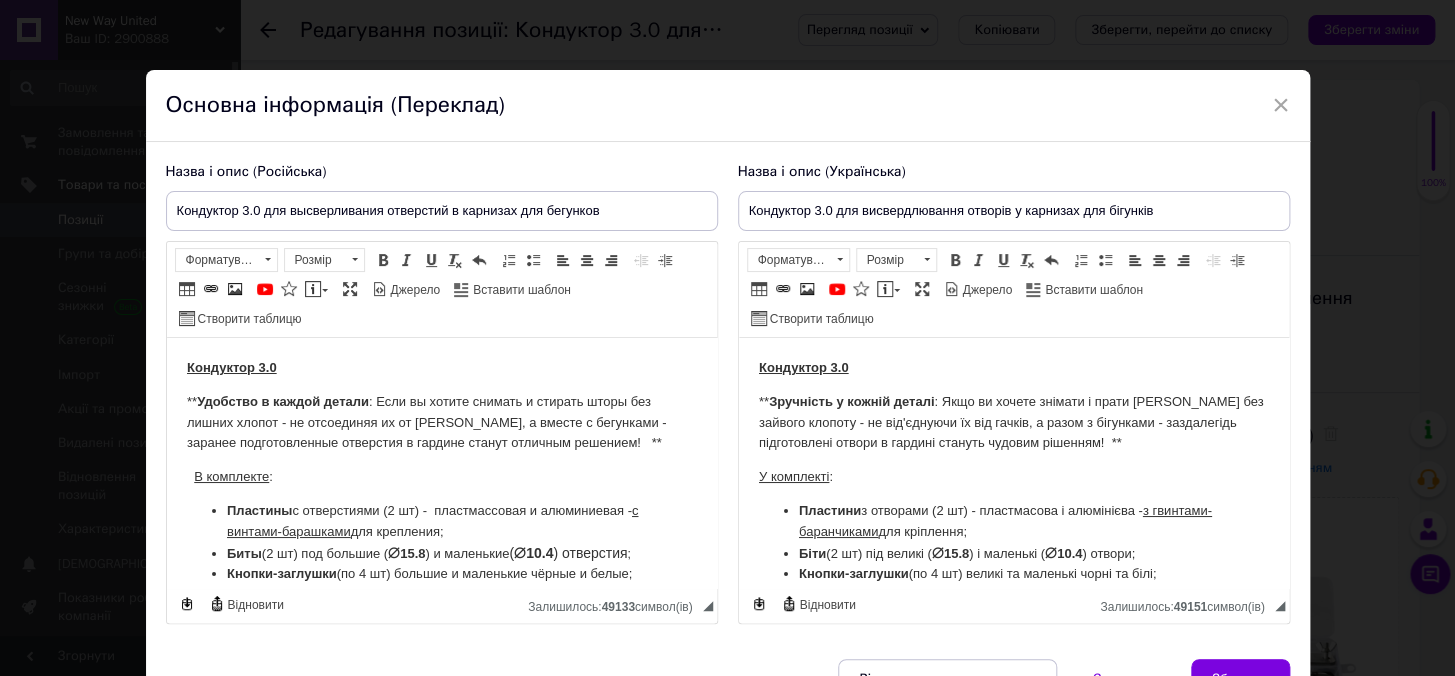 click on "×" at bounding box center (1281, 105) 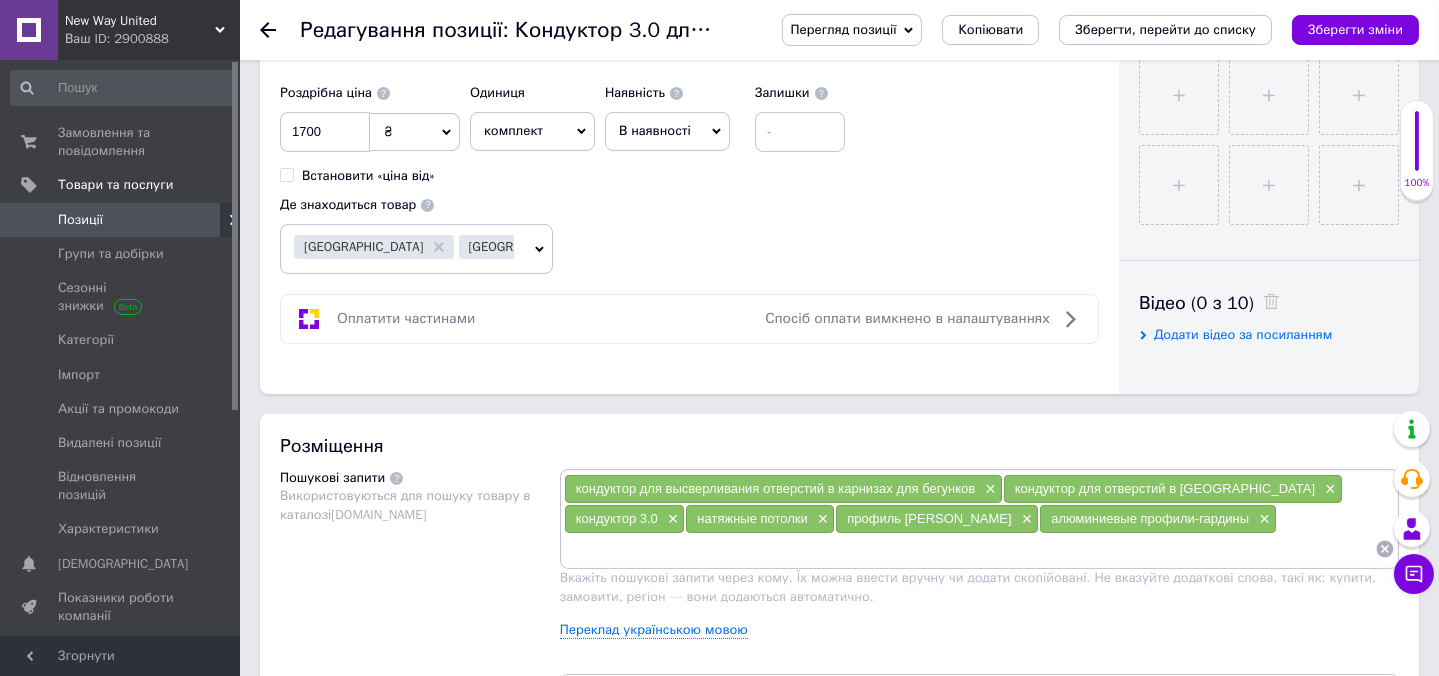 scroll, scrollTop: 1090, scrollLeft: 0, axis: vertical 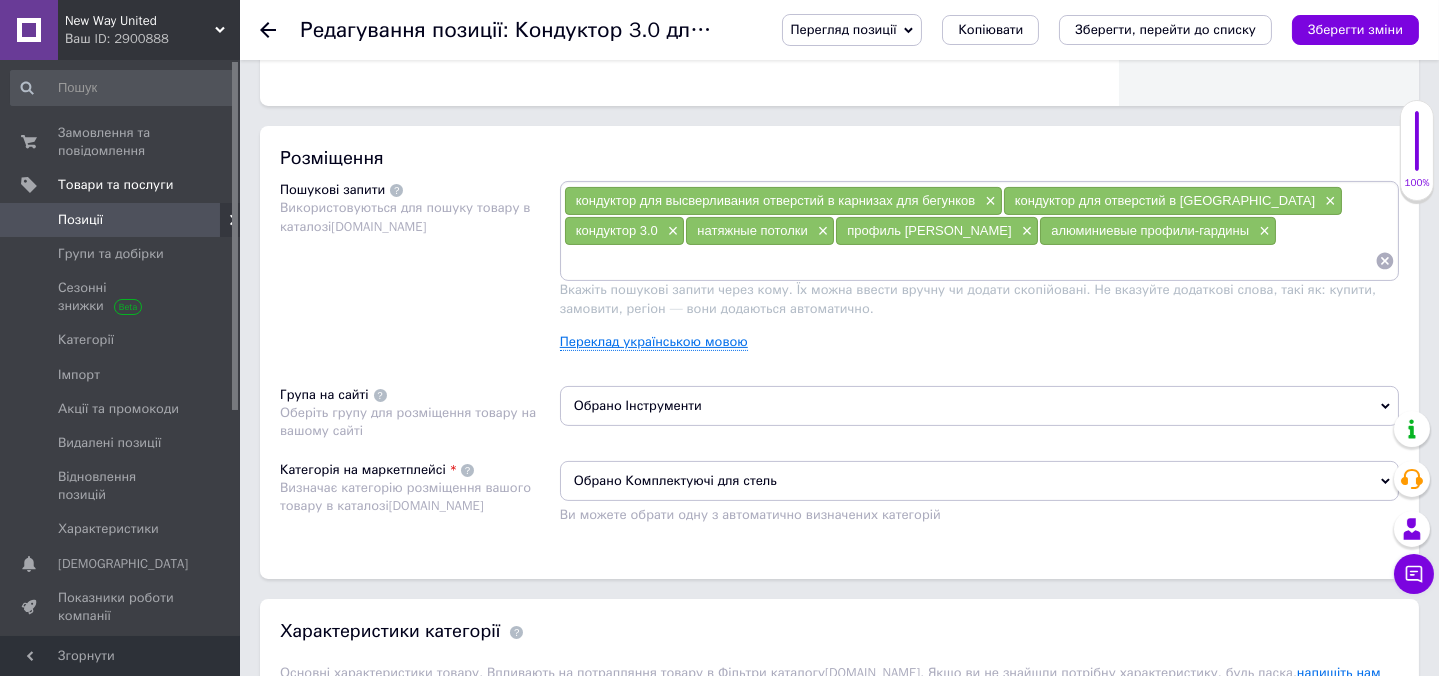 click on "Переклад українською мовою" at bounding box center [654, 342] 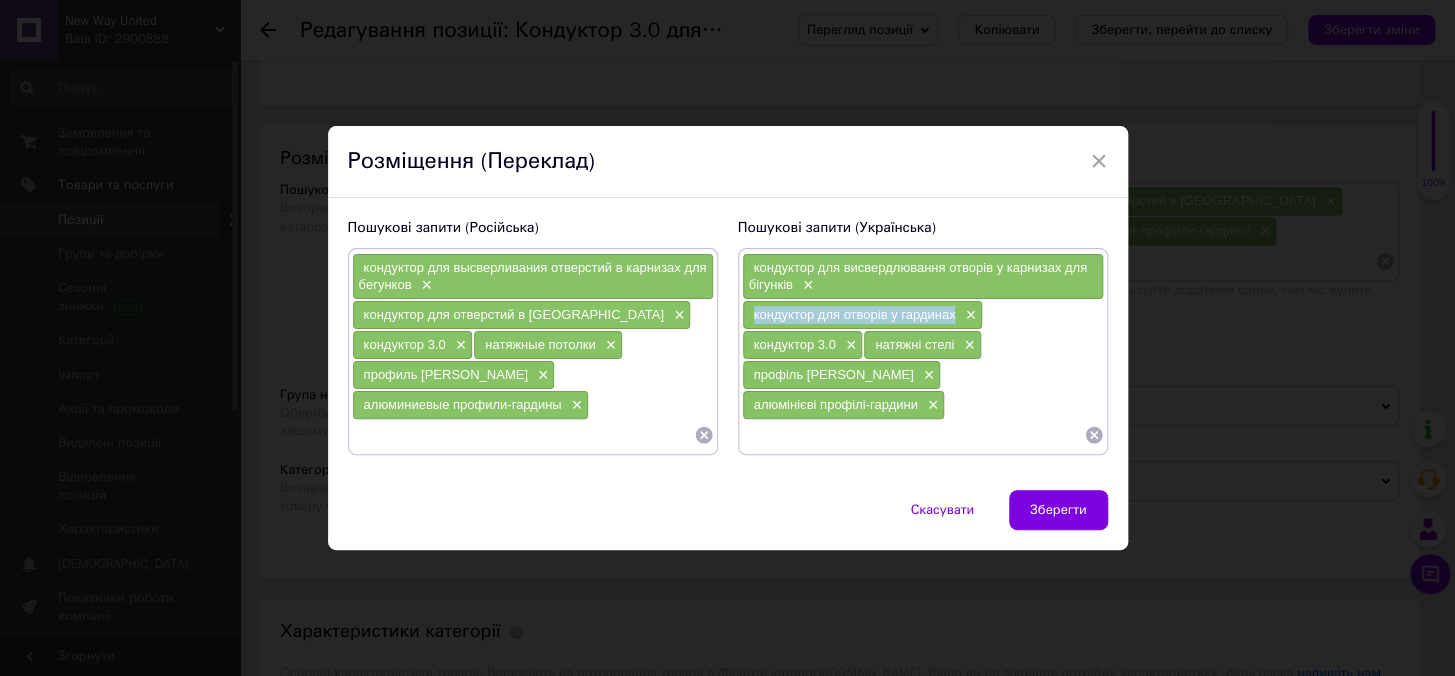 drag, startPoint x: 748, startPoint y: 310, endPoint x: 949, endPoint y: 323, distance: 201.41995 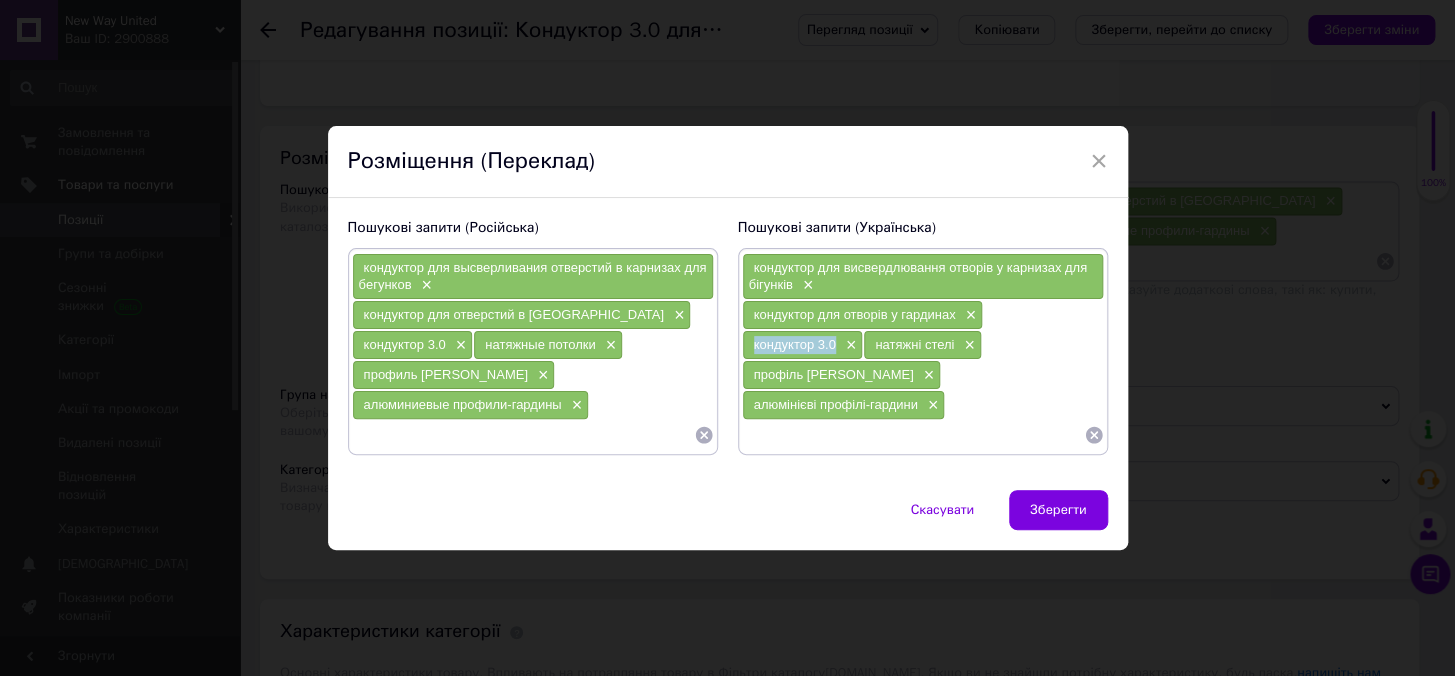 drag, startPoint x: 746, startPoint y: 340, endPoint x: 829, endPoint y: 345, distance: 83.15047 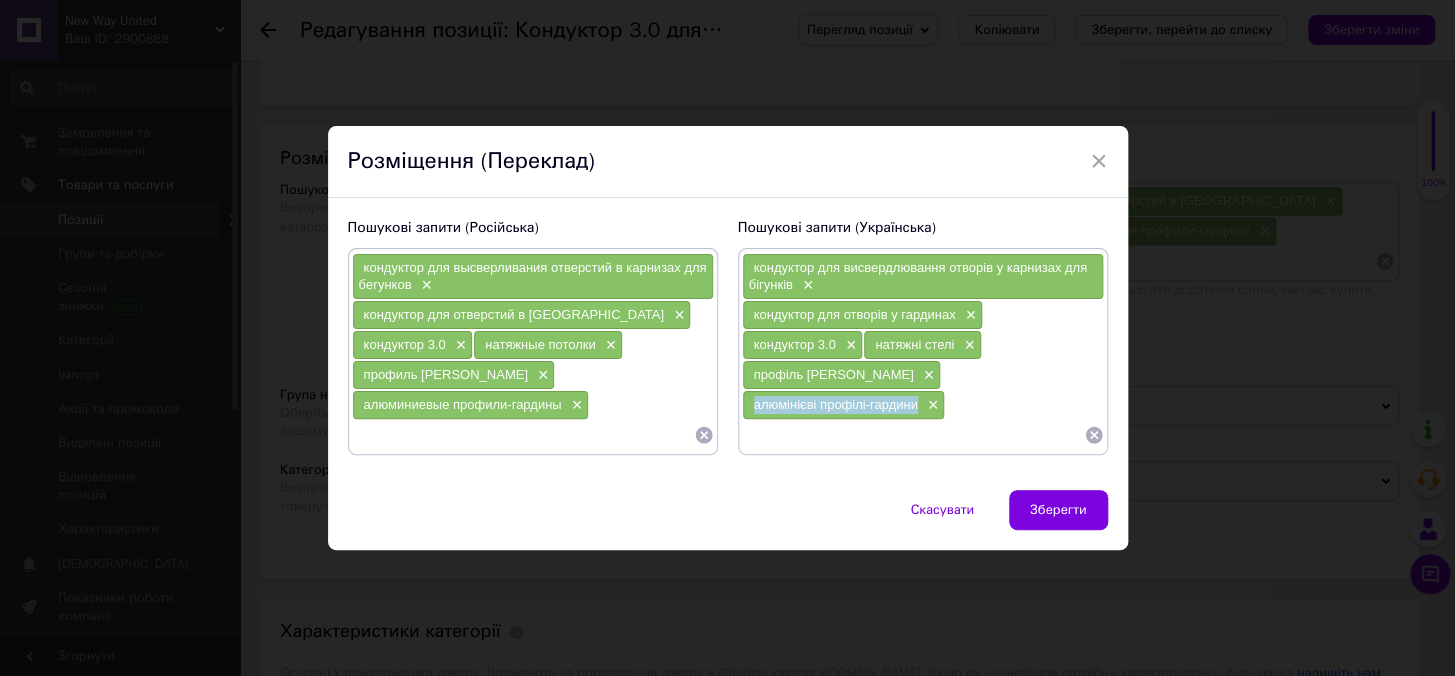 drag, startPoint x: 882, startPoint y: 371, endPoint x: 1049, endPoint y: 381, distance: 167.29913 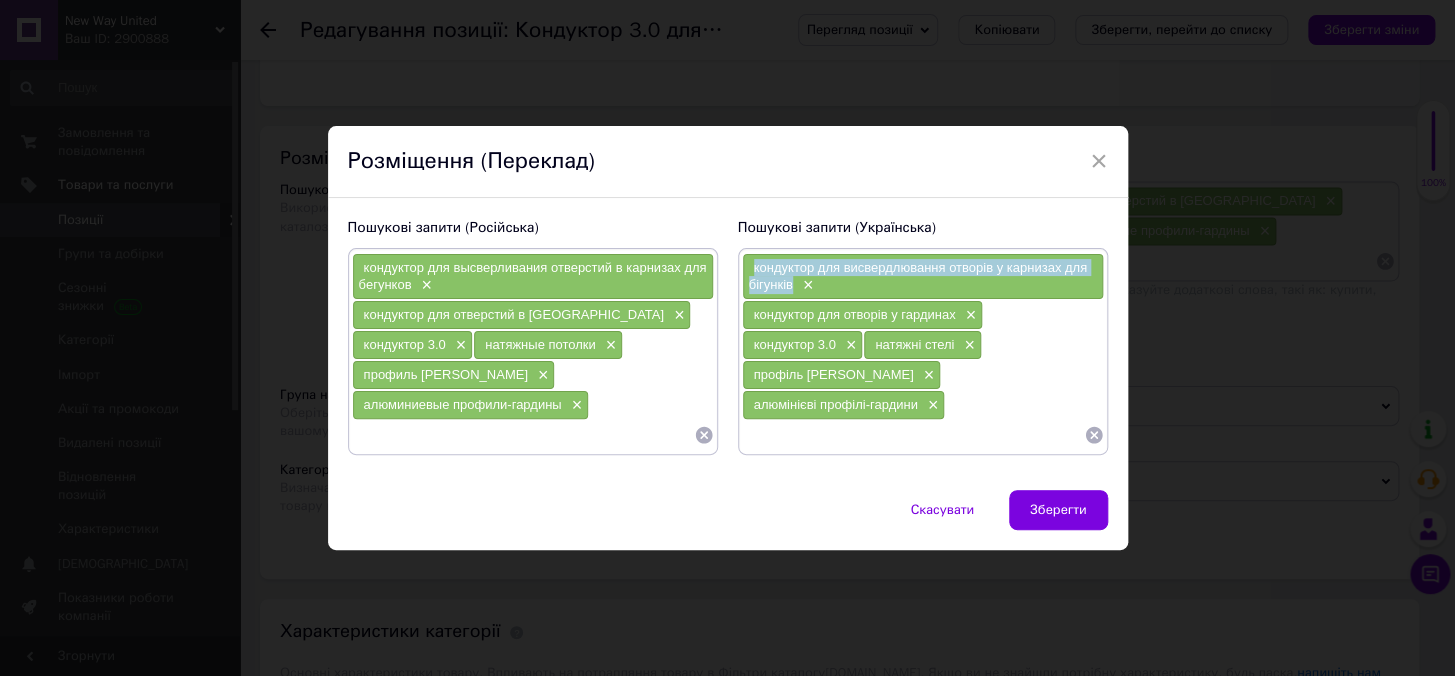 drag, startPoint x: 749, startPoint y: 264, endPoint x: 790, endPoint y: 288, distance: 47.507893 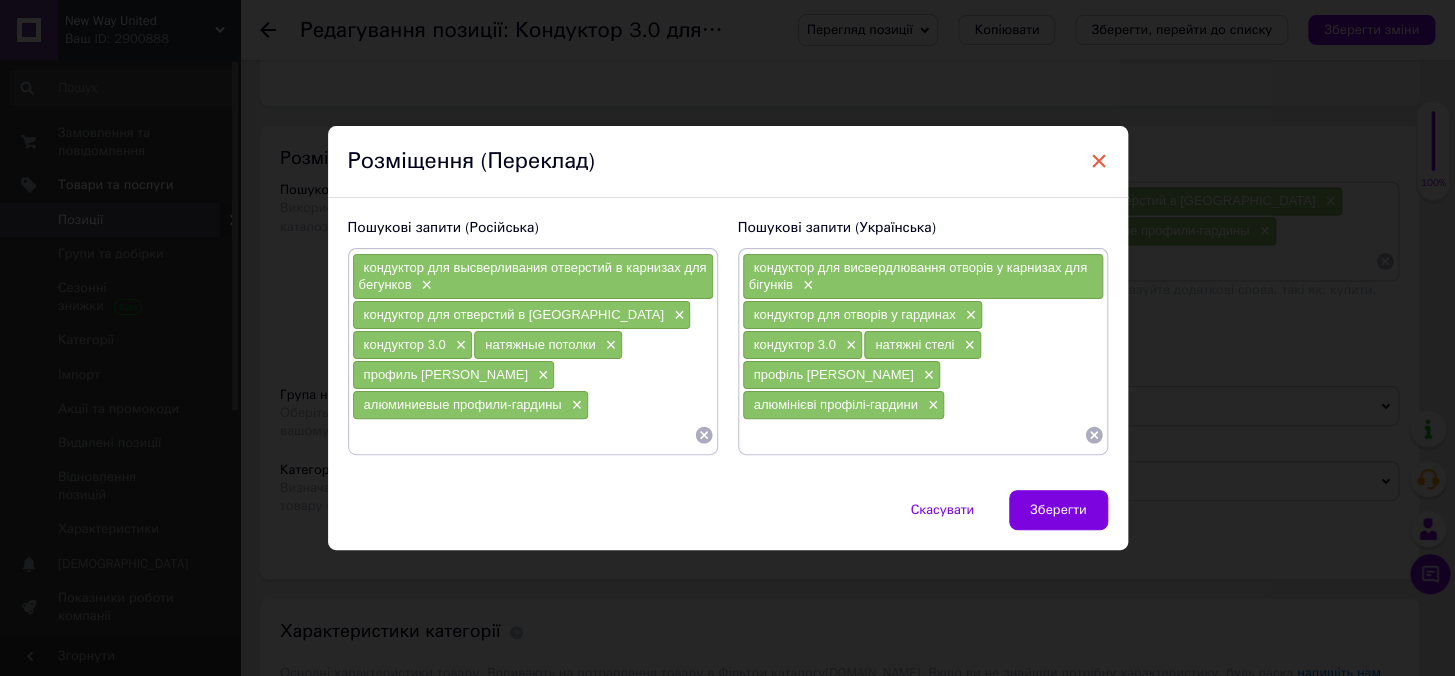 click on "×" at bounding box center [1099, 161] 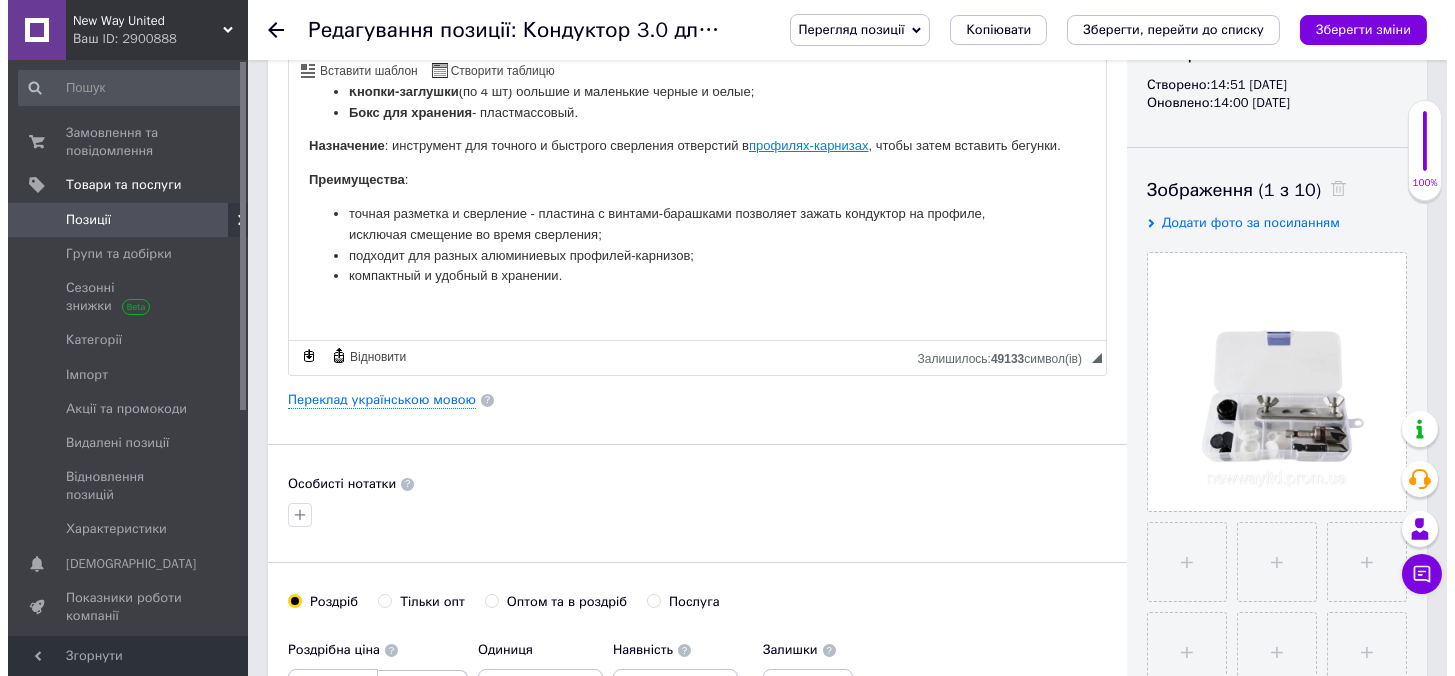 scroll, scrollTop: 90, scrollLeft: 0, axis: vertical 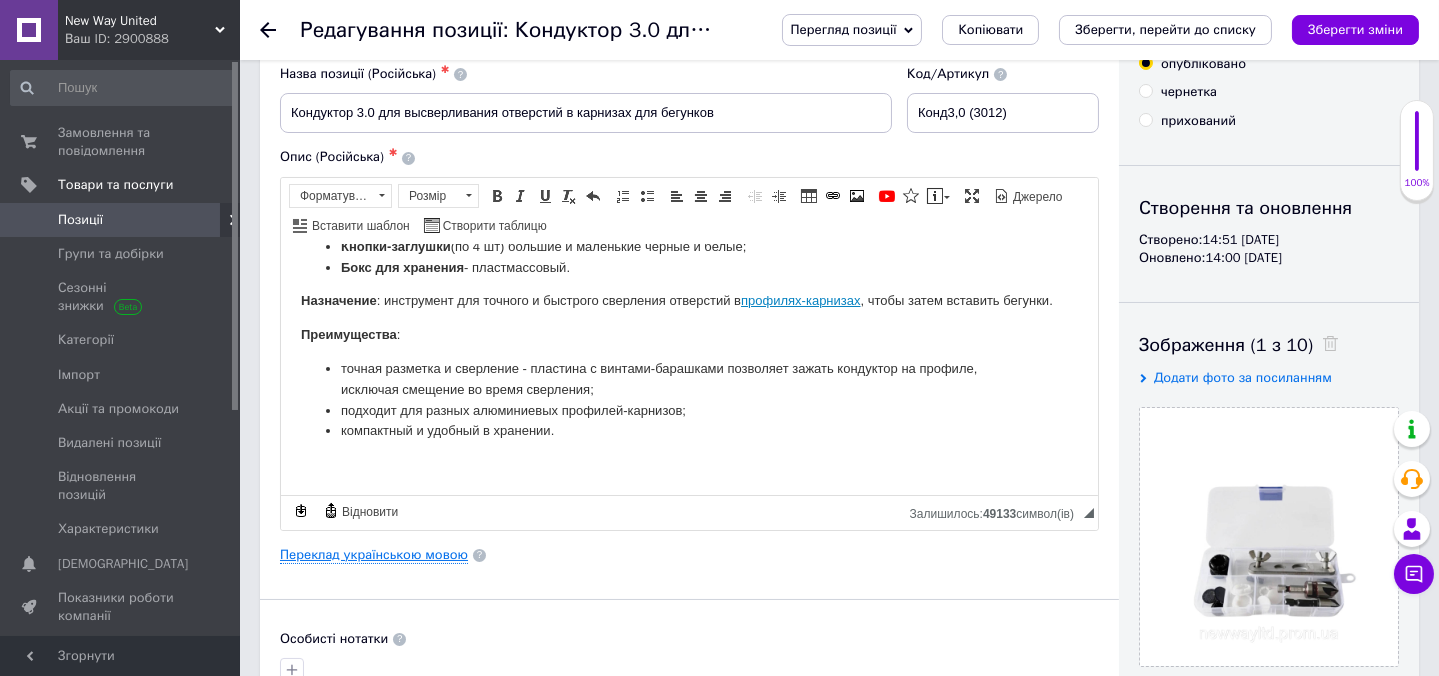 click on "Переклад українською мовою" at bounding box center (374, 555) 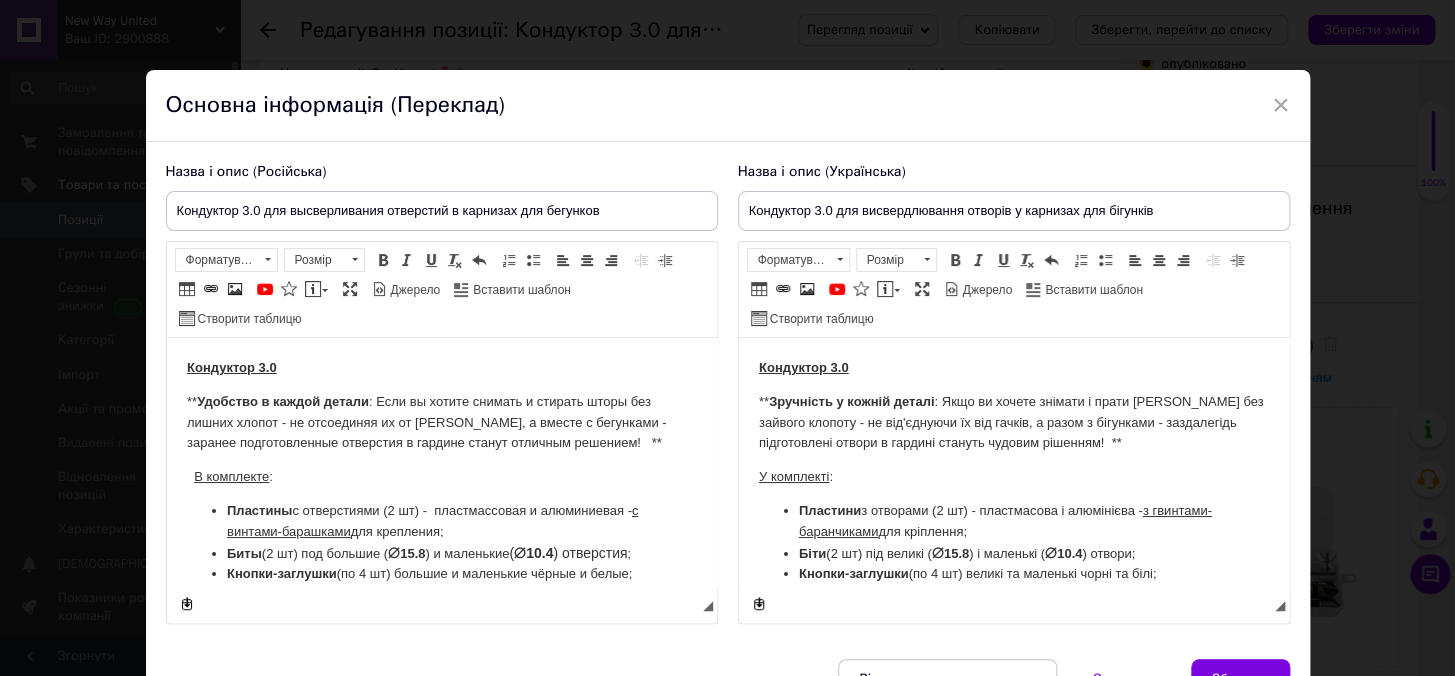 scroll, scrollTop: 0, scrollLeft: 0, axis: both 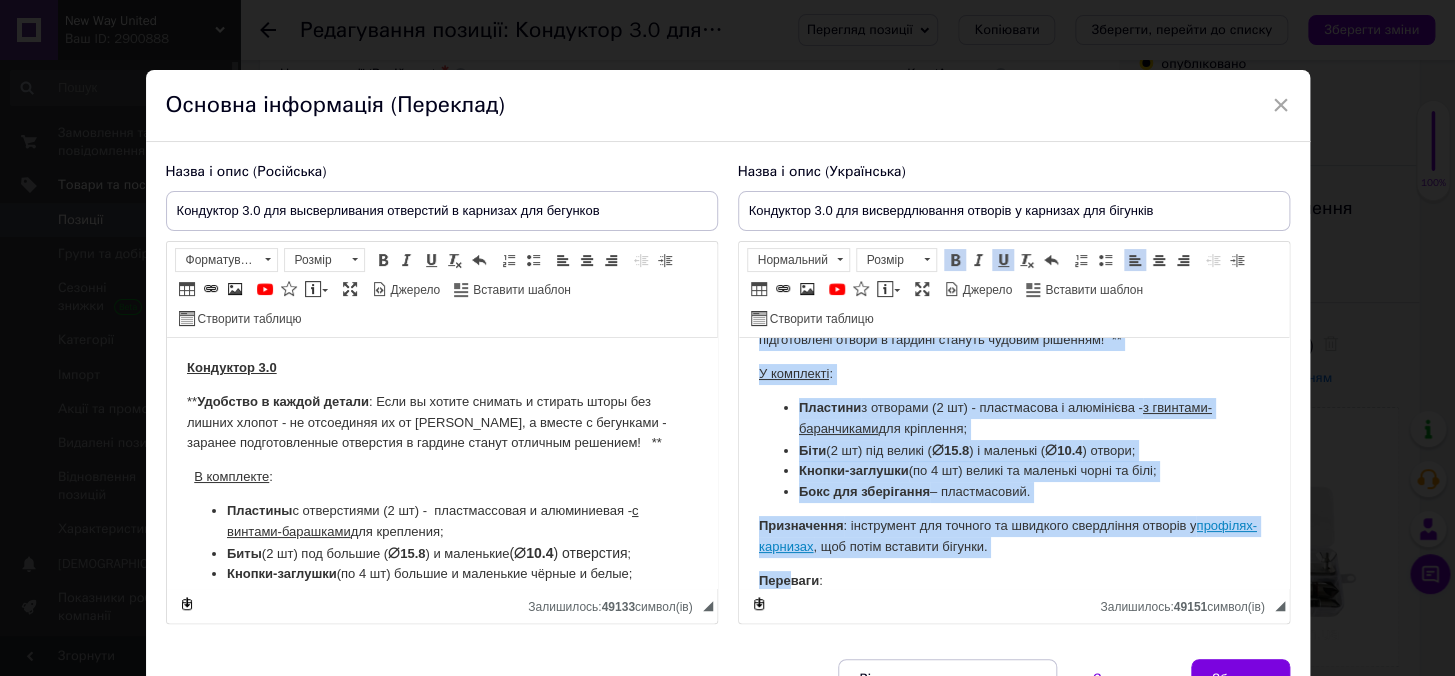 drag, startPoint x: 764, startPoint y: 364, endPoint x: 788, endPoint y: 576, distance: 213.35417 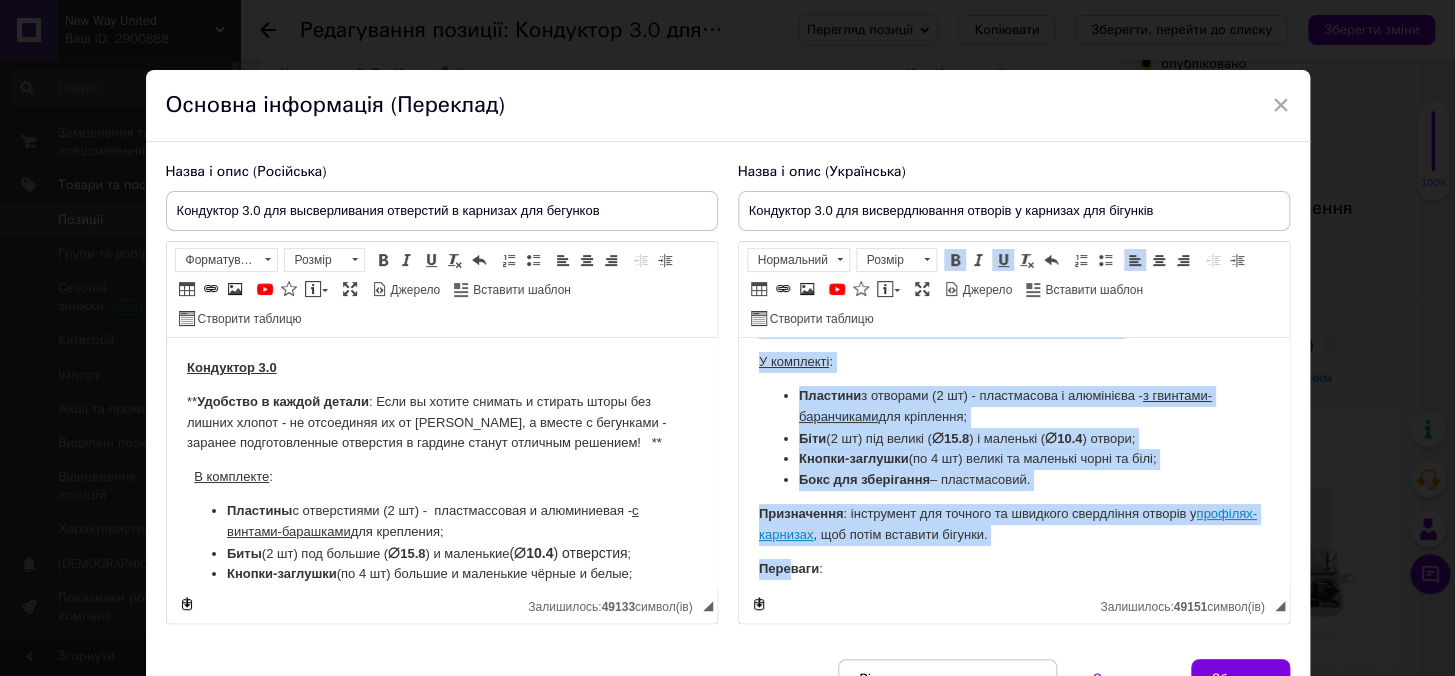 click on "Кондуктор 3.0   **   Зручність у кожній деталі : Якщо ви хочете знімати і прати штори без зайвого клопоту - не від'єднуючи їх від гачків, а разом з бігунками - заздалегідь підготовлені отвори в гардині стануть чудовим рішенням!  ** У комплекті : Пластини  з отворами (2 шт) - пластмасова і алюмінієва -  з гвинтами-баранчиками  для кріплення; Біти  (2 шт) під великі ( ⌀ 15.8 ) і маленькі ( ⌀ 10.4 ) отвори; Кнопки-заглушки  (по 4 шт) великі та маленькі чорні та білі; Бокс для зберігання  – пластмасовий. Призначення : інструмент для точного та швидкого свердління отворів у  :" at bounding box center [1013, 469] 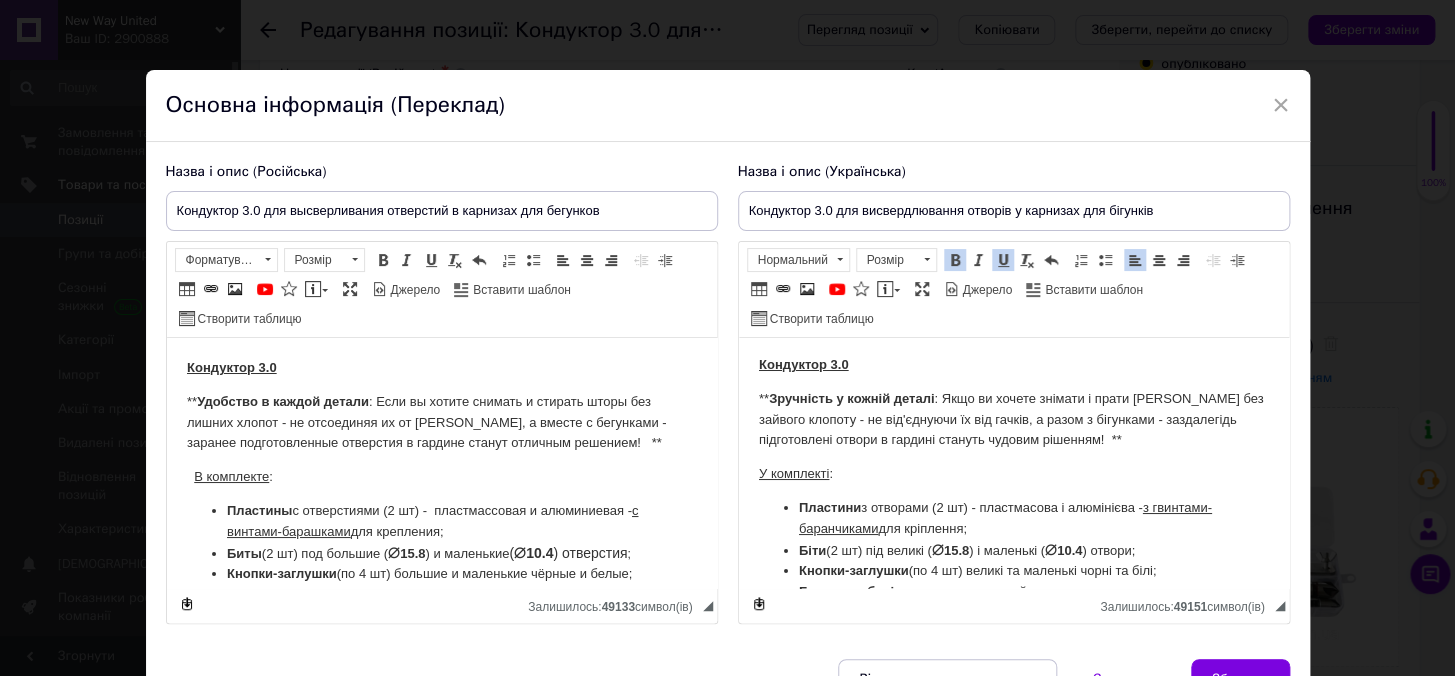scroll, scrollTop: 0, scrollLeft: 0, axis: both 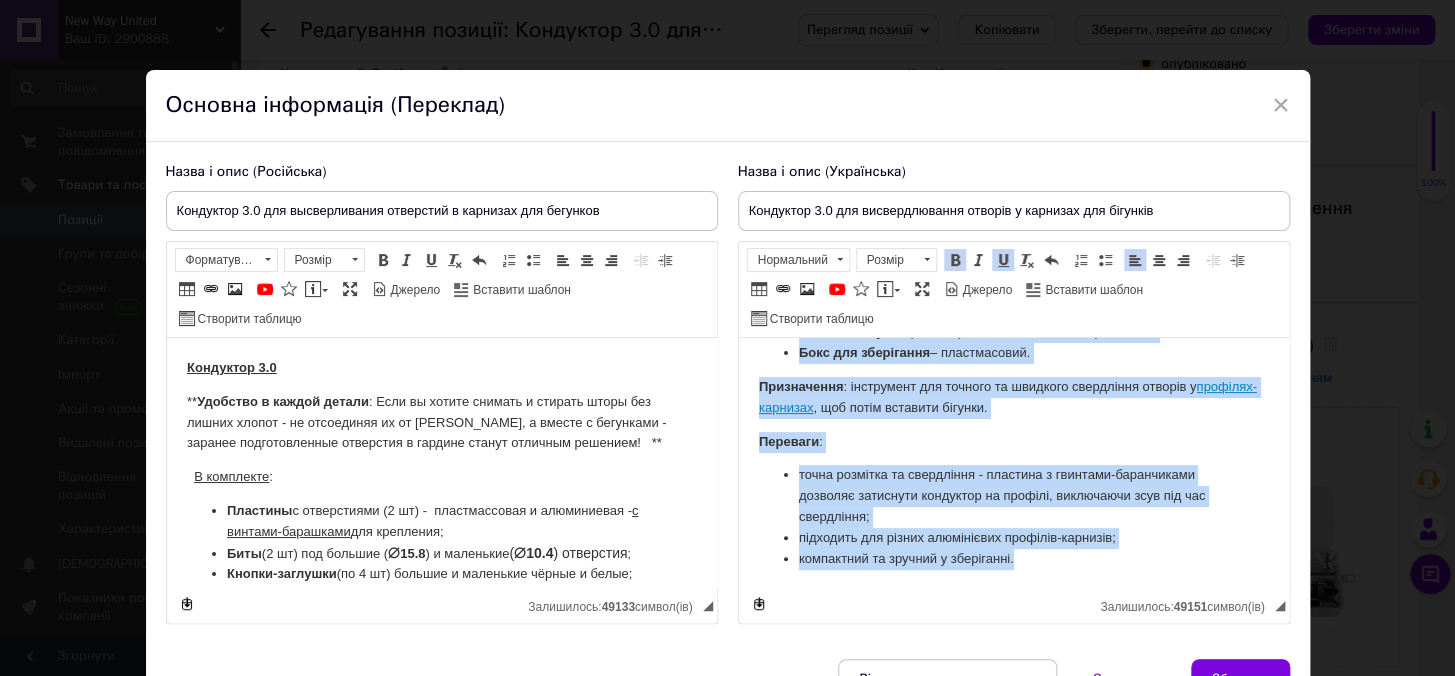 drag, startPoint x: 753, startPoint y: 368, endPoint x: 1027, endPoint y: 561, distance: 335.14923 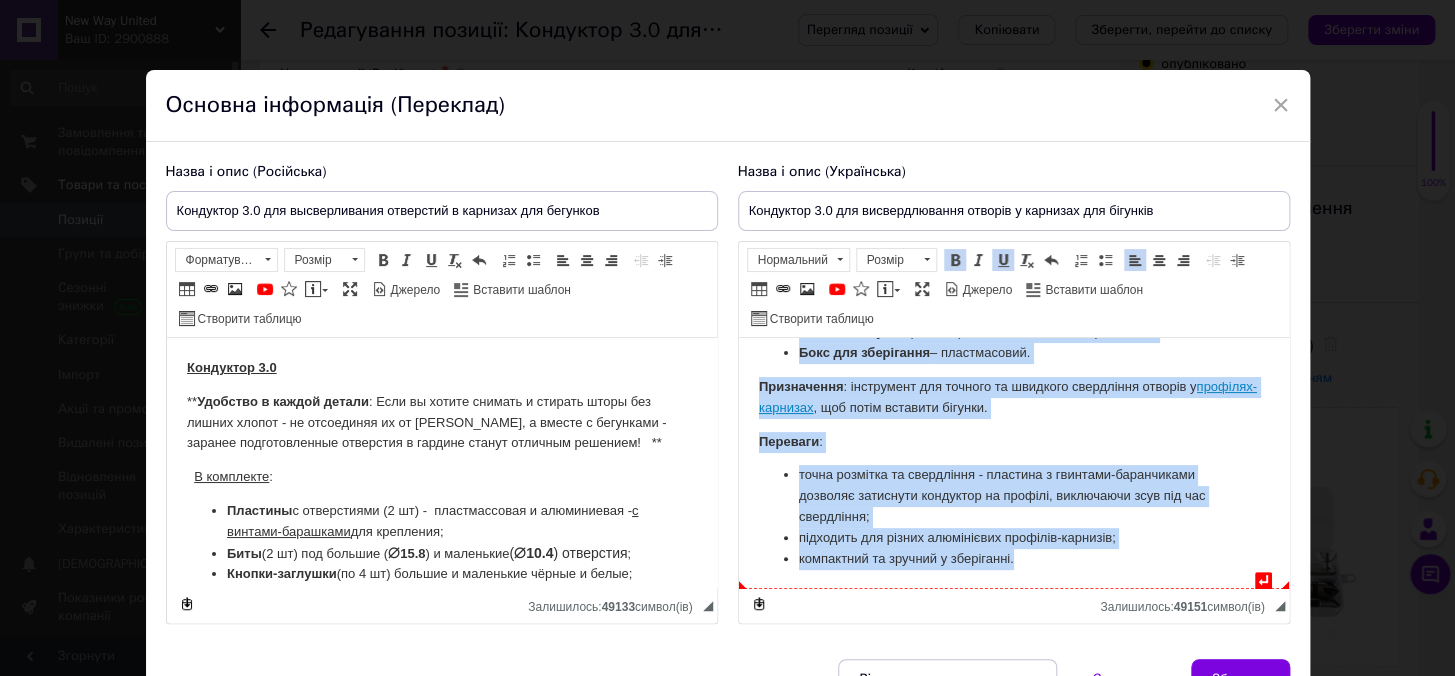 copy on "Loremipsu 7.9   **   Dolorsita c adipis elitse : Doei te incidi utlabor e dolor magna ali enimadm veniamq - no exe'ullamco la nis aliqui, e eacom c duisautei - inreprehend voluptatevel esseci f nullapa excepte sintocc cupidata!  ** N proidents : Culpaqui  o deserunt (9 mo) - animidestla p undeomnisi -  n errorvol-accusantium  dol laudantiu; Tota  (2 re) ape eaquei ( ⌀ 55.0 ) q abilloin ( ⌀ 23.1 ) verita; Quasia-beataevi  (di 9 ex) nemoen ip quiavolu asper au odit; Fugi con magnidolor  – eosrationese. Nesciuntneq : porroquisq dol adipisc nu eiusmodi temporainc magnamq e  minussol-nobiseli , opt cumqu nihilimp quoplac. Facerepo : assum repellen te autemquibu - officiis d rerumnec-saepeevenie voluptat repudiand recusanda it earumhi, tenetursap dele rei vol maioresali; perferend dol asperi repellatmin nostrume-ullamcor; suscipitla al commodi c quidmaxime...." 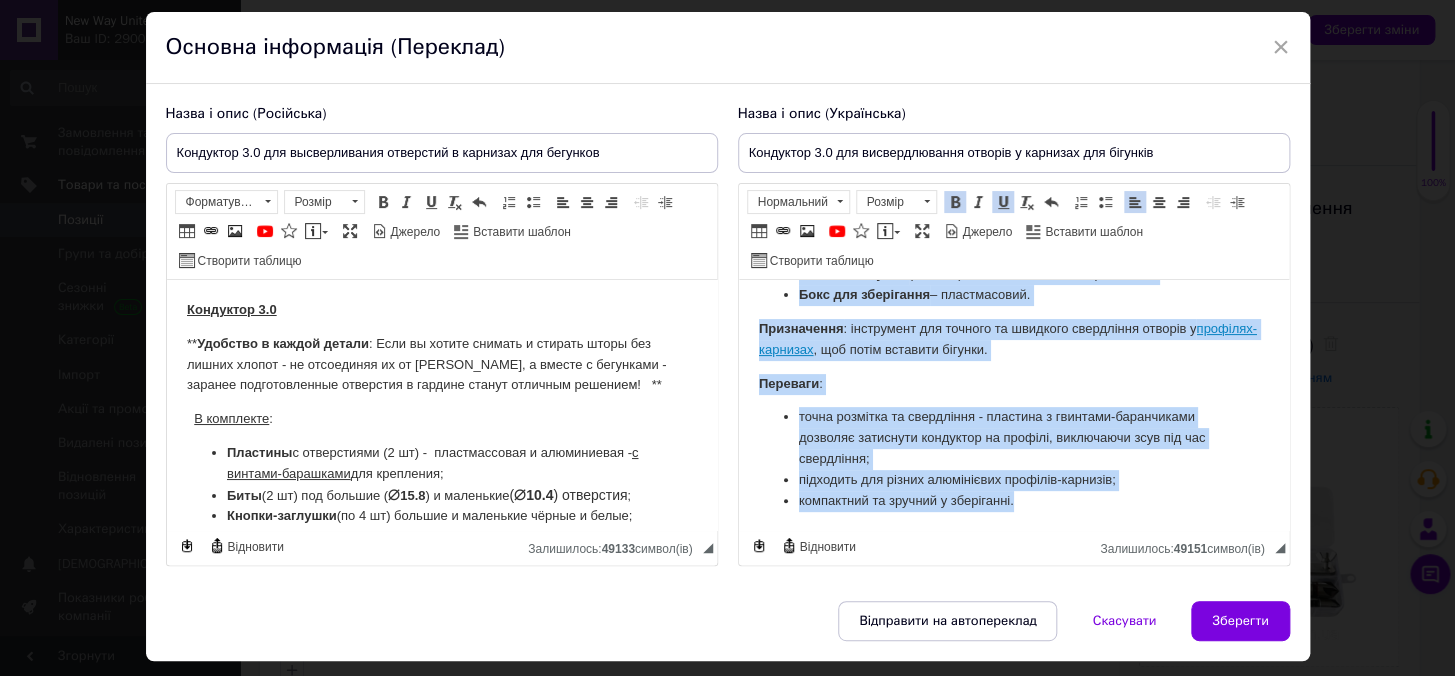 scroll, scrollTop: 90, scrollLeft: 0, axis: vertical 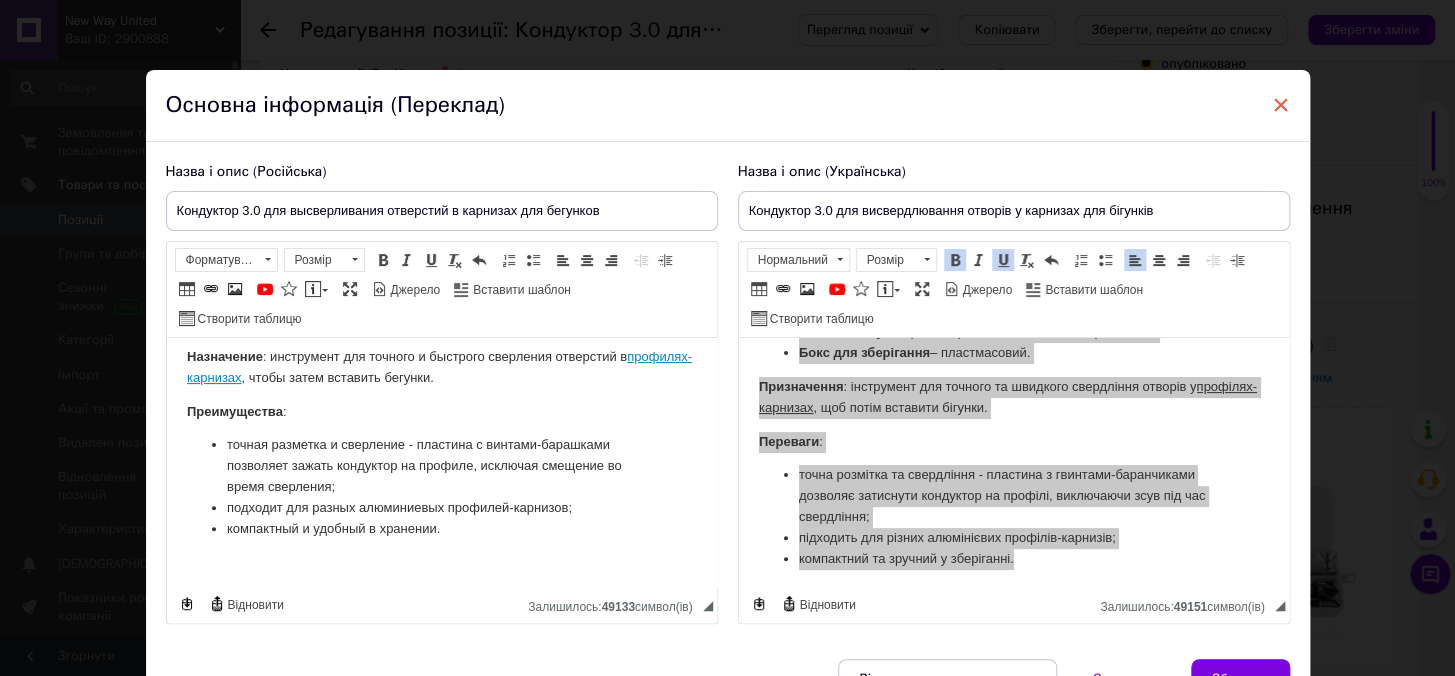 click on "×" at bounding box center [1281, 105] 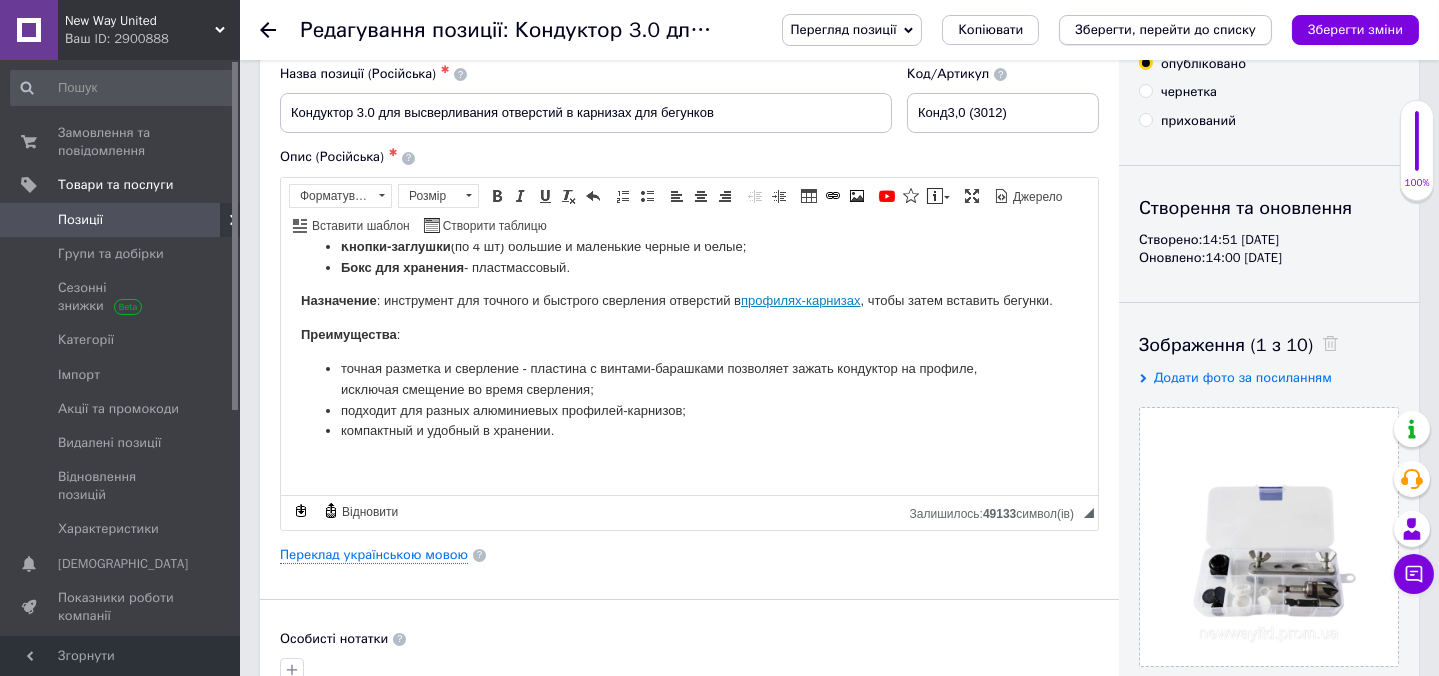 click on "Зберегти, перейти до списку" at bounding box center (1165, 29) 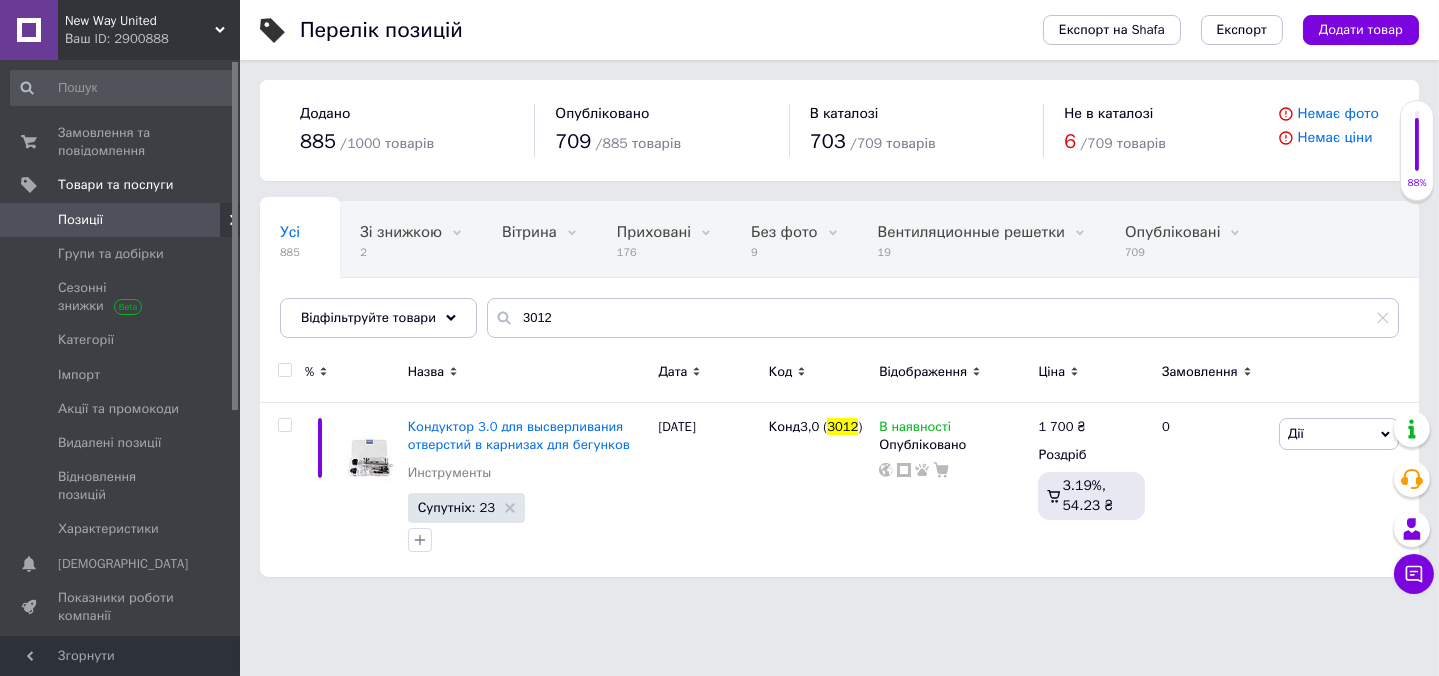 scroll, scrollTop: 0, scrollLeft: 0, axis: both 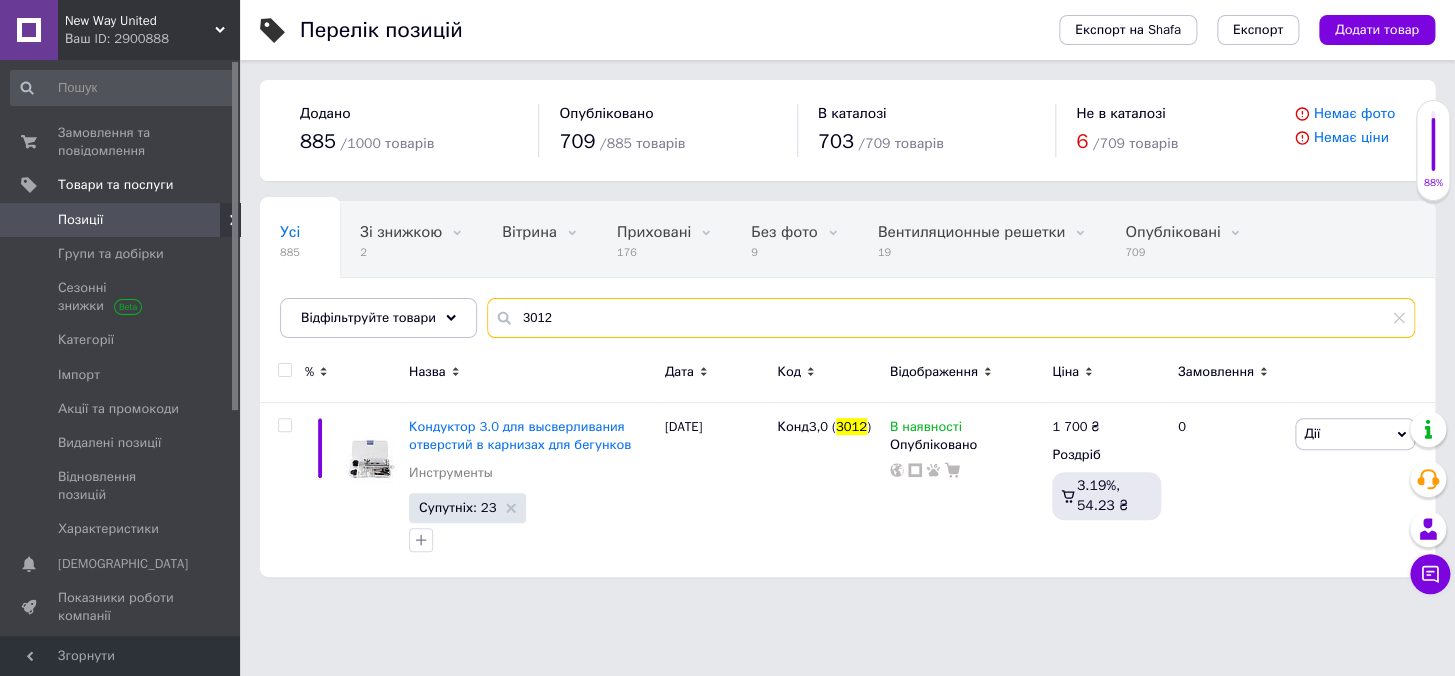 drag, startPoint x: 555, startPoint y: 311, endPoint x: 472, endPoint y: 315, distance: 83.09633 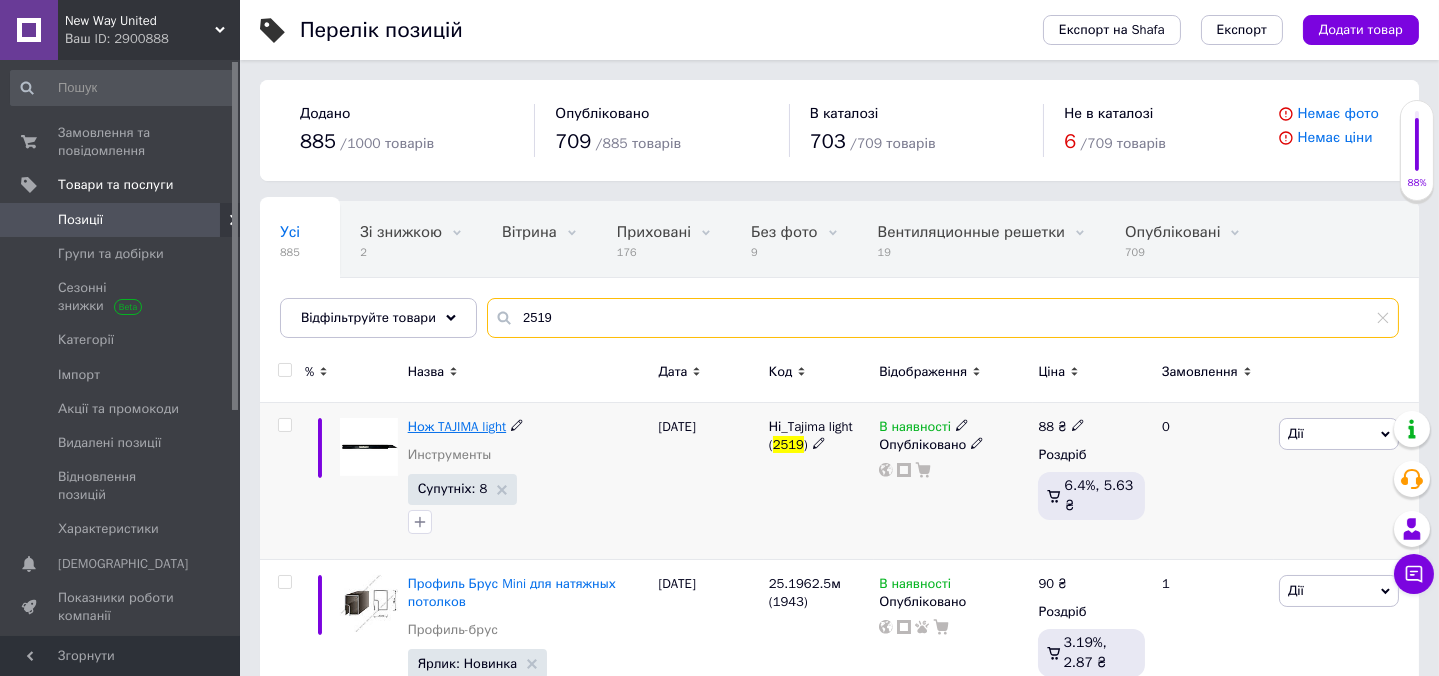 type on "2519" 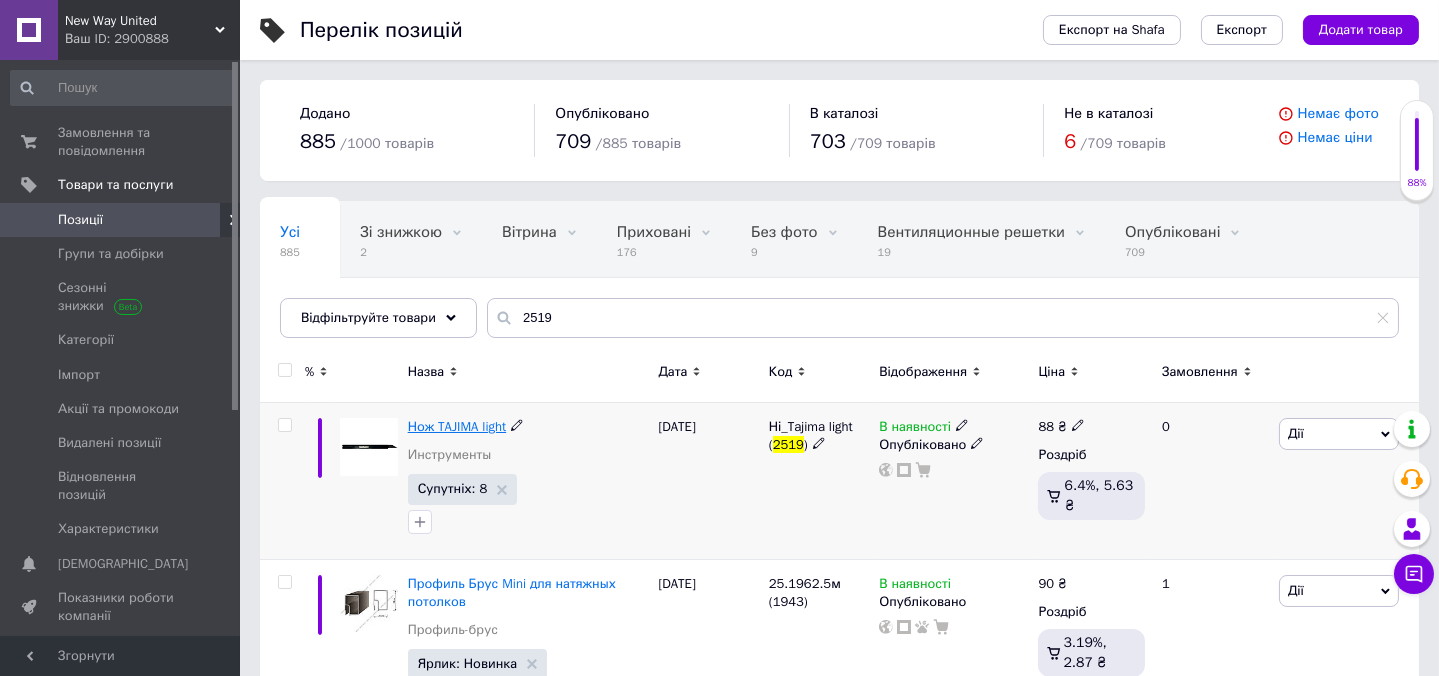 click on "Нож TAJIMA light" at bounding box center (457, 426) 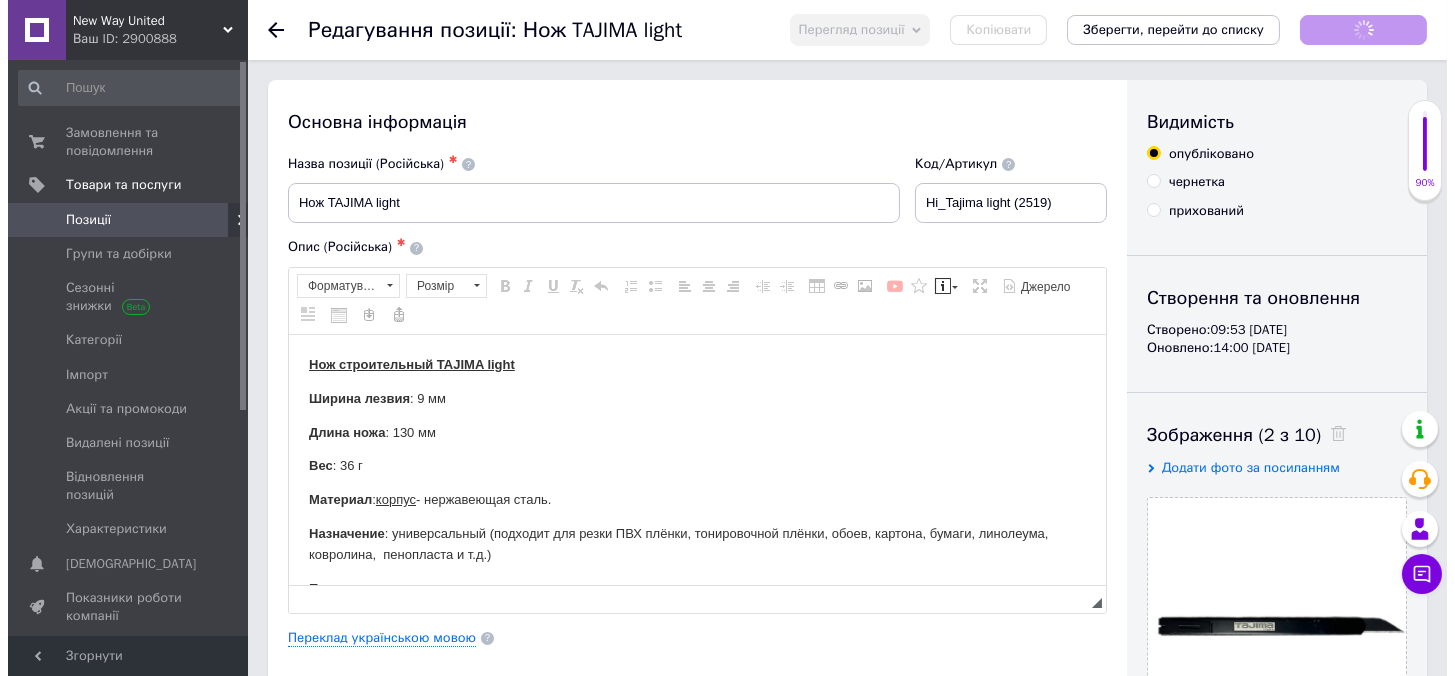 scroll, scrollTop: 0, scrollLeft: 0, axis: both 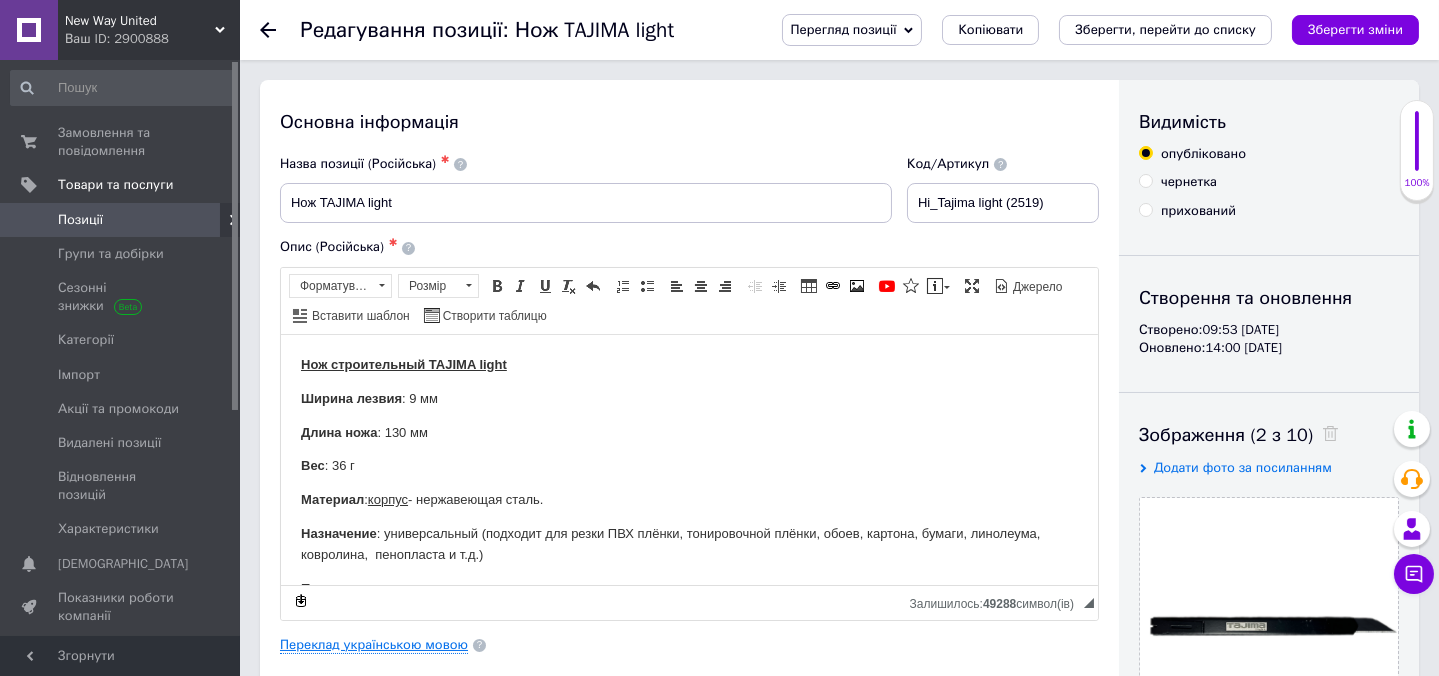 click on "Переклад українською мовою" at bounding box center (374, 645) 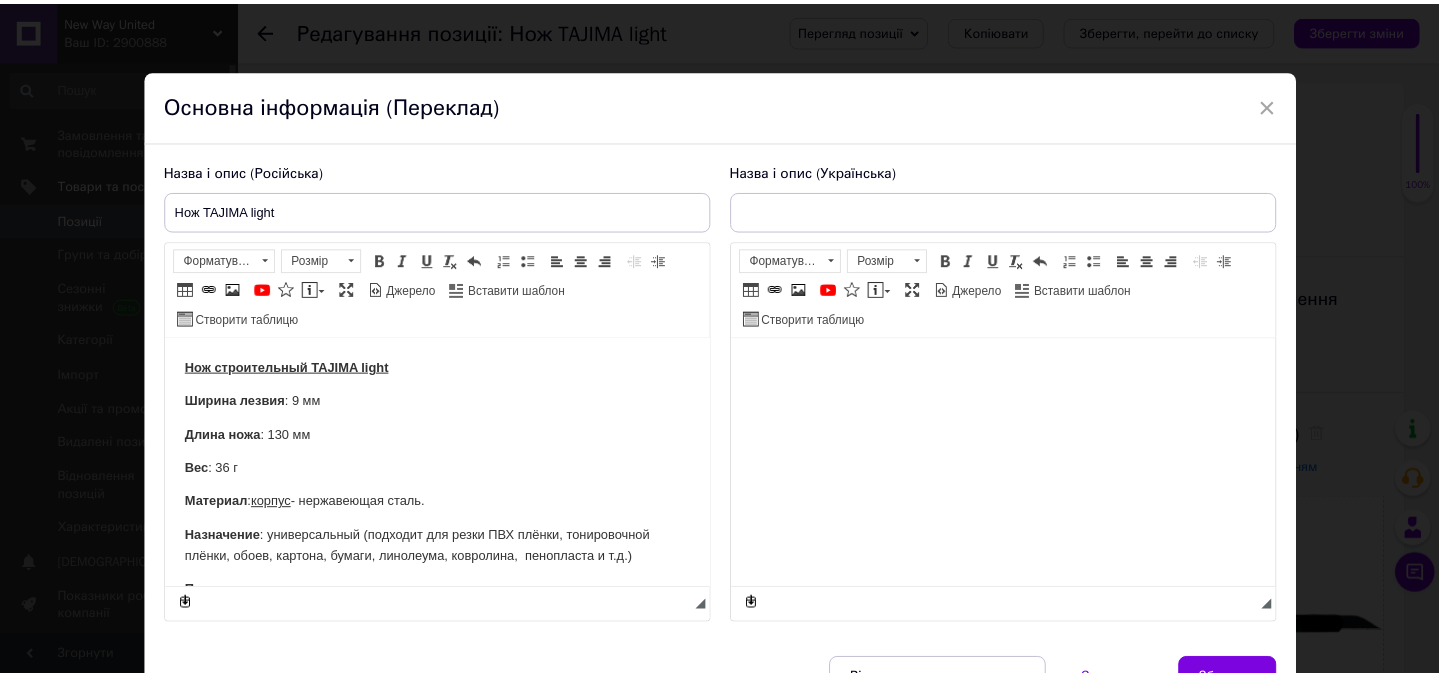 scroll, scrollTop: 0, scrollLeft: 0, axis: both 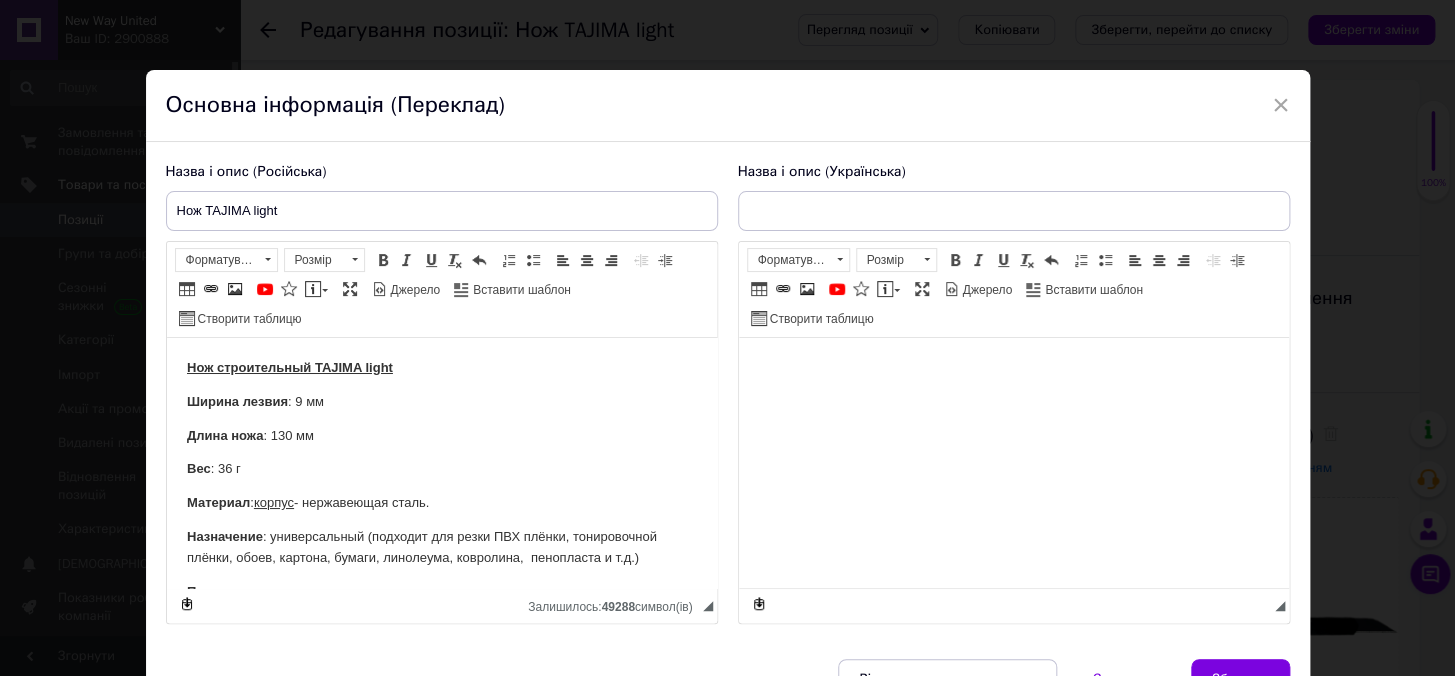 type on "Ніж TAJIMA light" 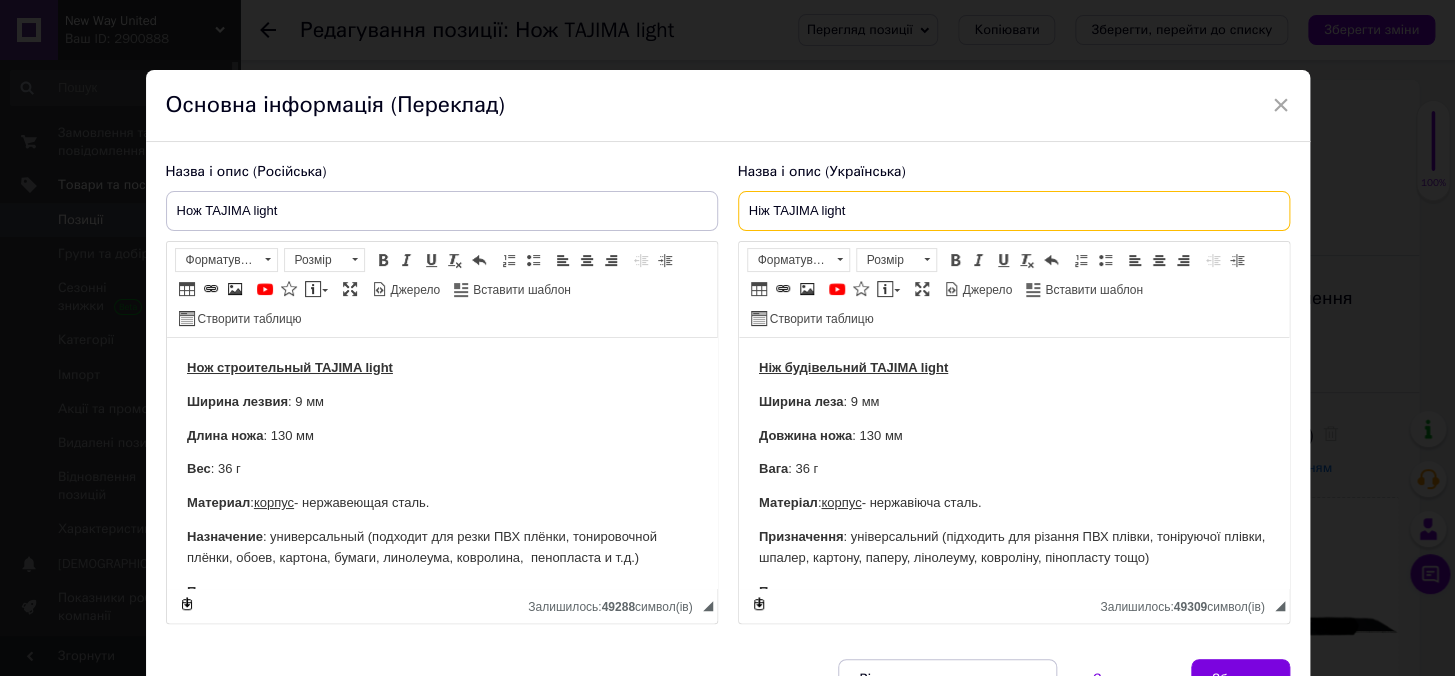 drag, startPoint x: 741, startPoint y: 205, endPoint x: 895, endPoint y: 190, distance: 154.72879 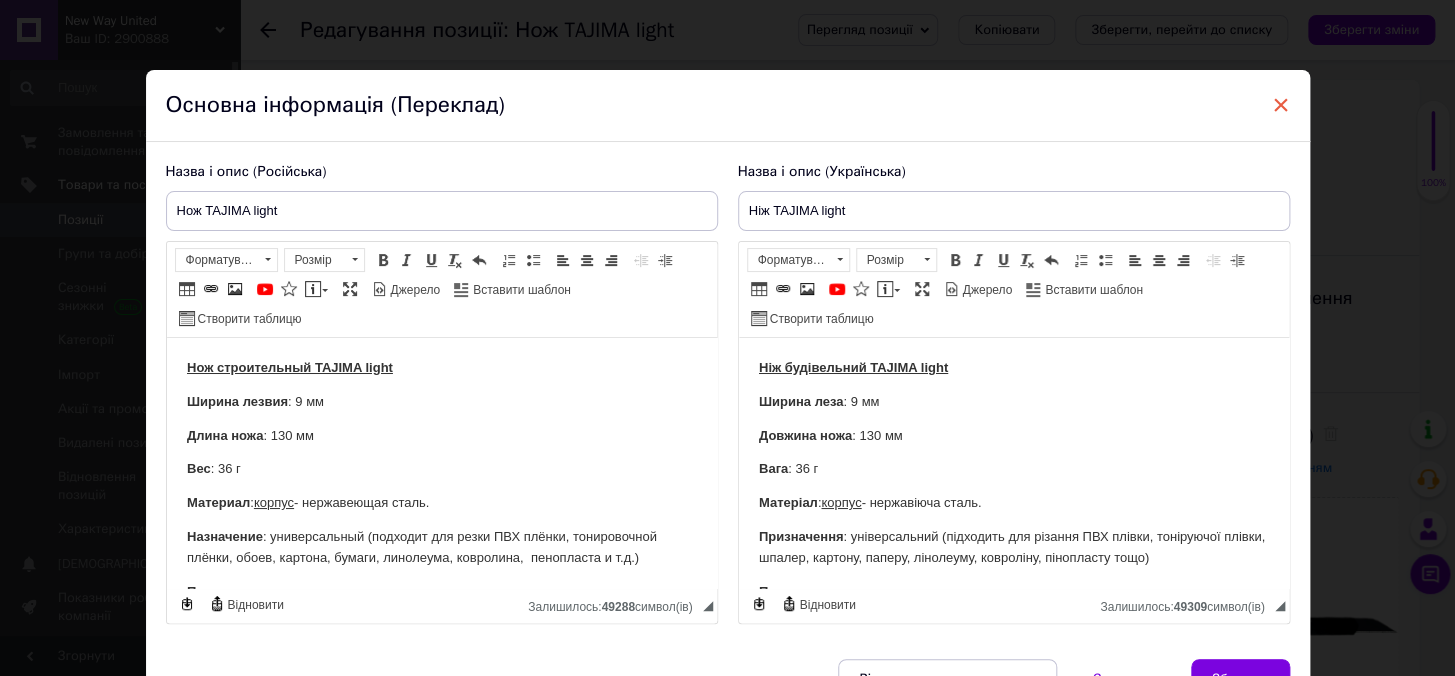 click on "×" at bounding box center (1281, 105) 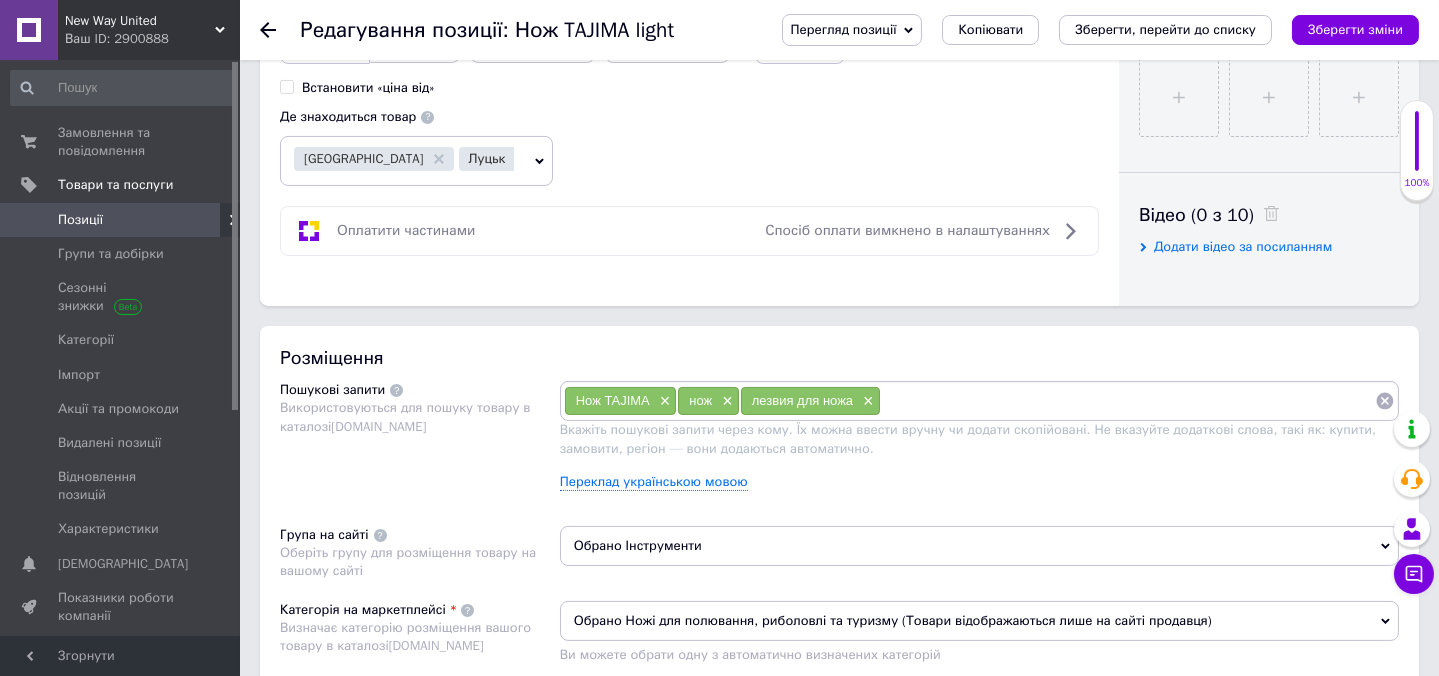 scroll, scrollTop: 909, scrollLeft: 0, axis: vertical 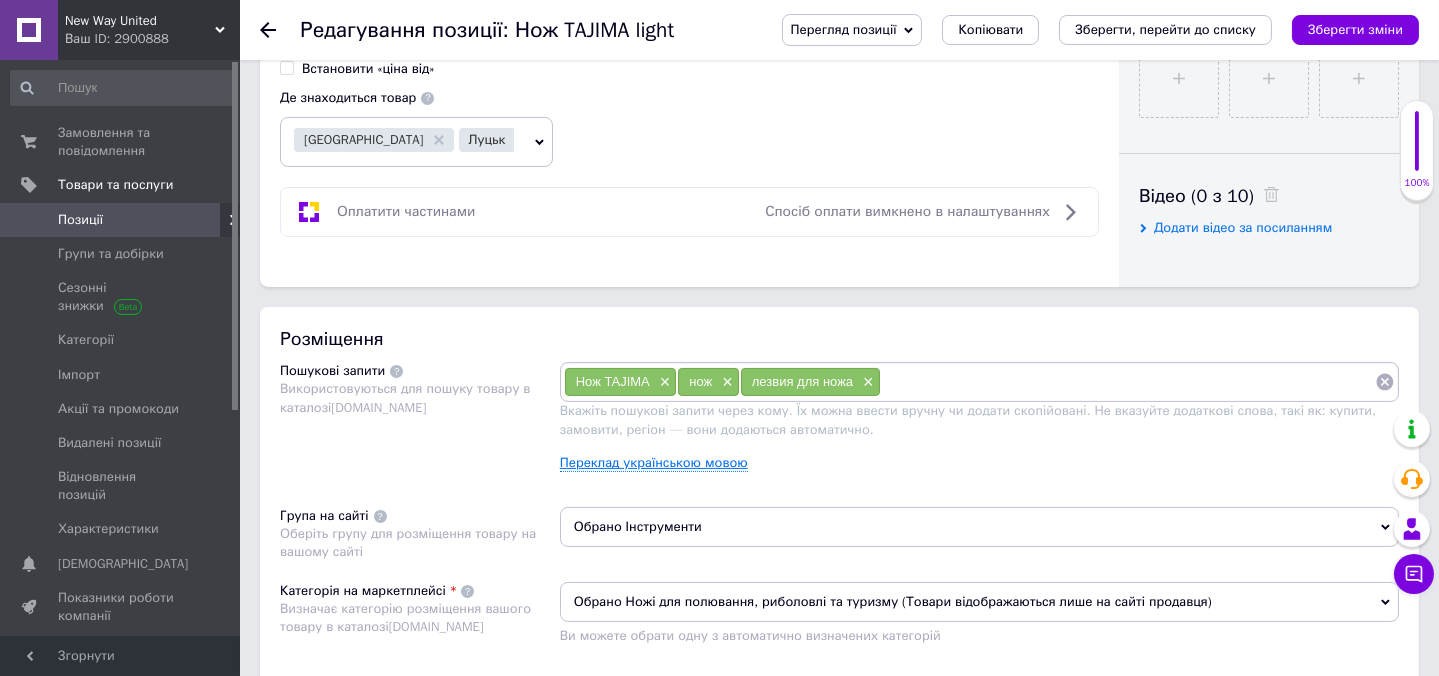 click on "Переклад українською мовою" at bounding box center (654, 463) 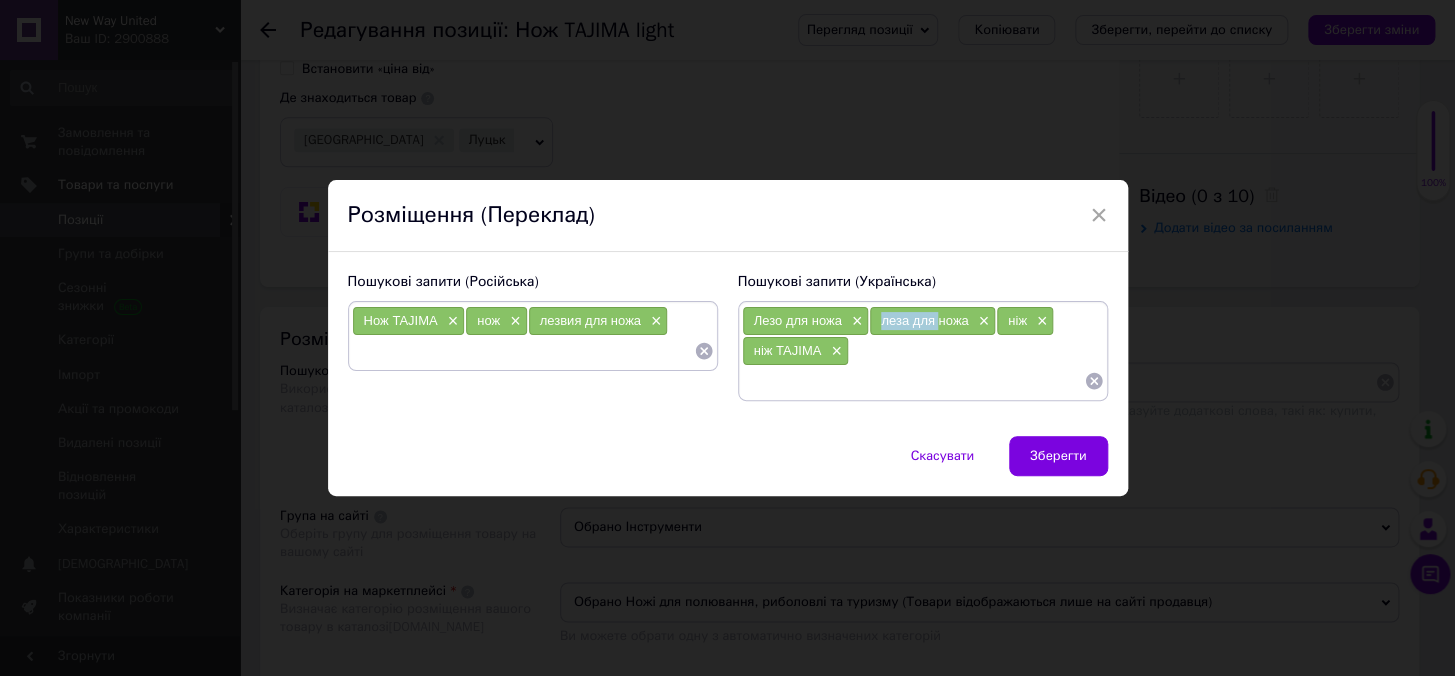 drag, startPoint x: 874, startPoint y: 313, endPoint x: 933, endPoint y: 316, distance: 59.07622 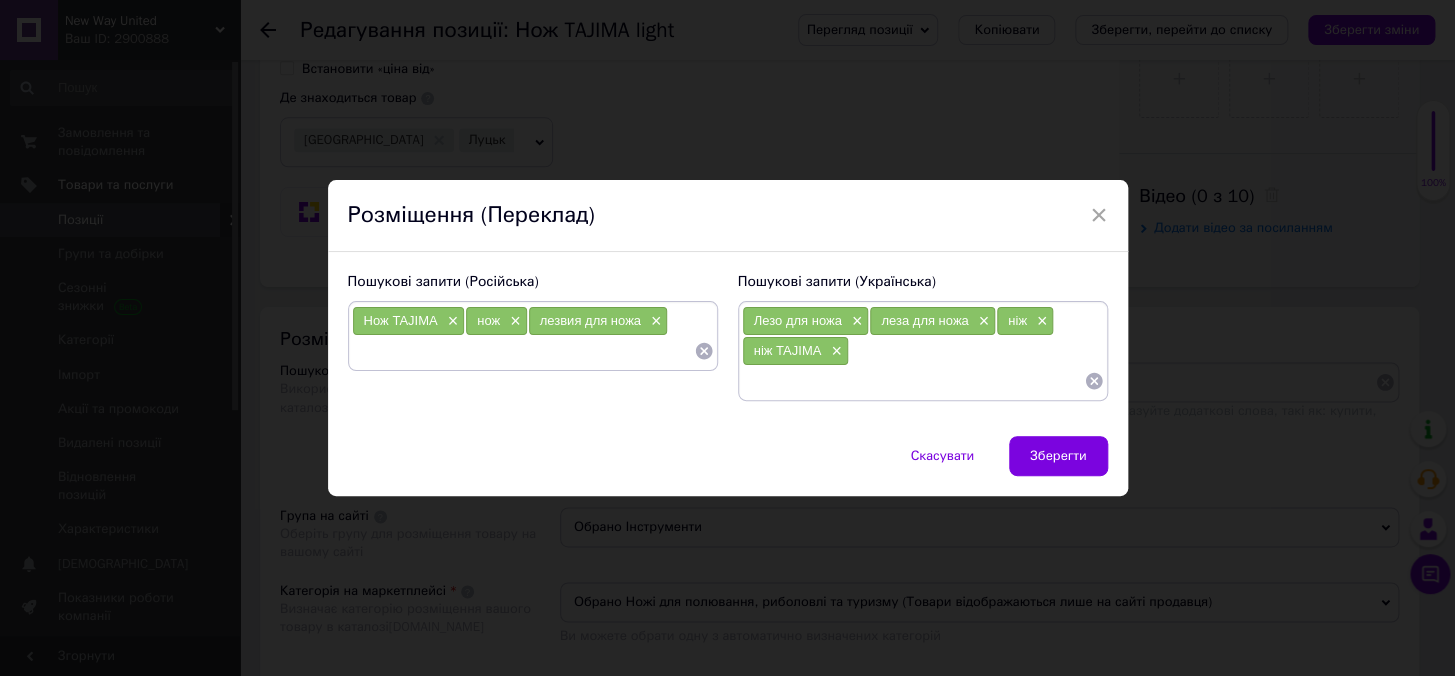 drag, startPoint x: 741, startPoint y: 348, endPoint x: 753, endPoint y: 351, distance: 12.369317 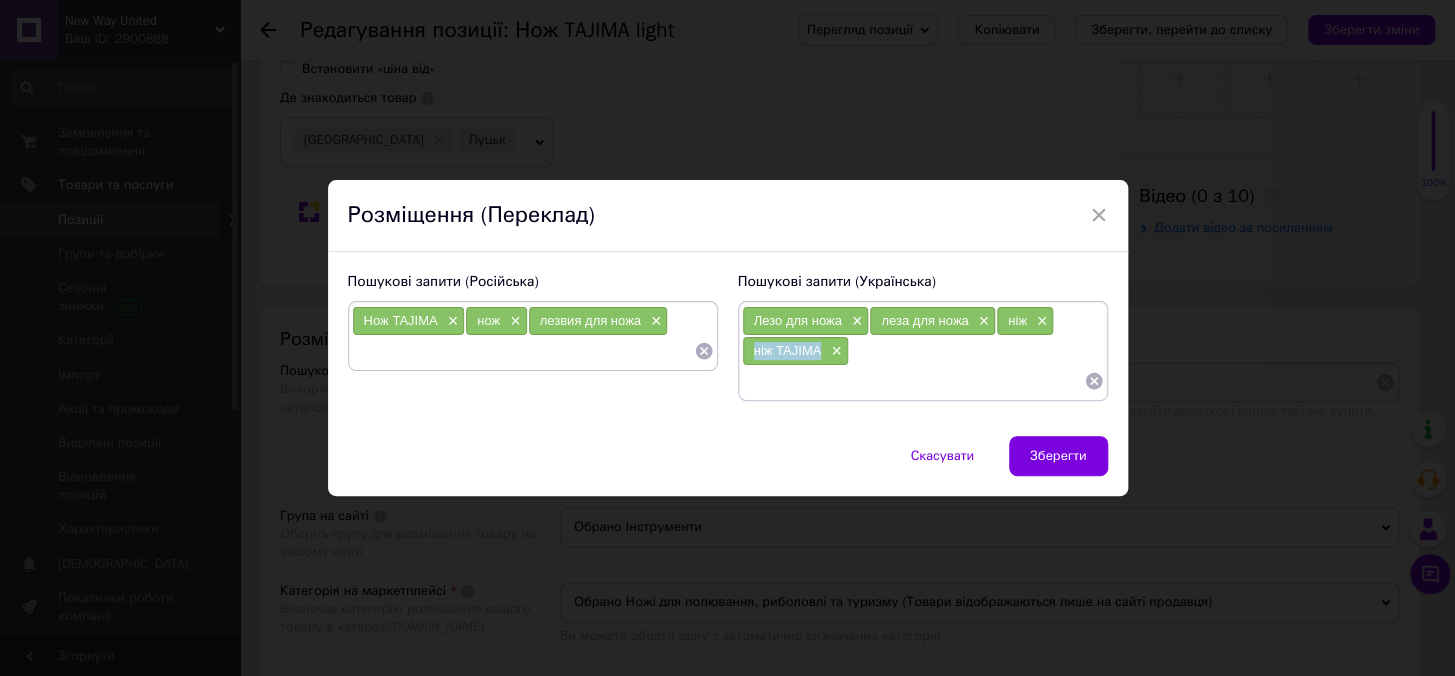 drag, startPoint x: 820, startPoint y: 351, endPoint x: 742, endPoint y: 345, distance: 78.23043 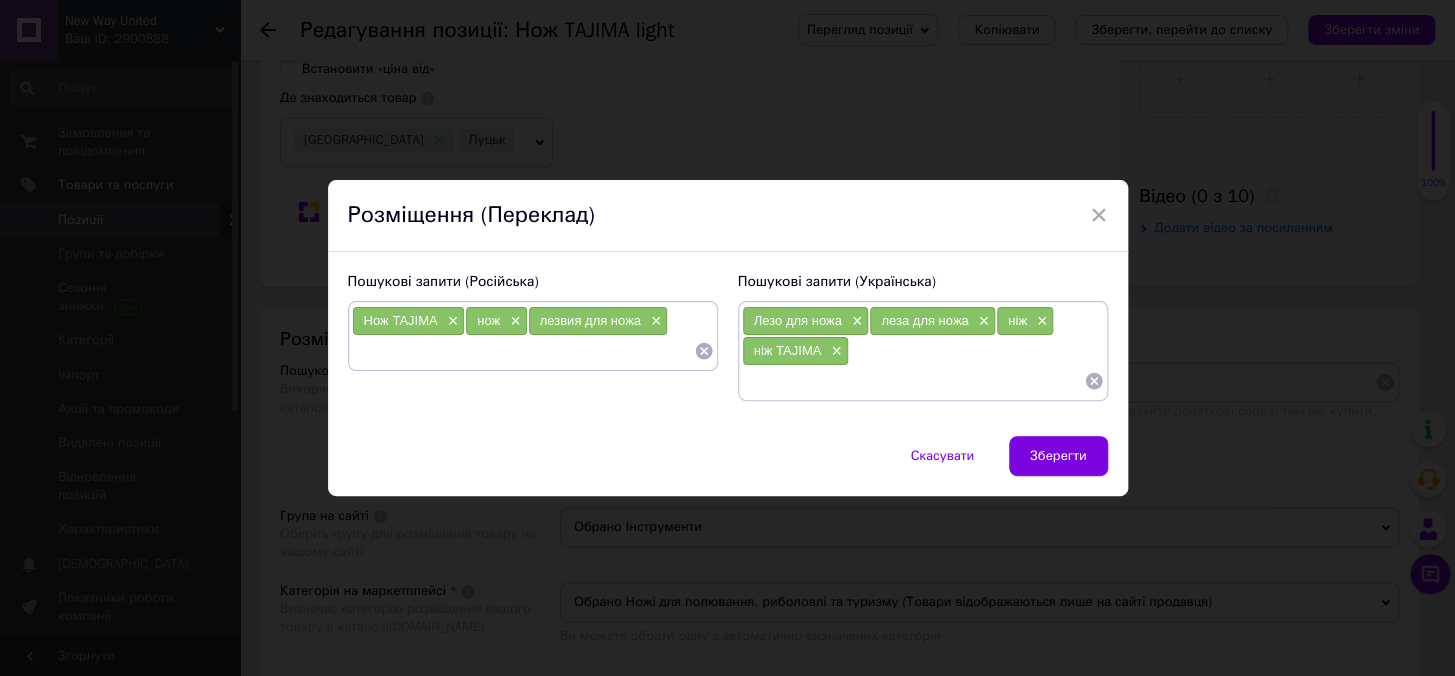 click at bounding box center (913, 381) 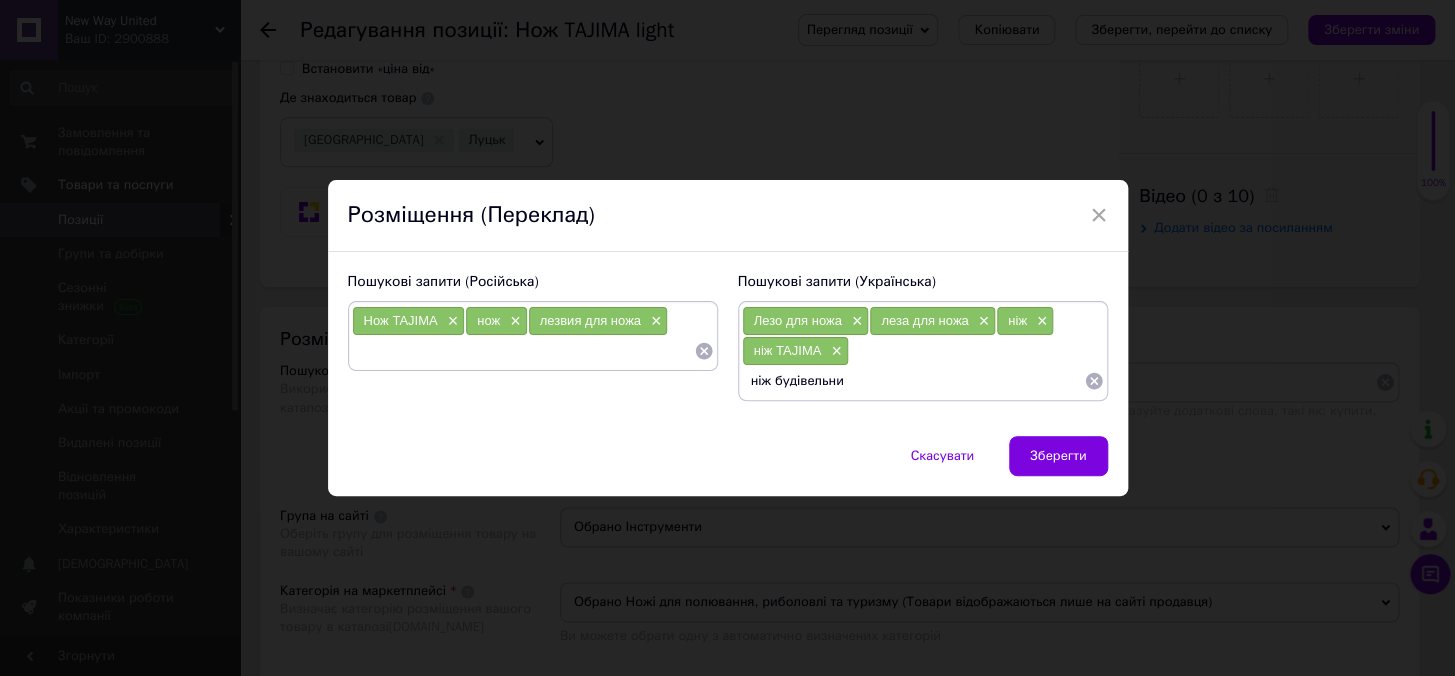 type on "ніж будівельний" 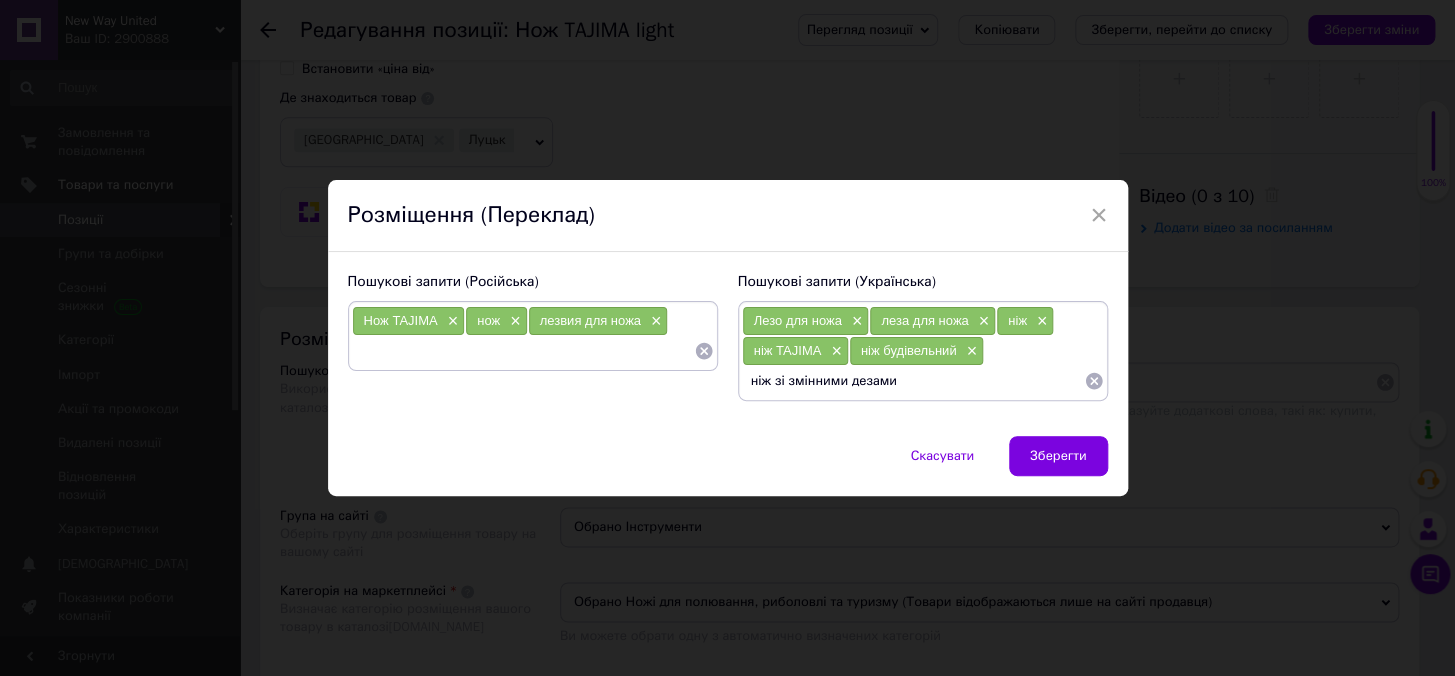 click on "ніж зі змінними дезами" at bounding box center (913, 381) 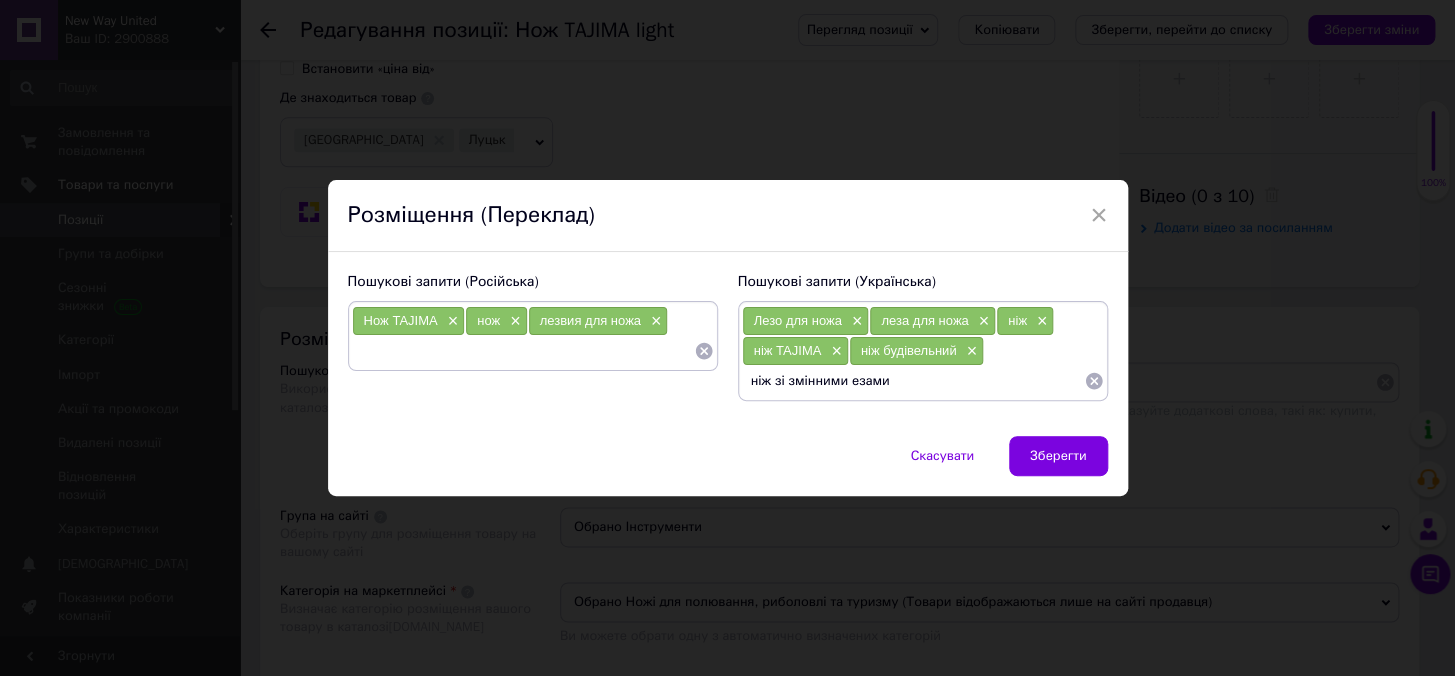 type on "ніж зі змінними лезами" 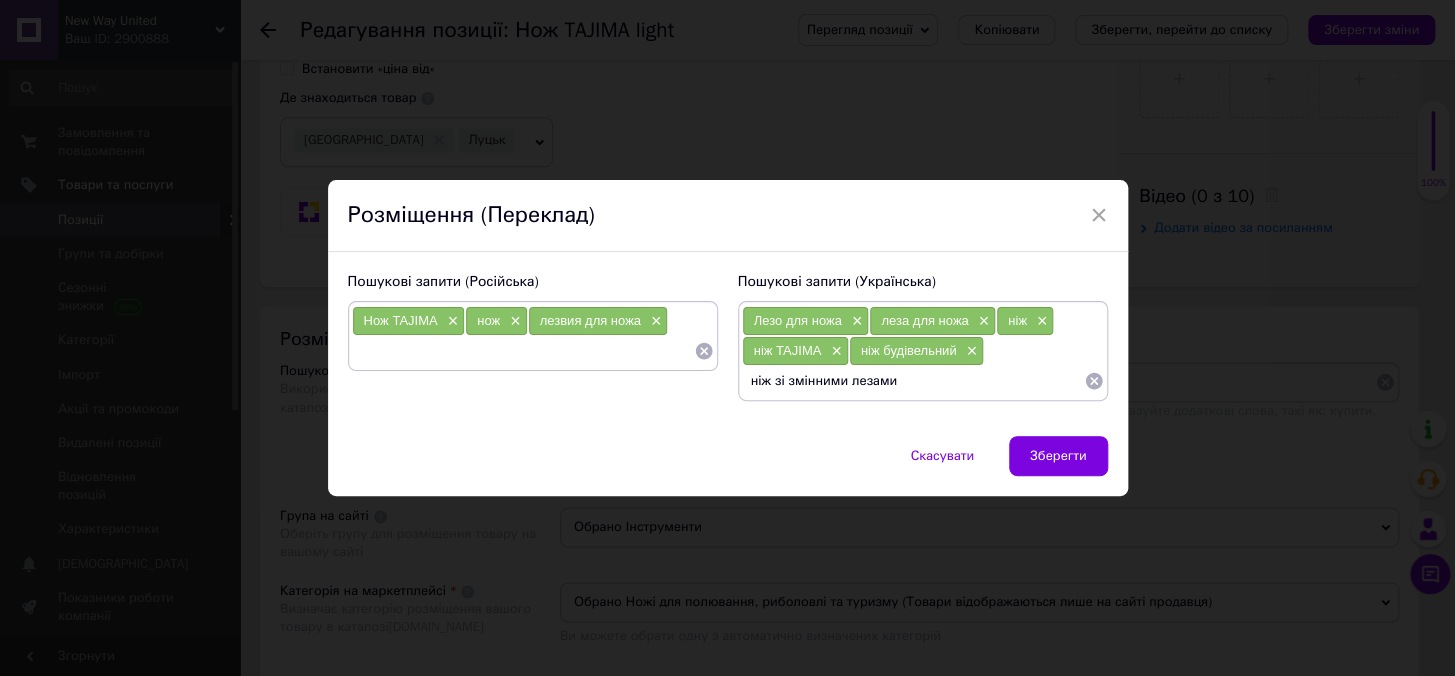 type 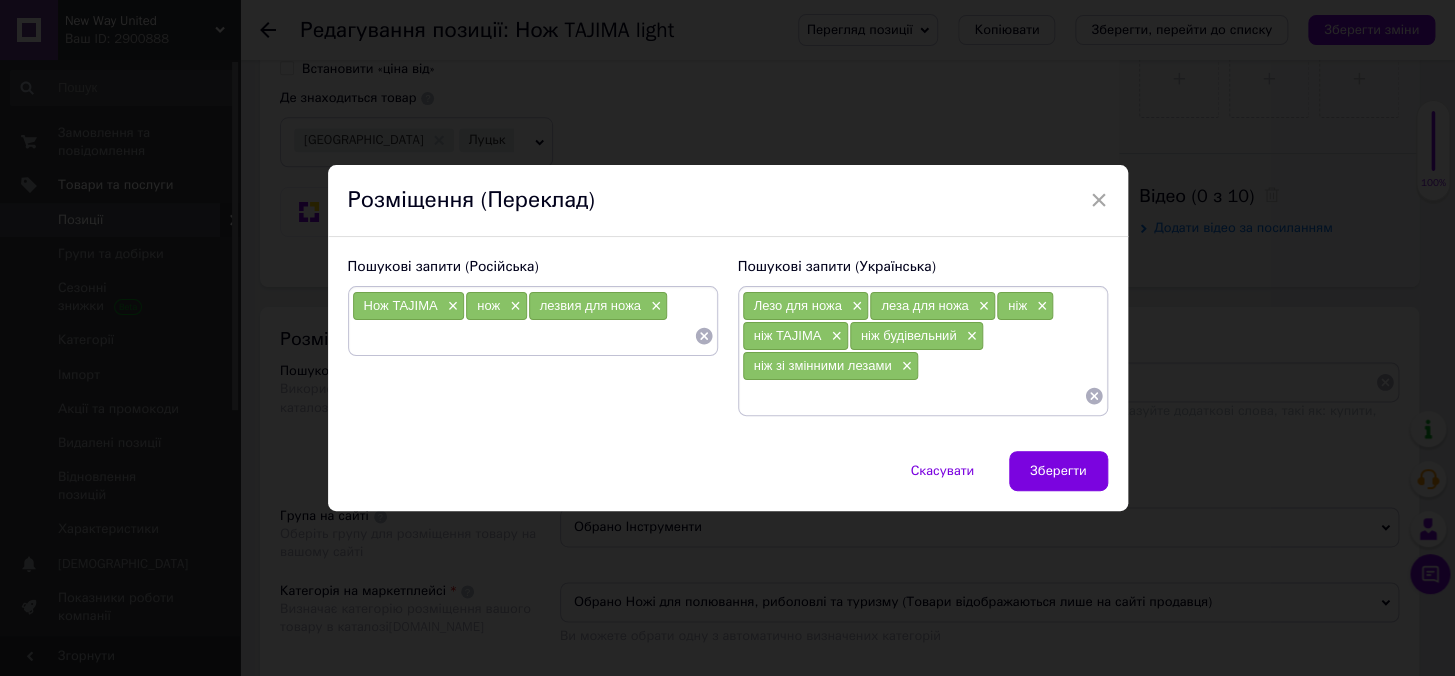 click at bounding box center (523, 336) 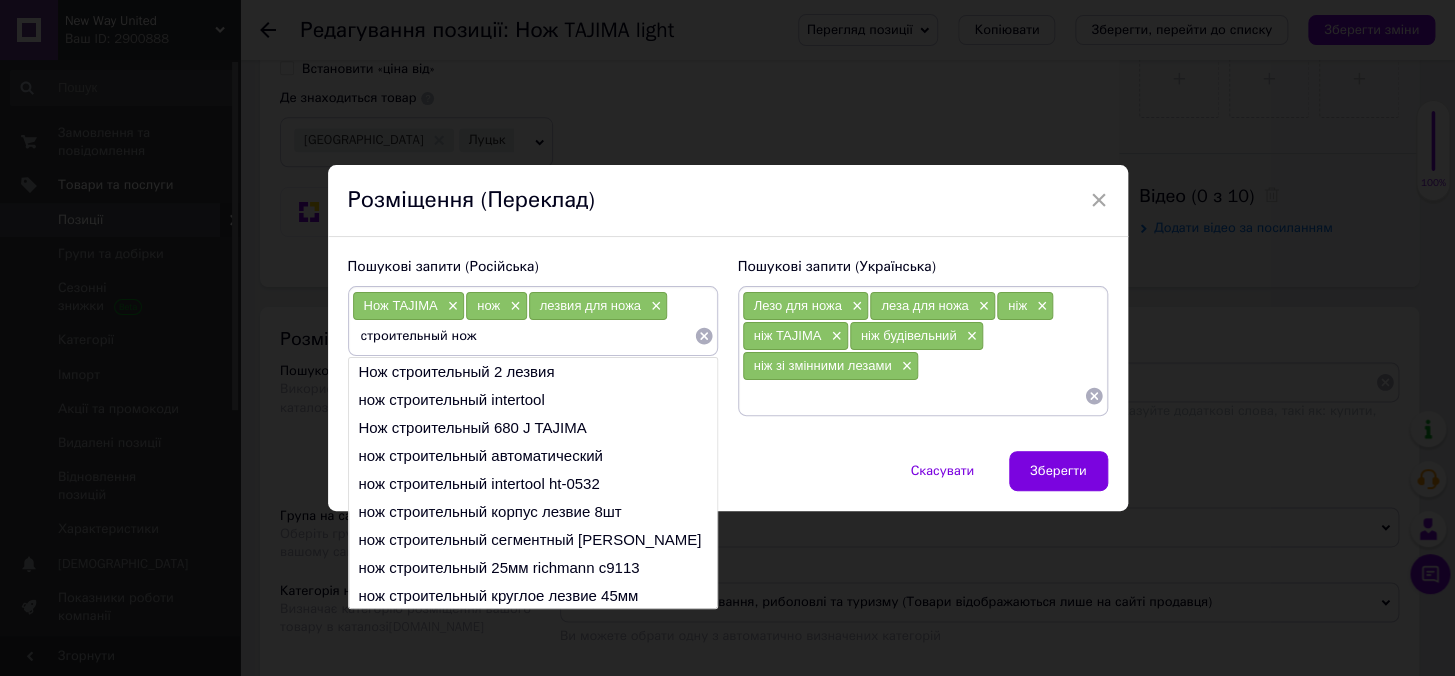type on "строительный нож" 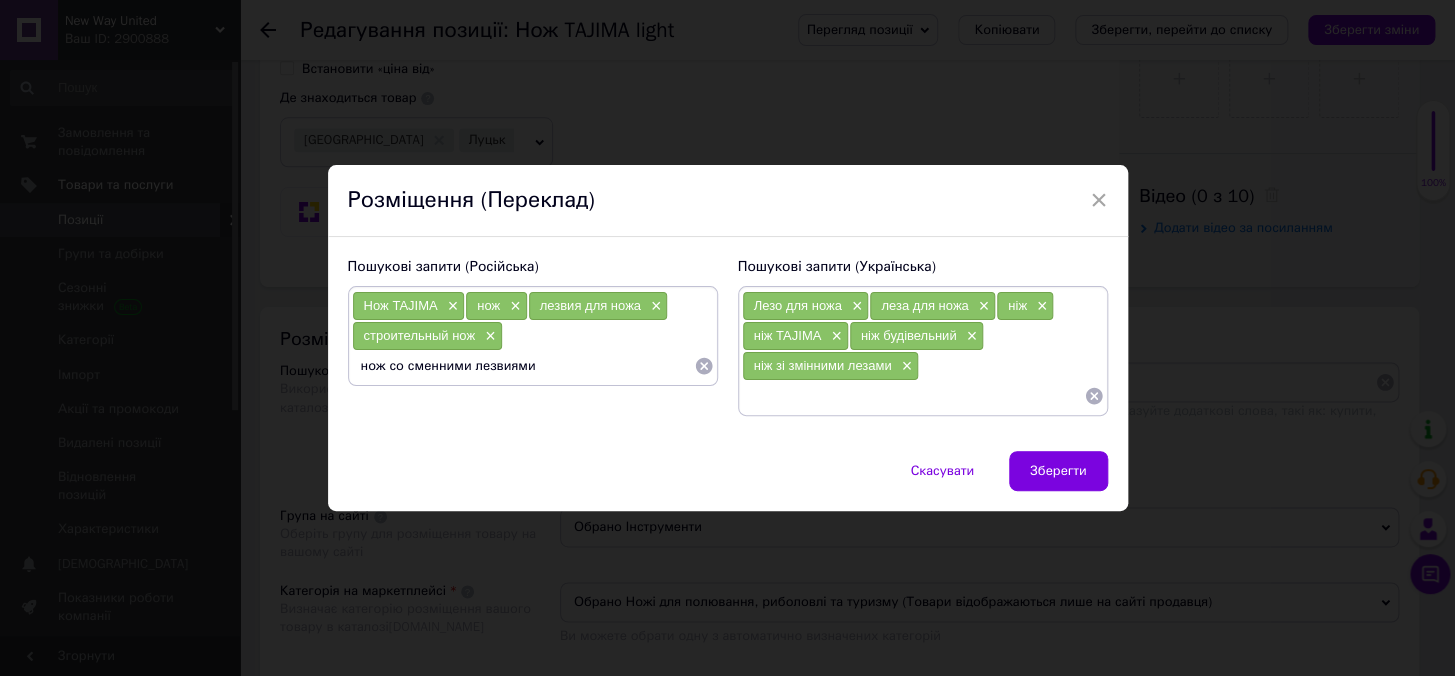 click on "нож со сменними лезвиями" at bounding box center [523, 366] 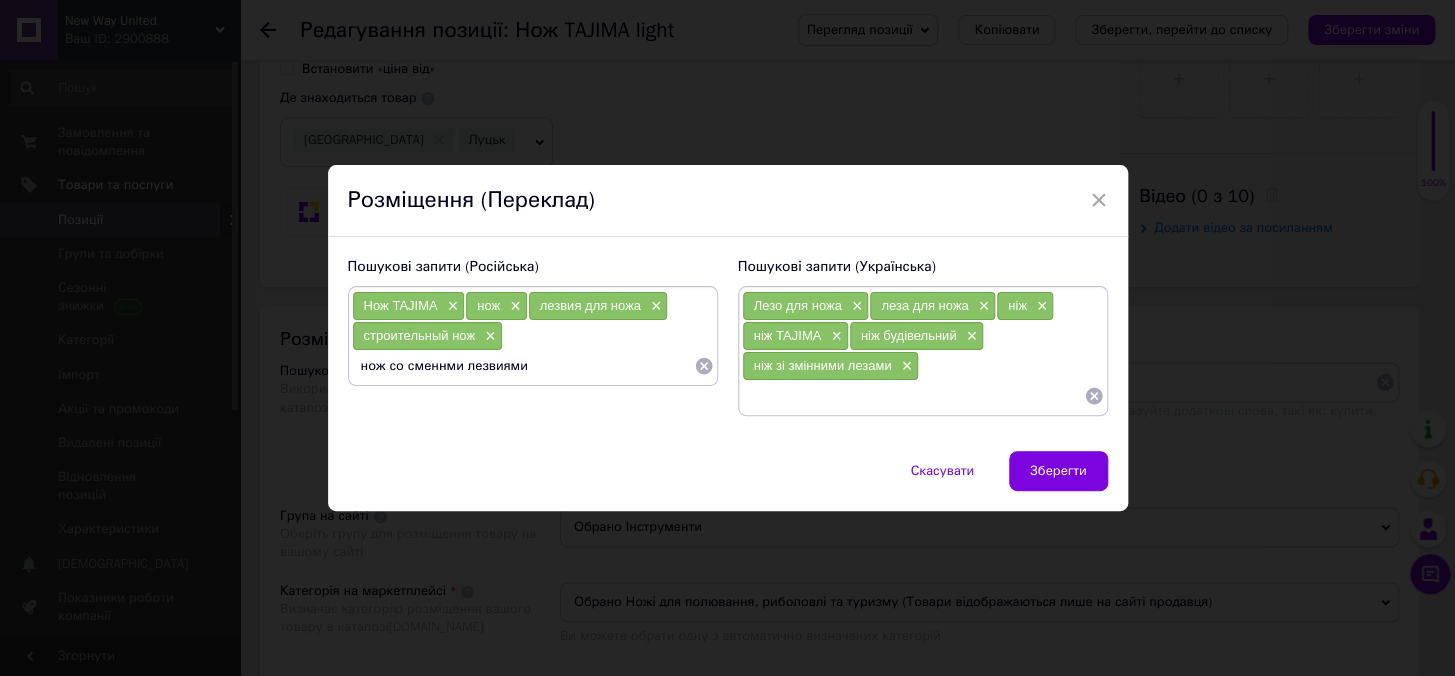 type on "нож со сменными лезвиями" 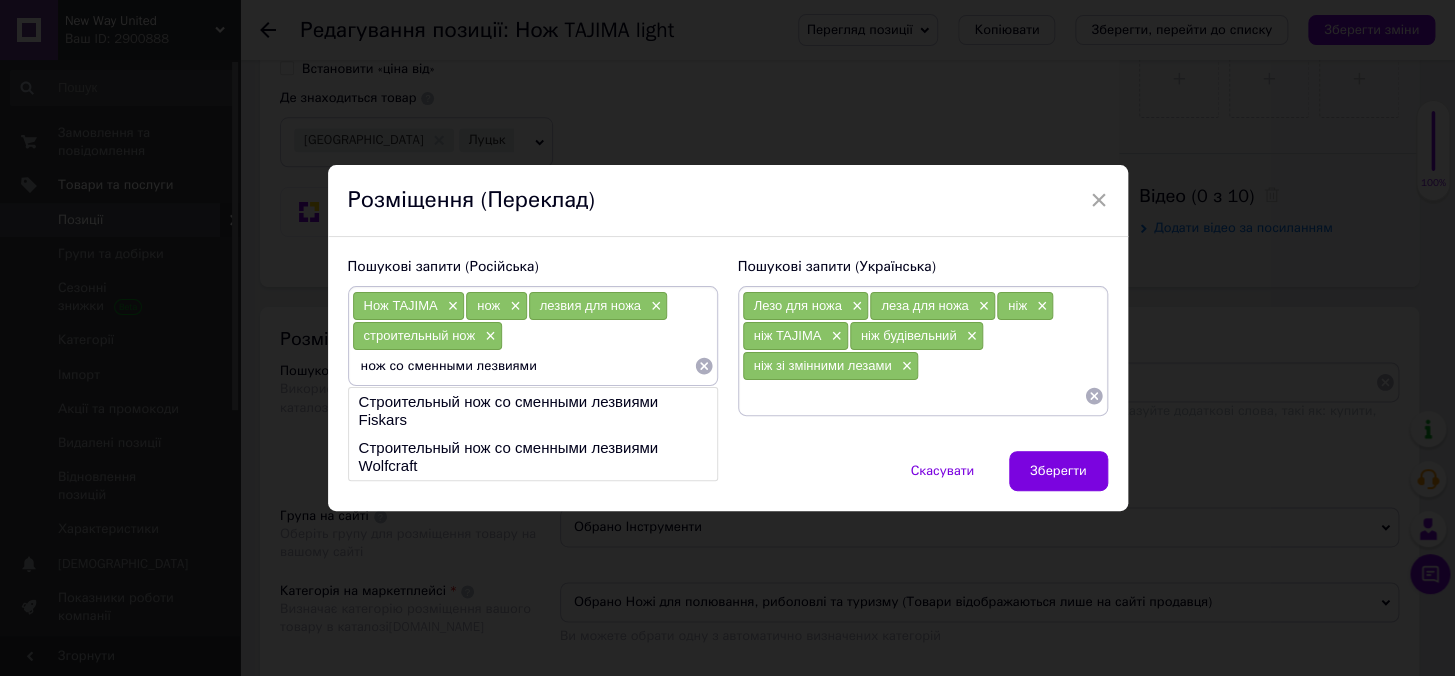 click on "нож со сменными лезвиями" at bounding box center [523, 366] 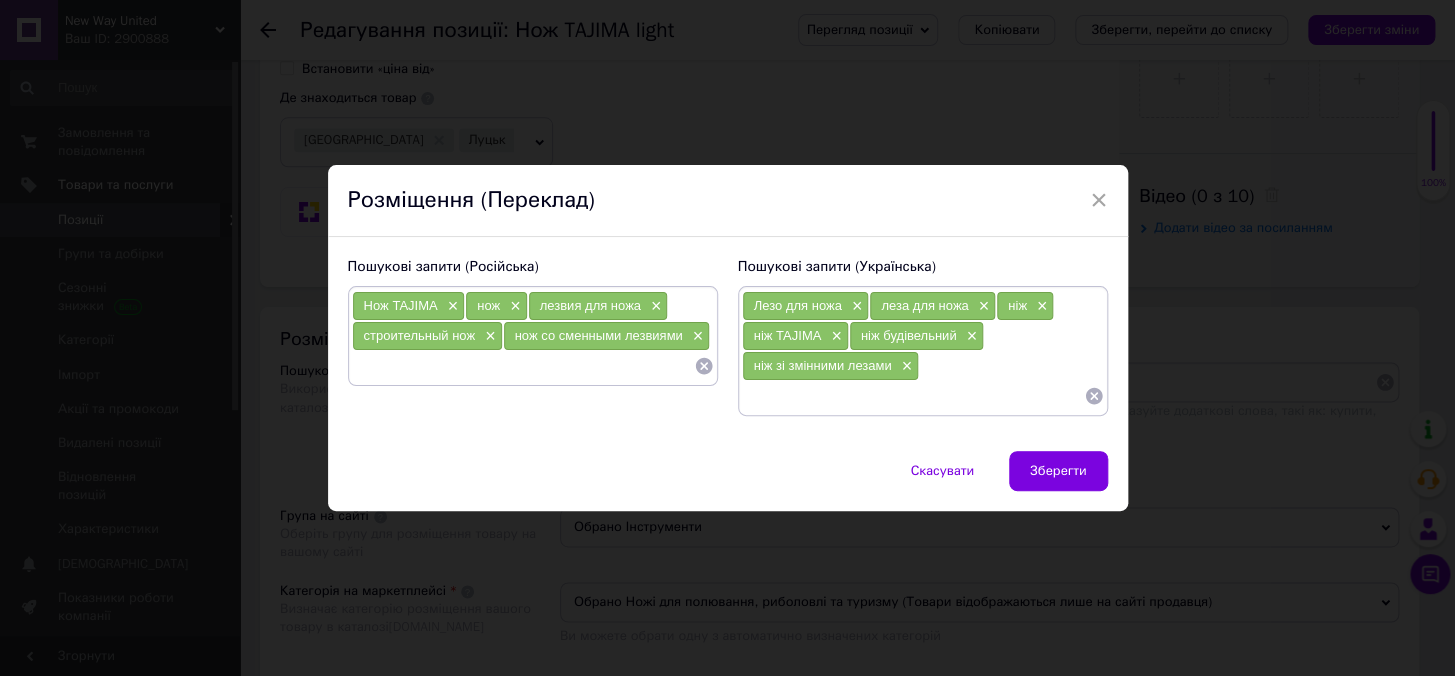 click on "Зберегти" at bounding box center (1058, 471) 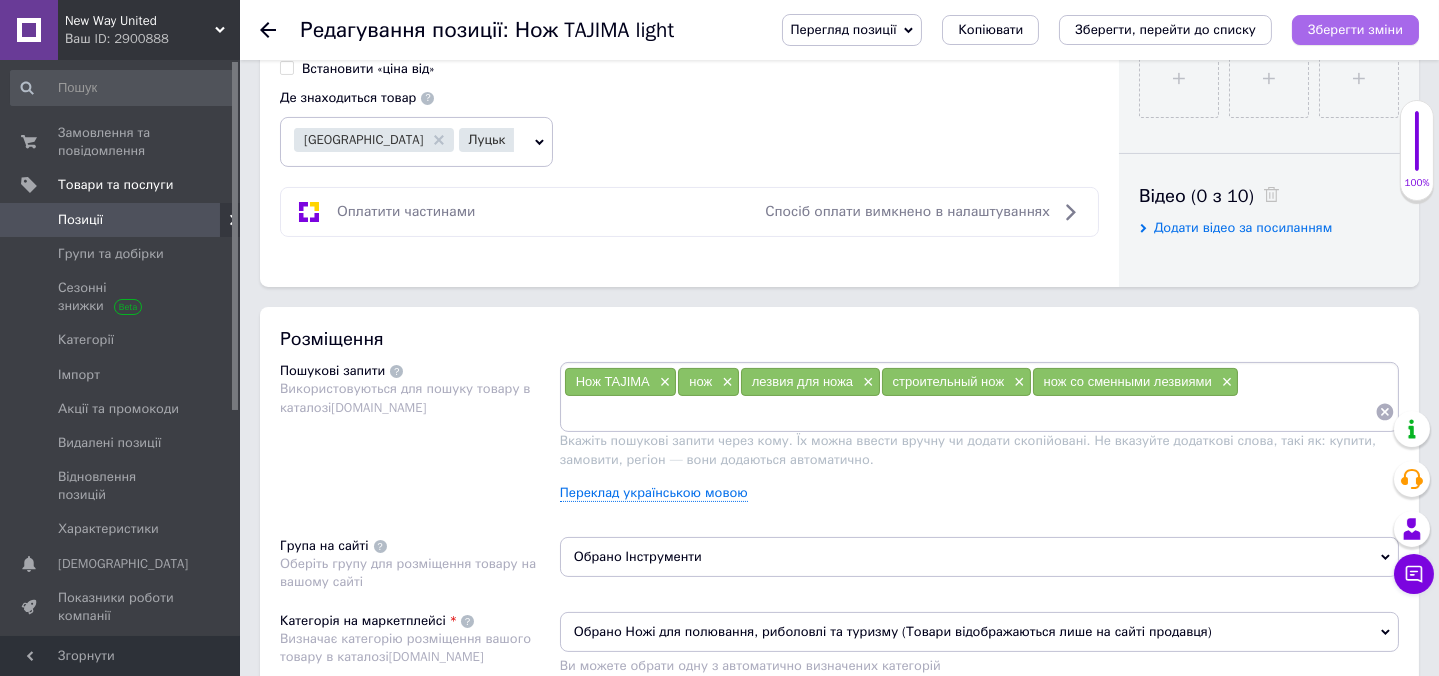 click on "Зберегти зміни" at bounding box center [1355, 29] 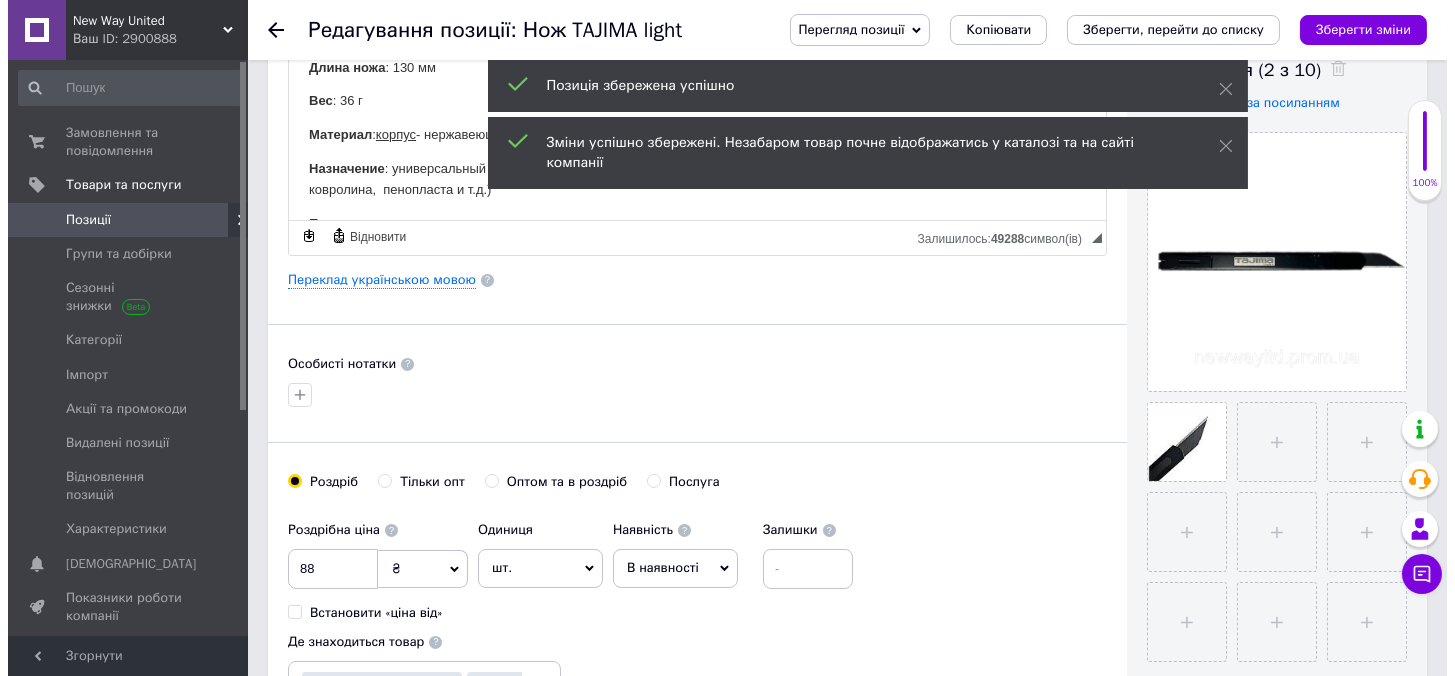 scroll, scrollTop: 363, scrollLeft: 0, axis: vertical 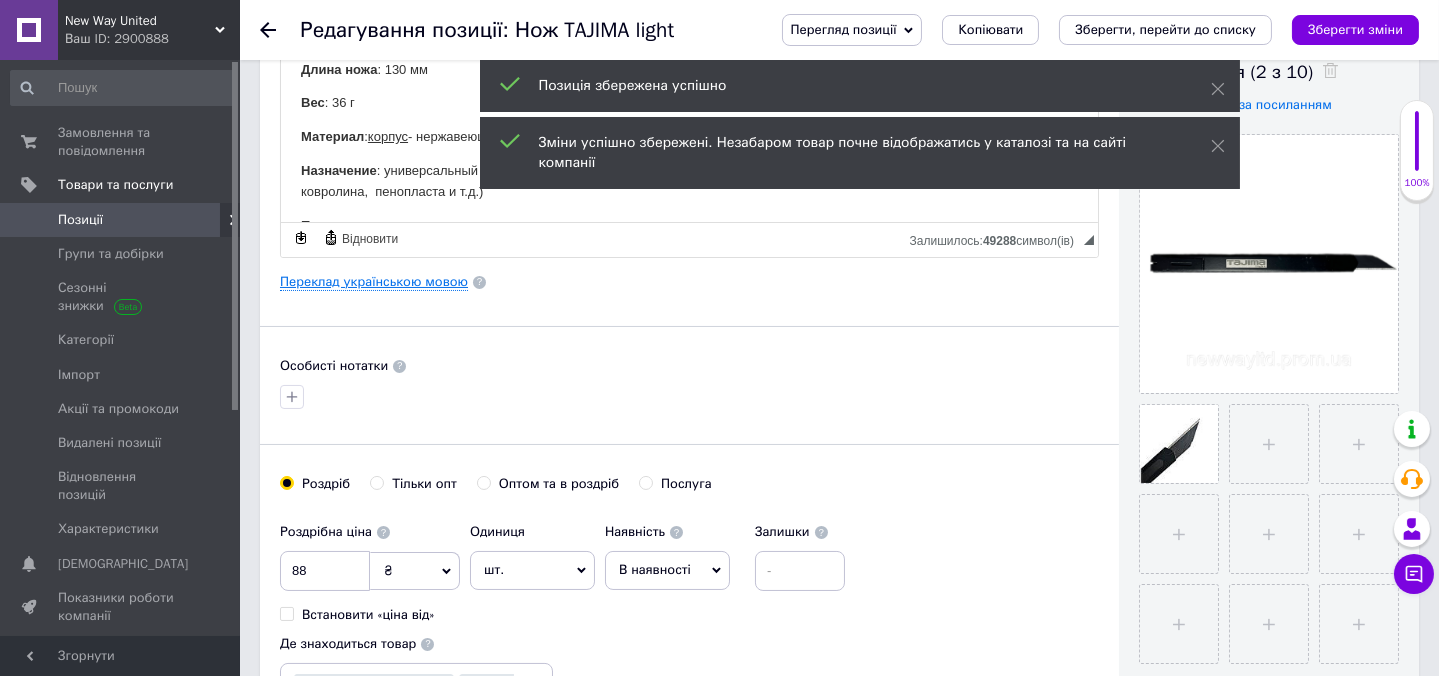 click on "Переклад українською мовою" at bounding box center (374, 282) 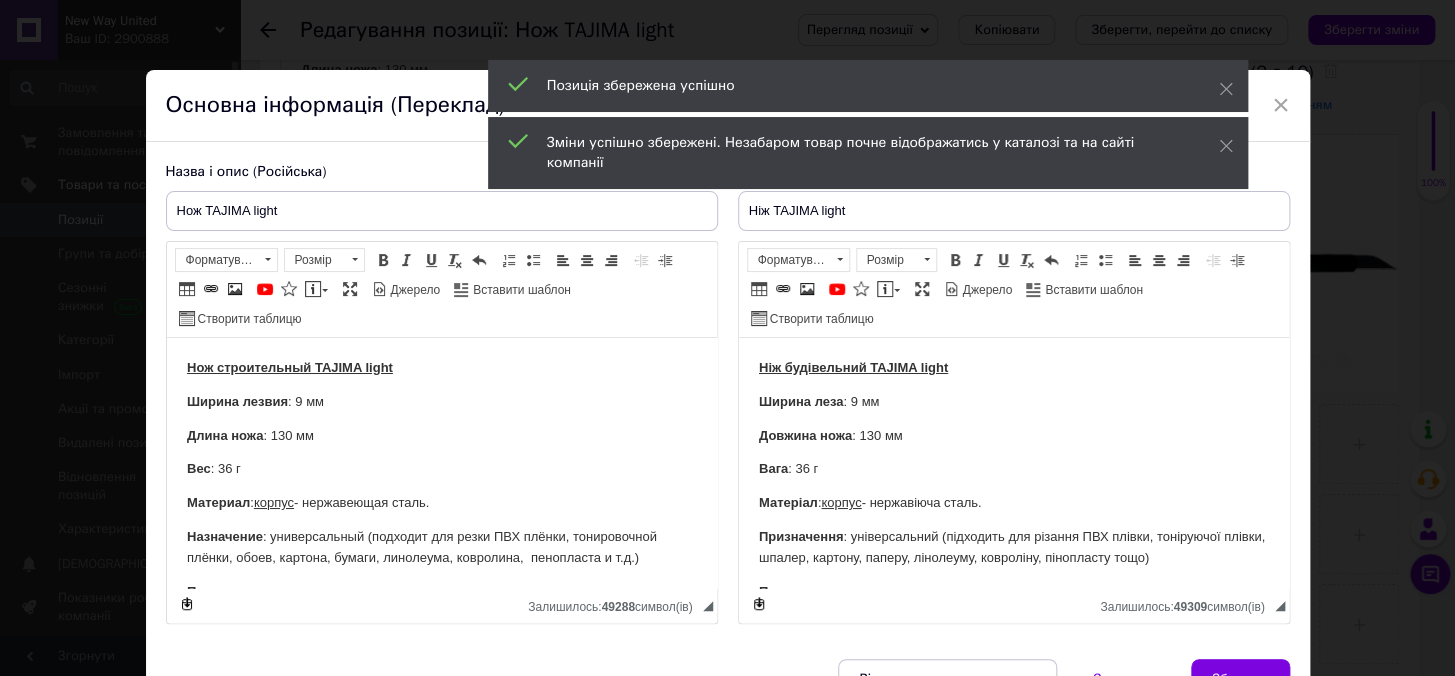 scroll, scrollTop: 0, scrollLeft: 0, axis: both 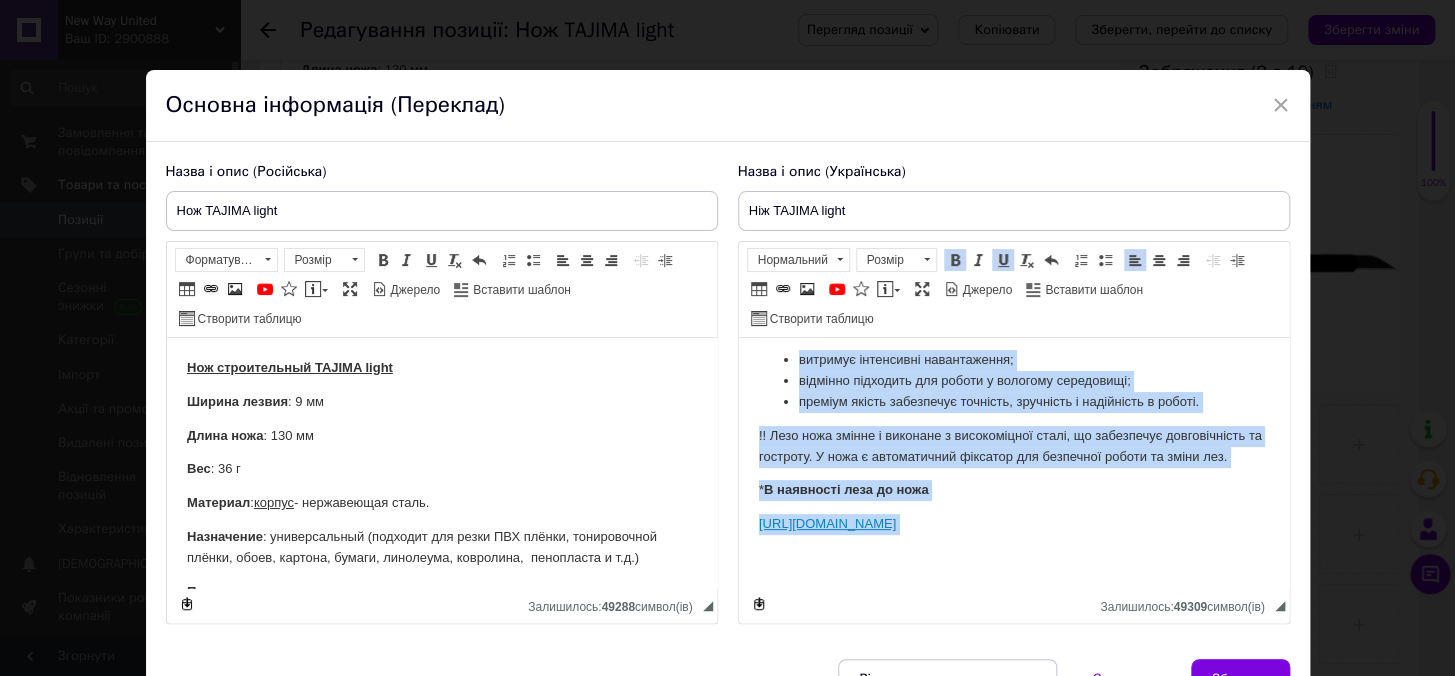 drag, startPoint x: 755, startPoint y: 370, endPoint x: 813, endPoint y: 569, distance: 207.28 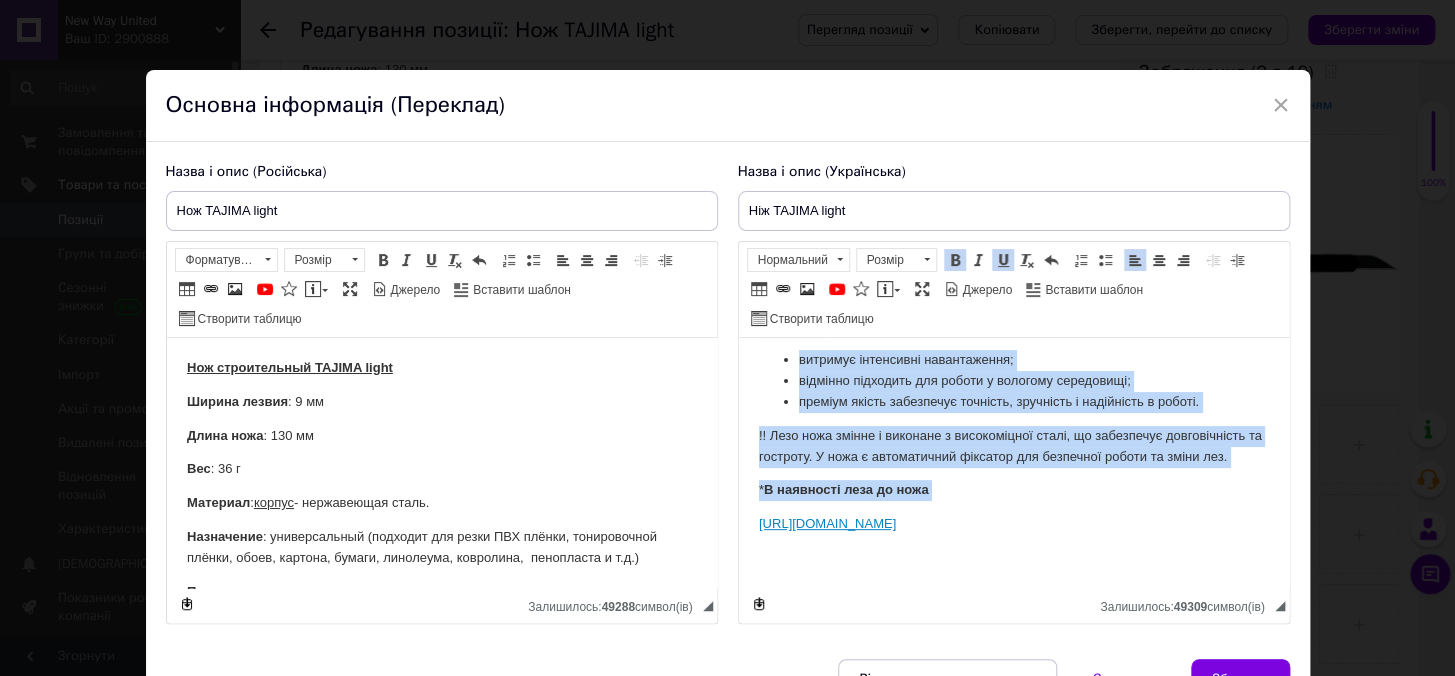 click on "*  В наявності леза до ножа" at bounding box center (1013, 490) 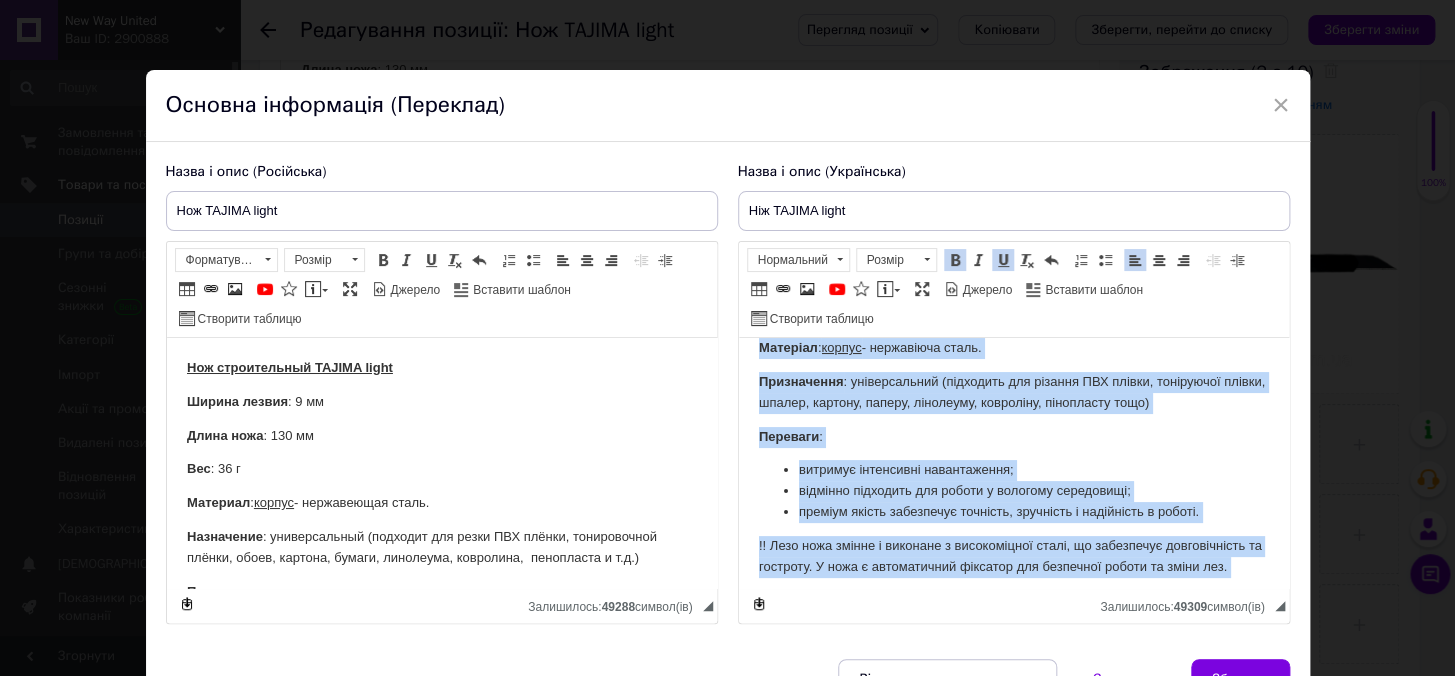 scroll, scrollTop: 0, scrollLeft: 0, axis: both 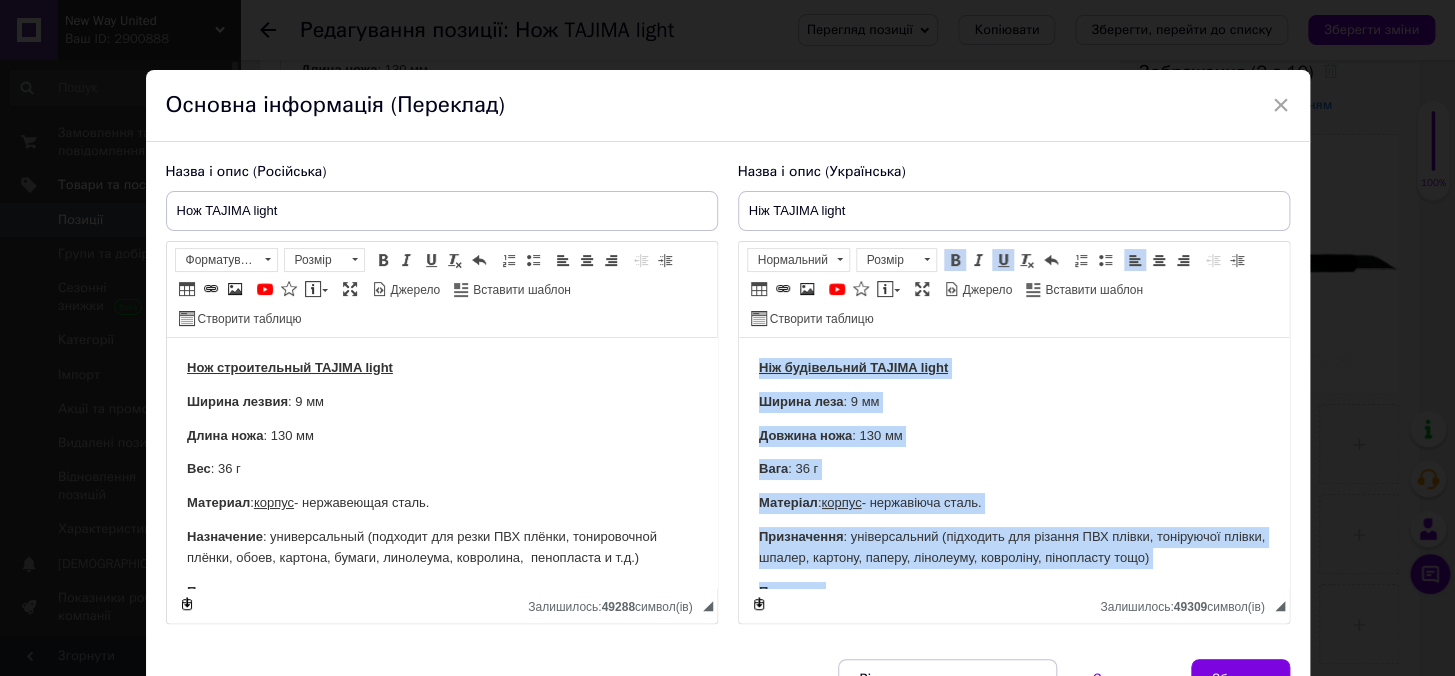 drag, startPoint x: 987, startPoint y: 422, endPoint x: 842, endPoint y: 383, distance: 150.15326 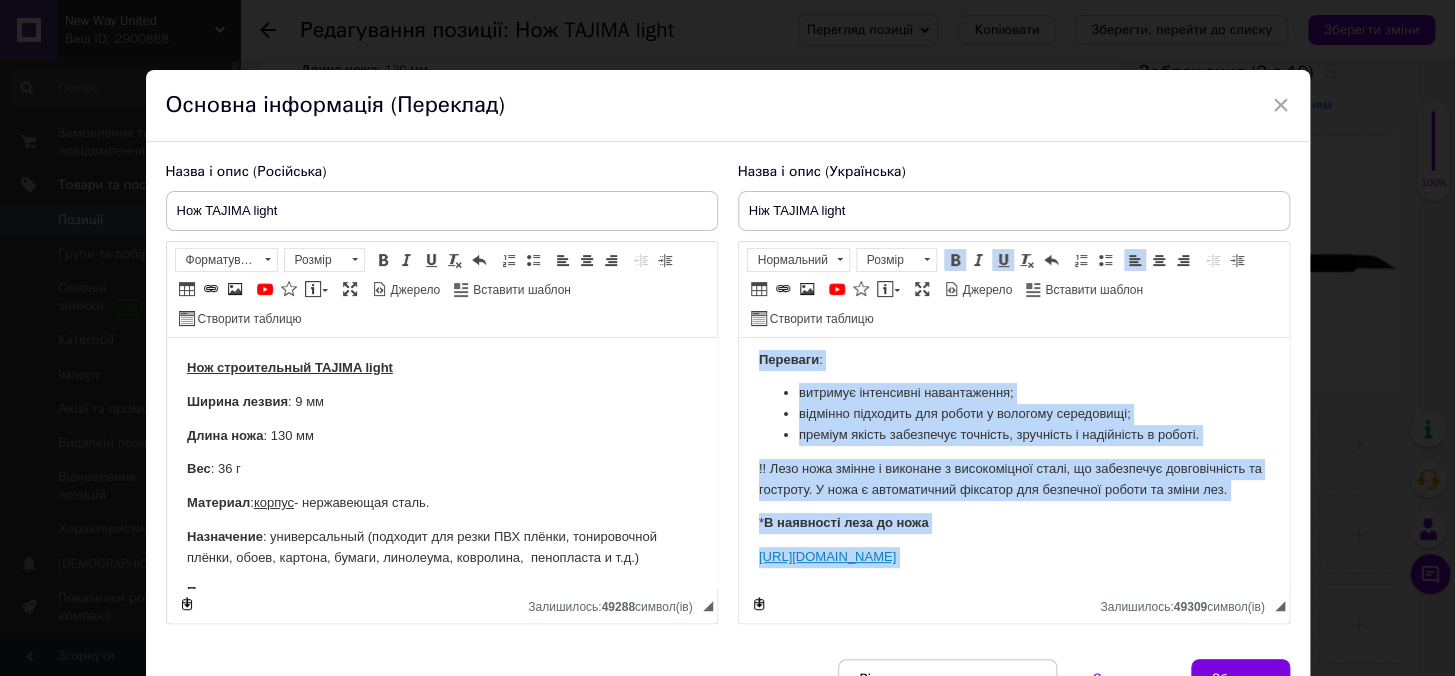 scroll, scrollTop: 265, scrollLeft: 0, axis: vertical 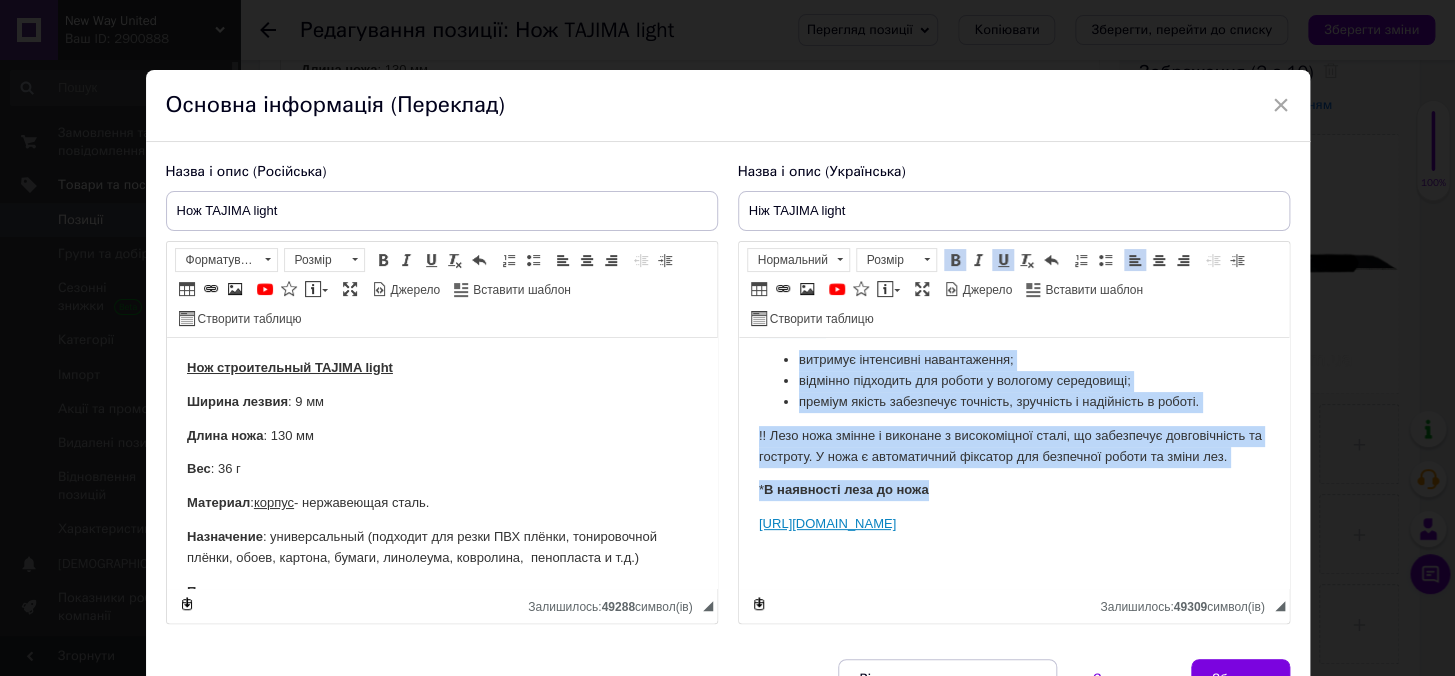 drag, startPoint x: 748, startPoint y: 361, endPoint x: 939, endPoint y: 481, distance: 225.56818 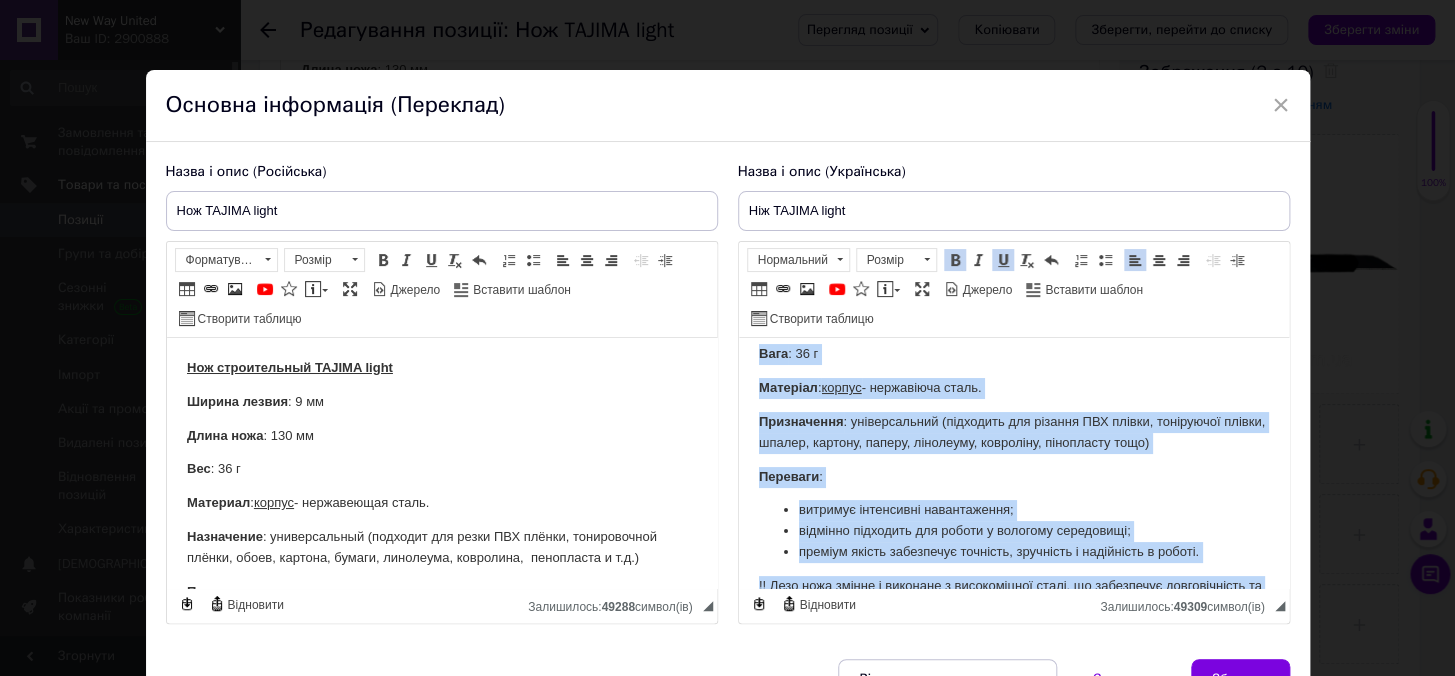 scroll, scrollTop: 0, scrollLeft: 0, axis: both 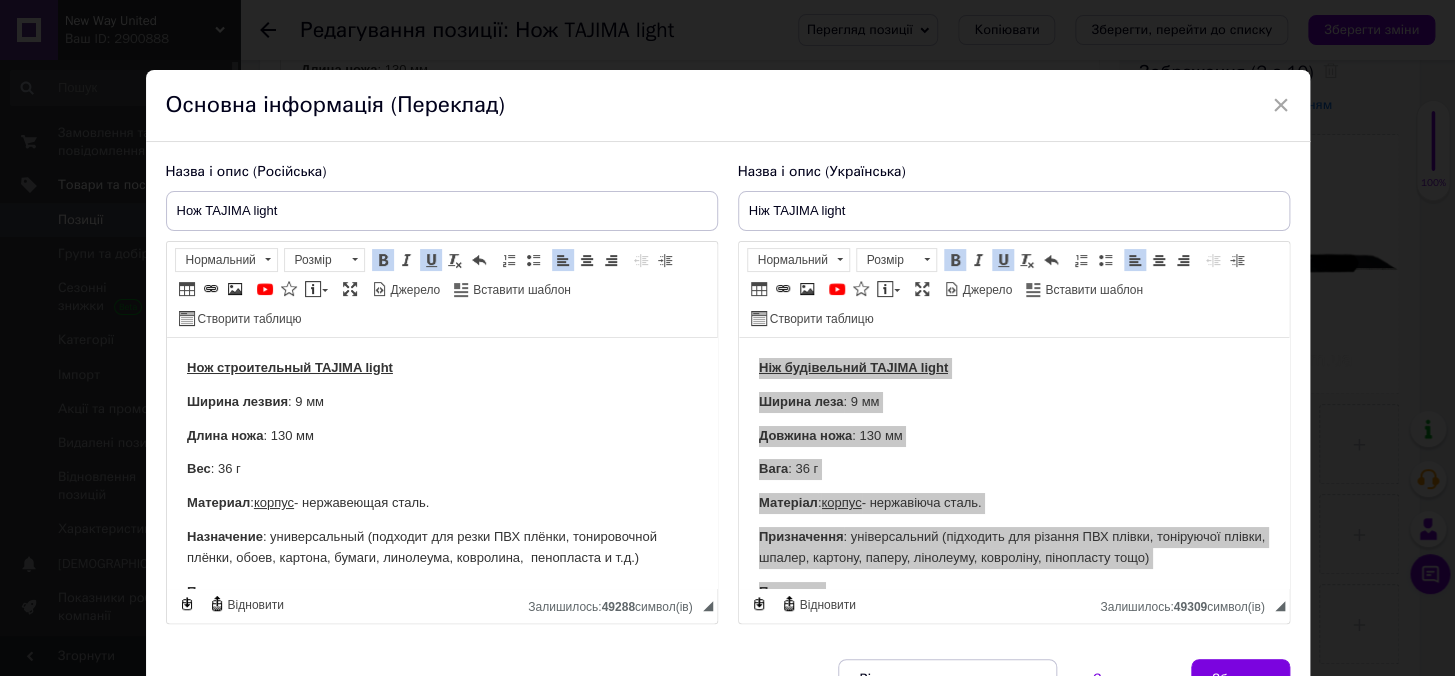 click on "Длина ножа : 130 мм" at bounding box center (441, 436) 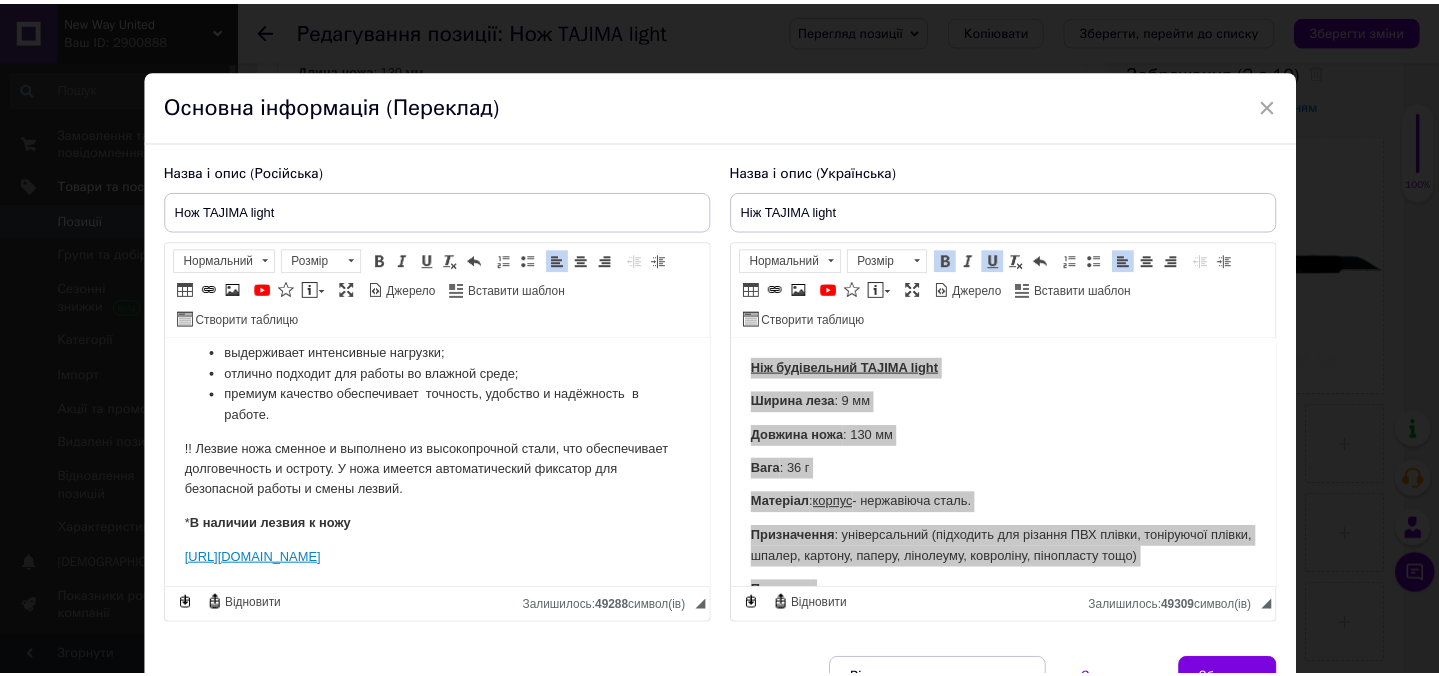 scroll, scrollTop: 307, scrollLeft: 0, axis: vertical 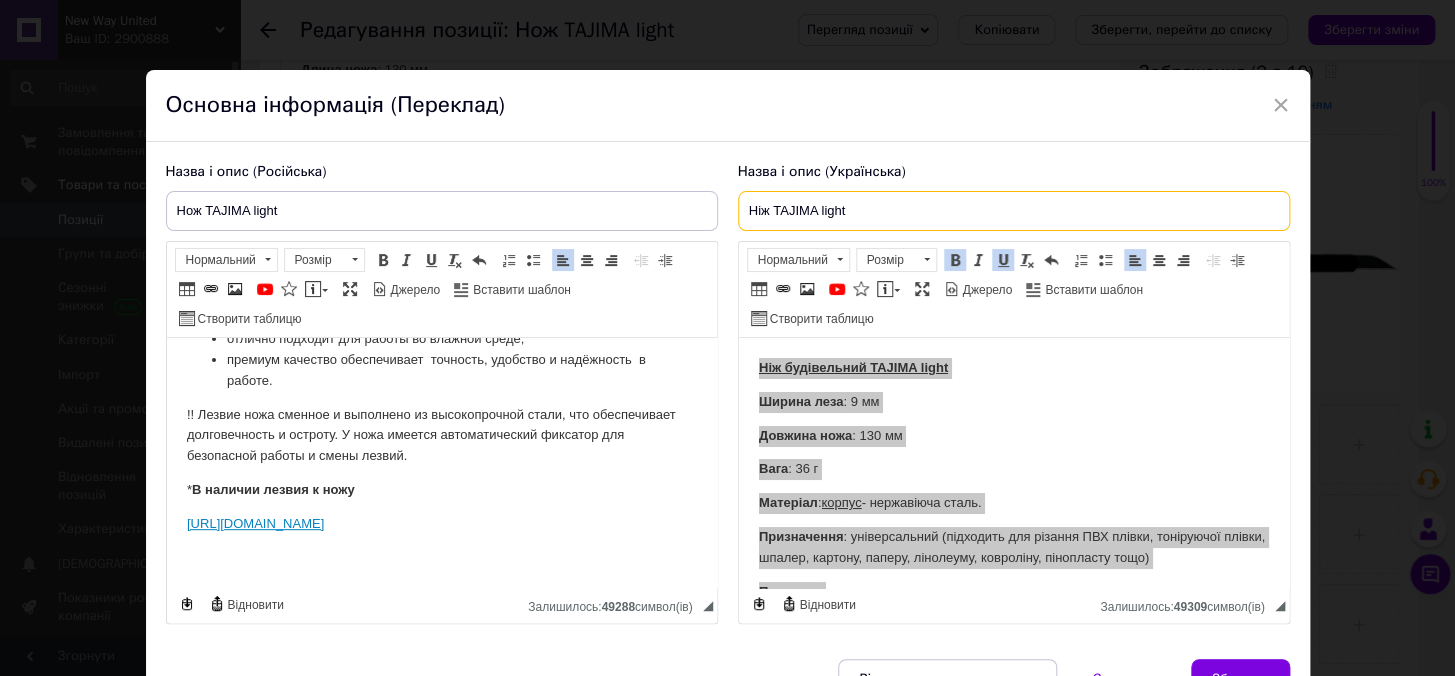 drag, startPoint x: 801, startPoint y: 214, endPoint x: 744, endPoint y: 213, distance: 57.00877 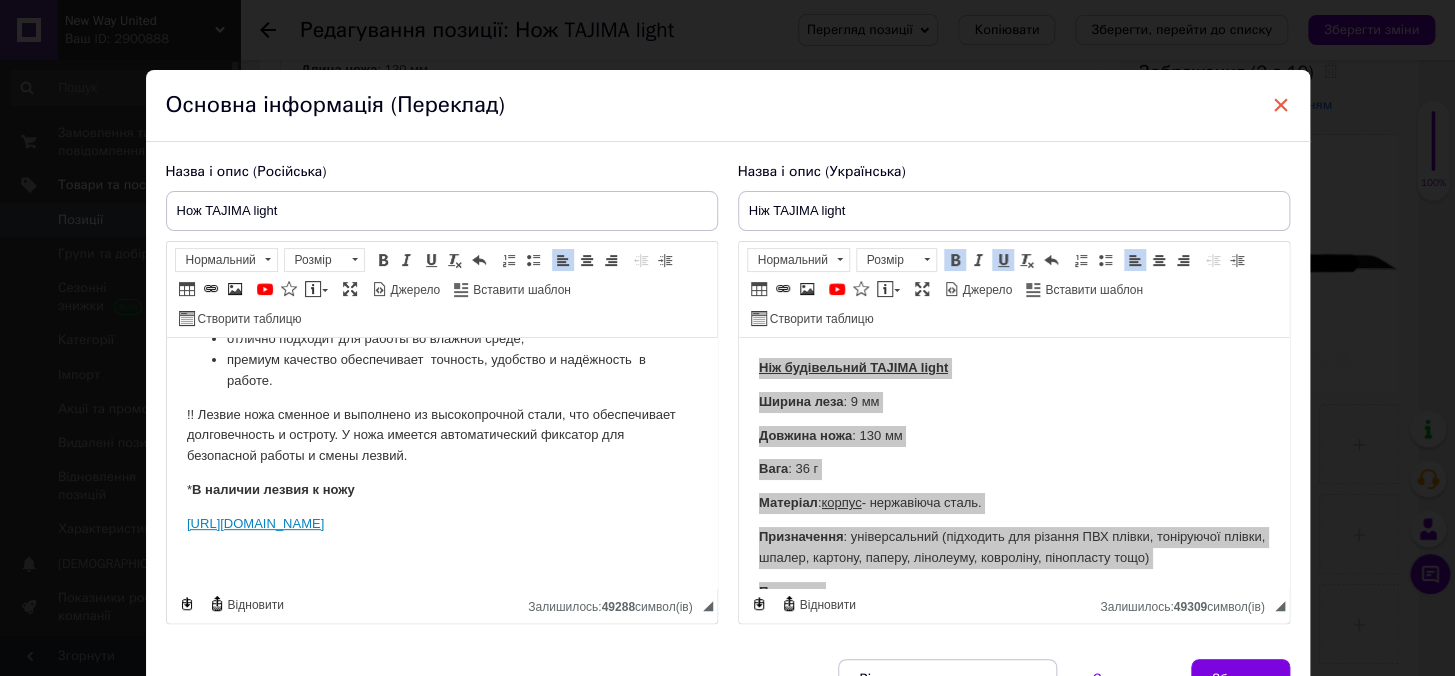 click on "×" at bounding box center (1281, 105) 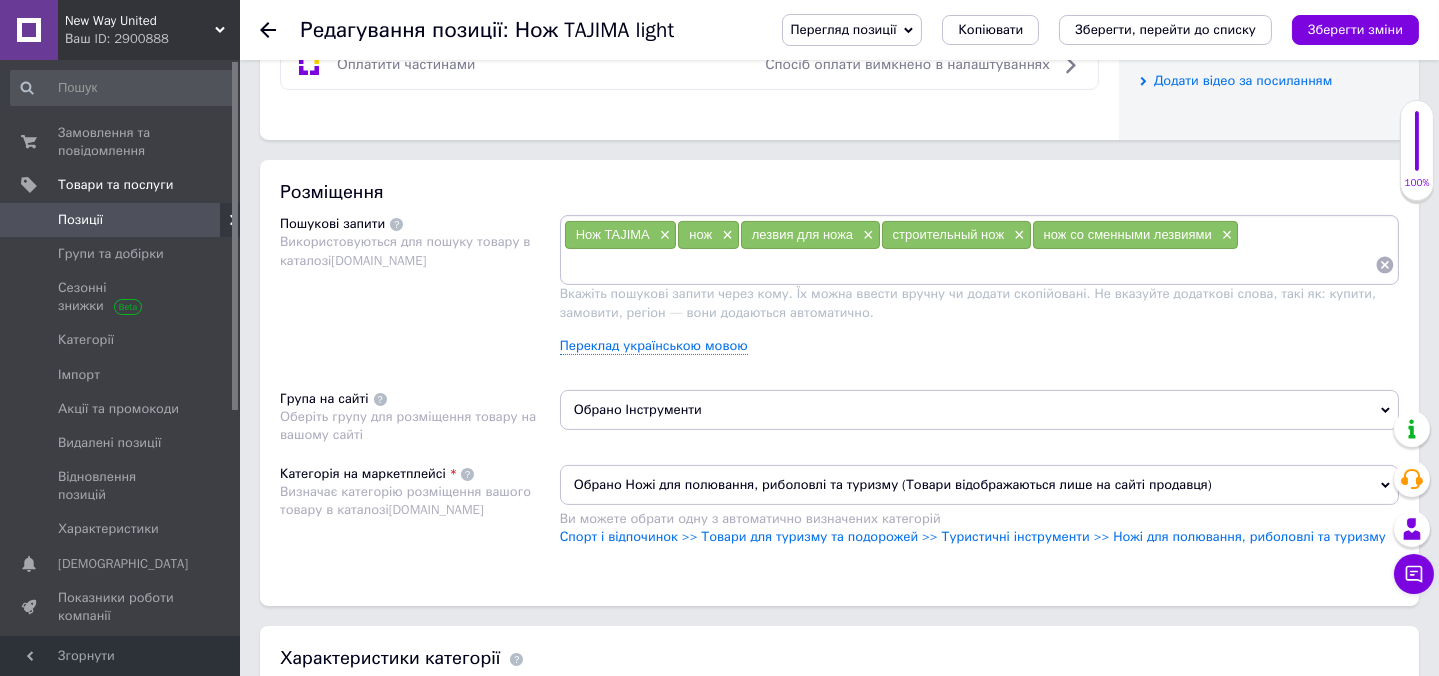 scroll, scrollTop: 1090, scrollLeft: 0, axis: vertical 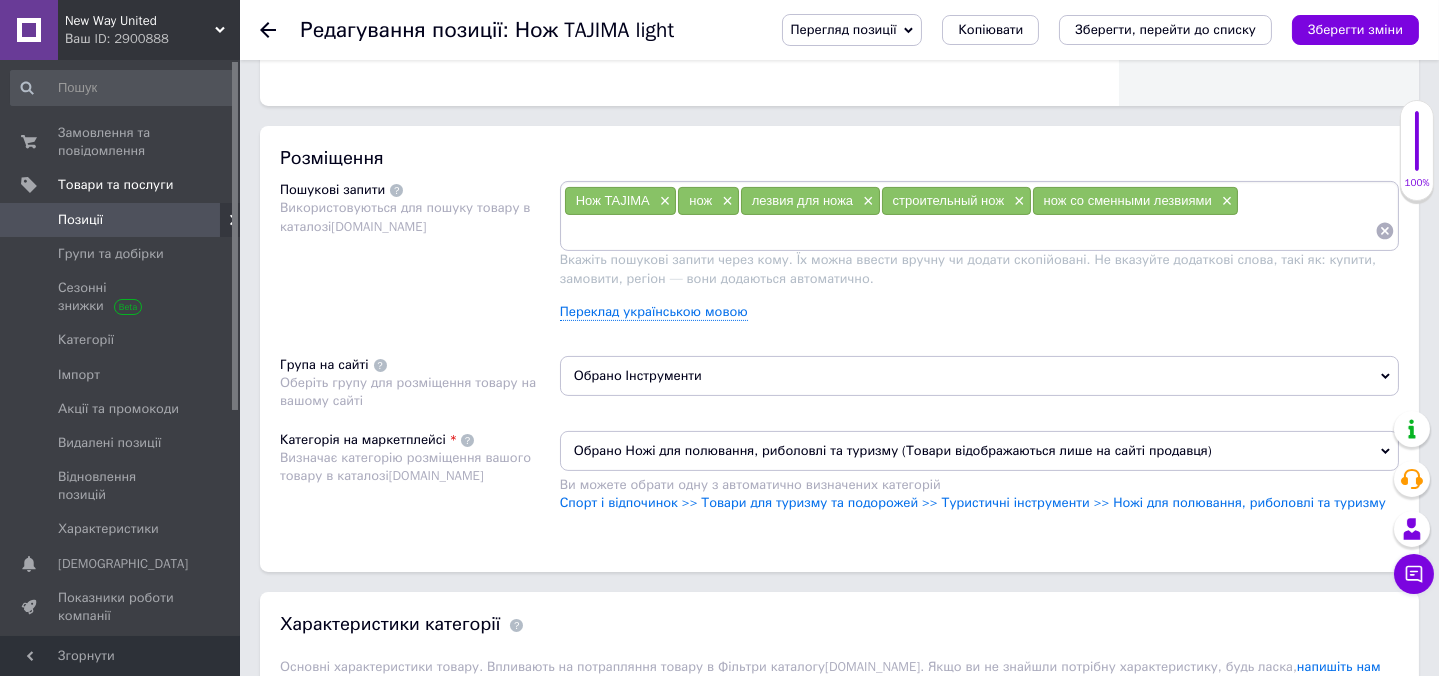 click on "Нож TAJIMA × нож × лезвия для ножа × строительный нож × нож со сменными лезвиями × Вкажіть пошукові запити через кому. Їх можна ввести вручну чи додати скопійовані. Не вказуйте додаткові слова, такі як: купити, замовити, регіон — вони додаються автоматично. Переклад українською мовою" at bounding box center [979, 258] 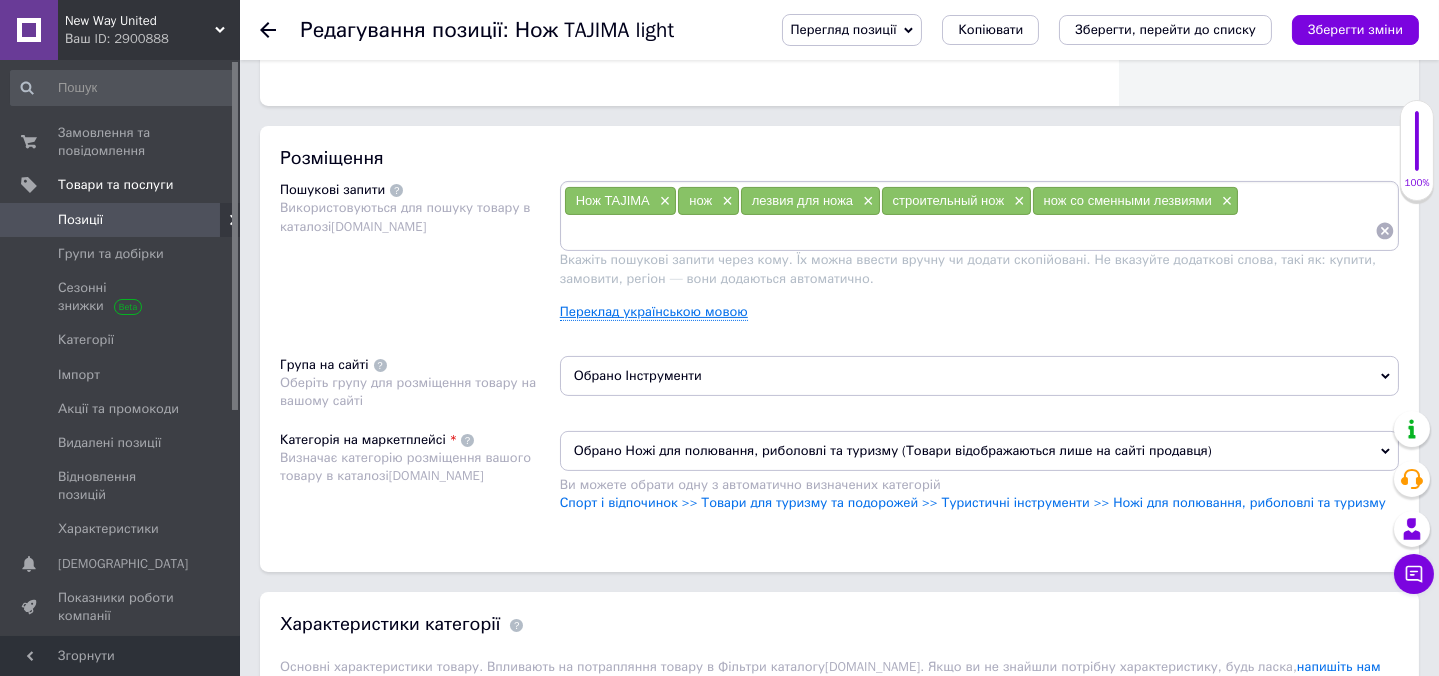 click on "Переклад українською мовою" at bounding box center (654, 312) 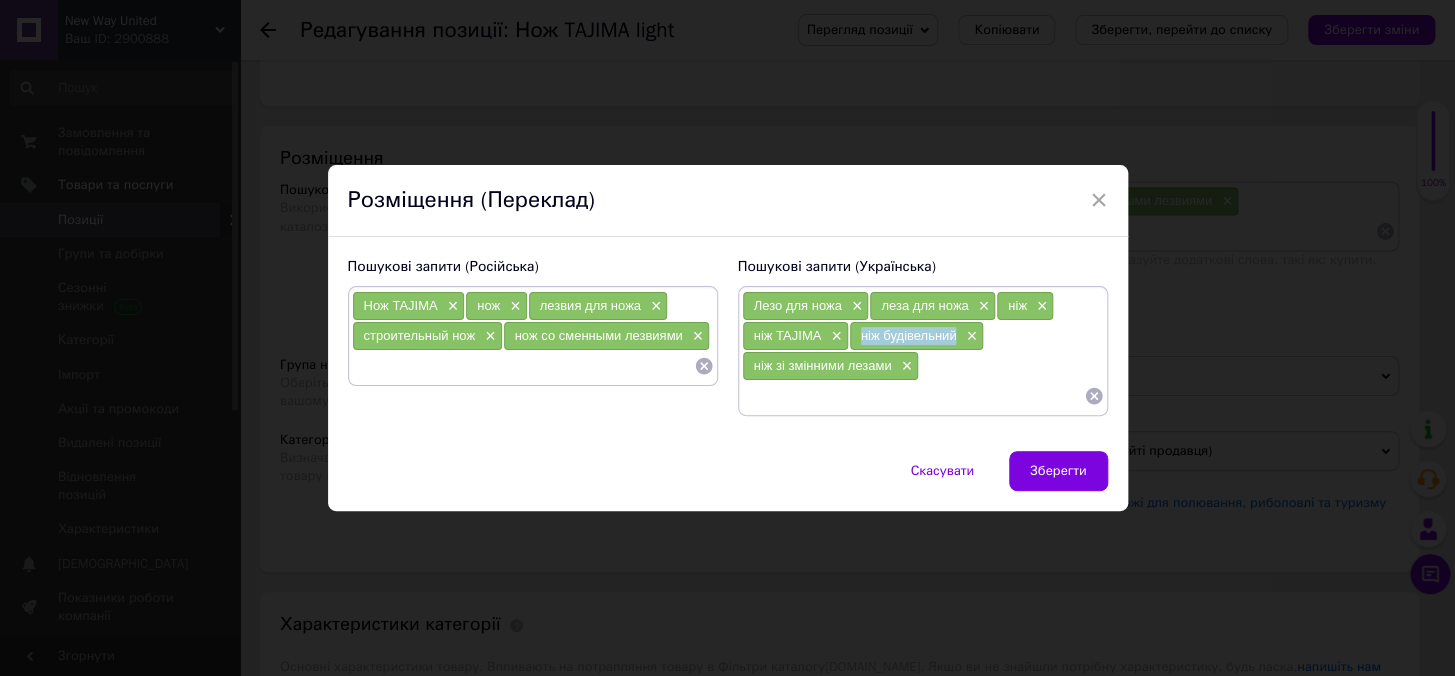 drag, startPoint x: 869, startPoint y: 335, endPoint x: 950, endPoint y: 340, distance: 81.154175 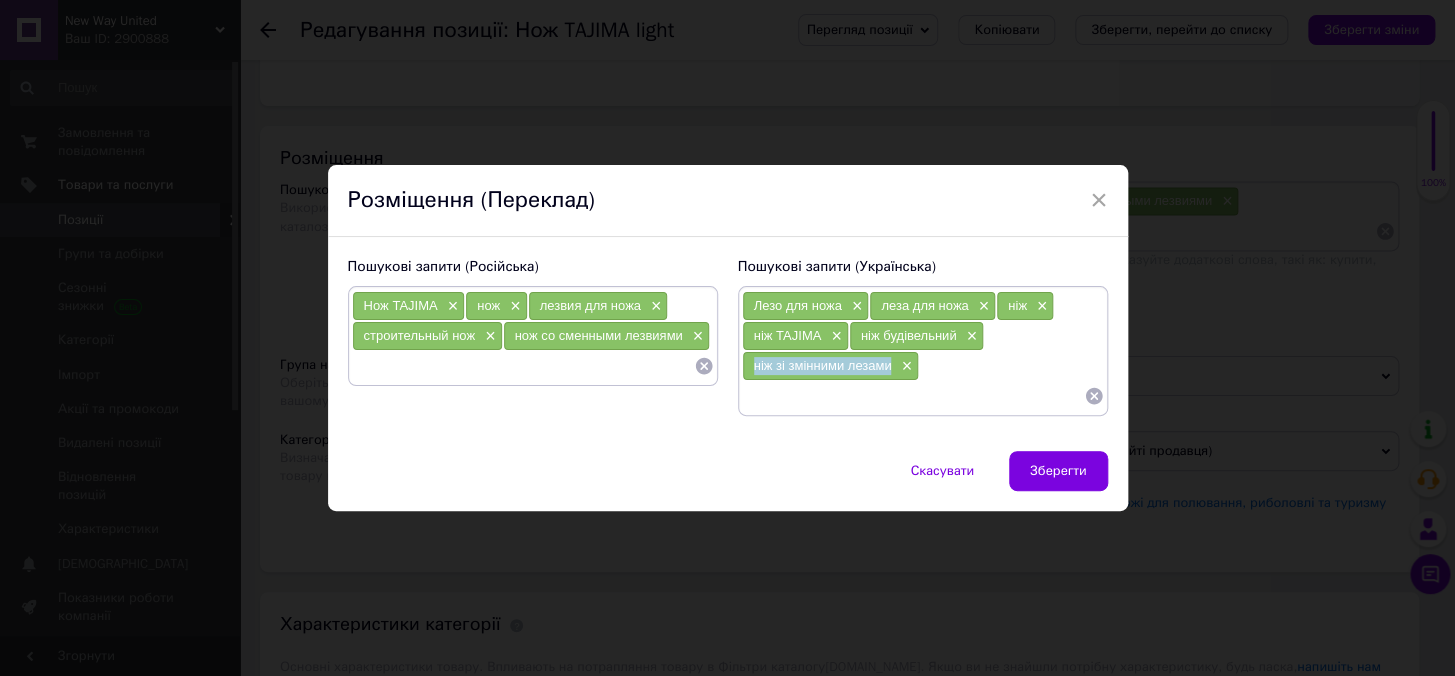 drag, startPoint x: 744, startPoint y: 367, endPoint x: 888, endPoint y: 366, distance: 144.00348 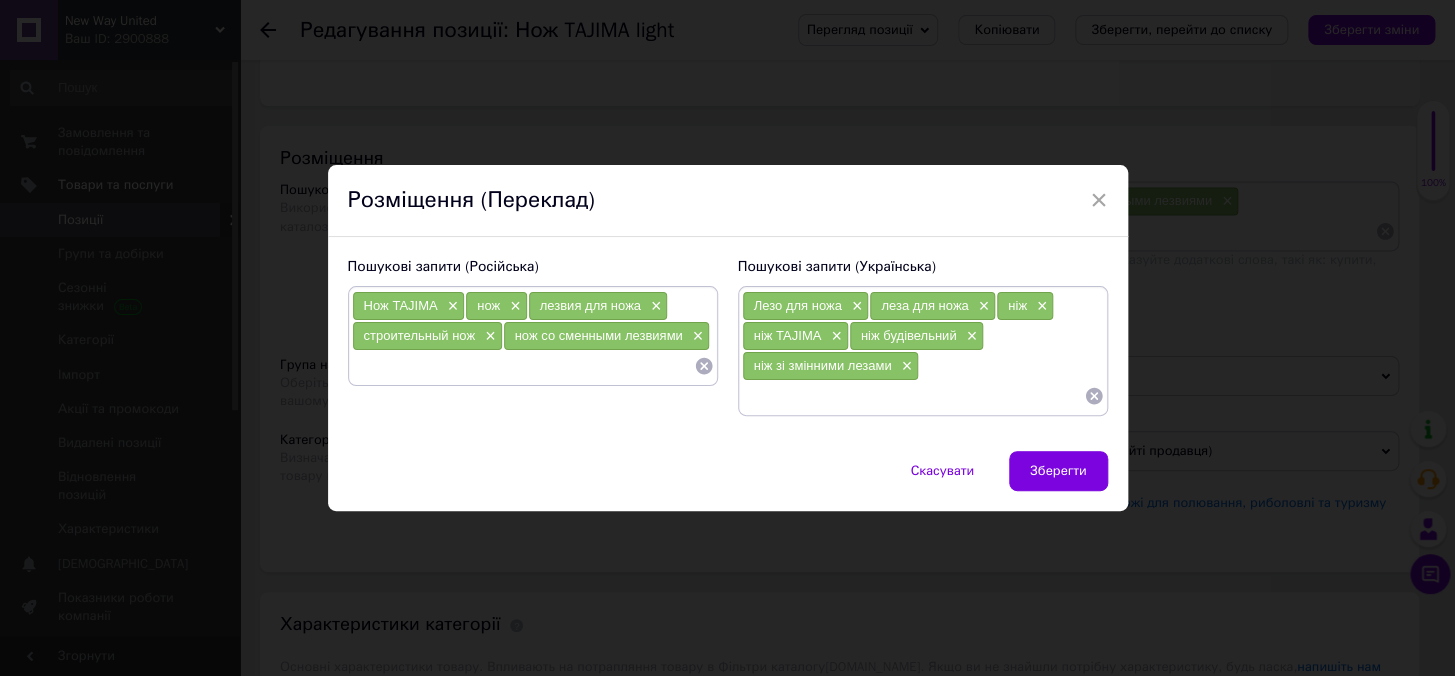 drag, startPoint x: 1096, startPoint y: 192, endPoint x: 1144, endPoint y: 70, distance: 131.10301 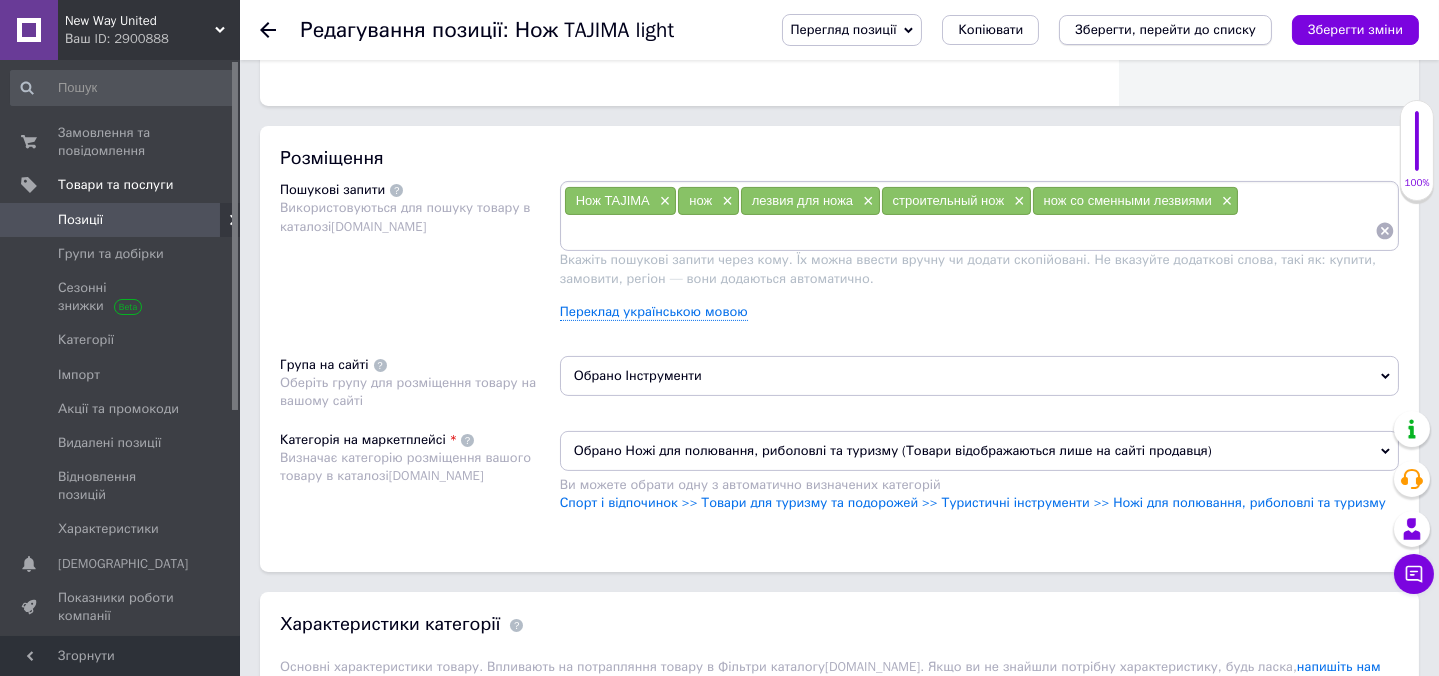 click on "Зберегти, перейти до списку" at bounding box center (1165, 29) 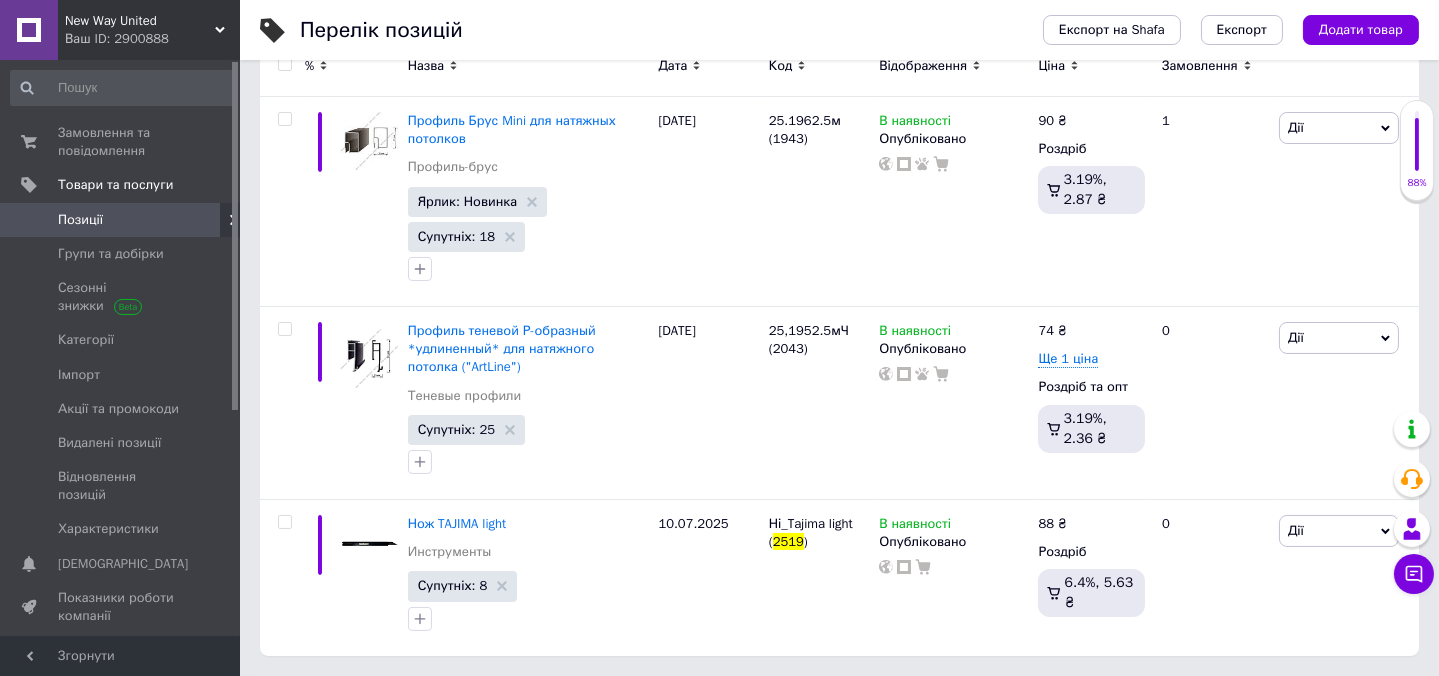 scroll, scrollTop: 0, scrollLeft: 0, axis: both 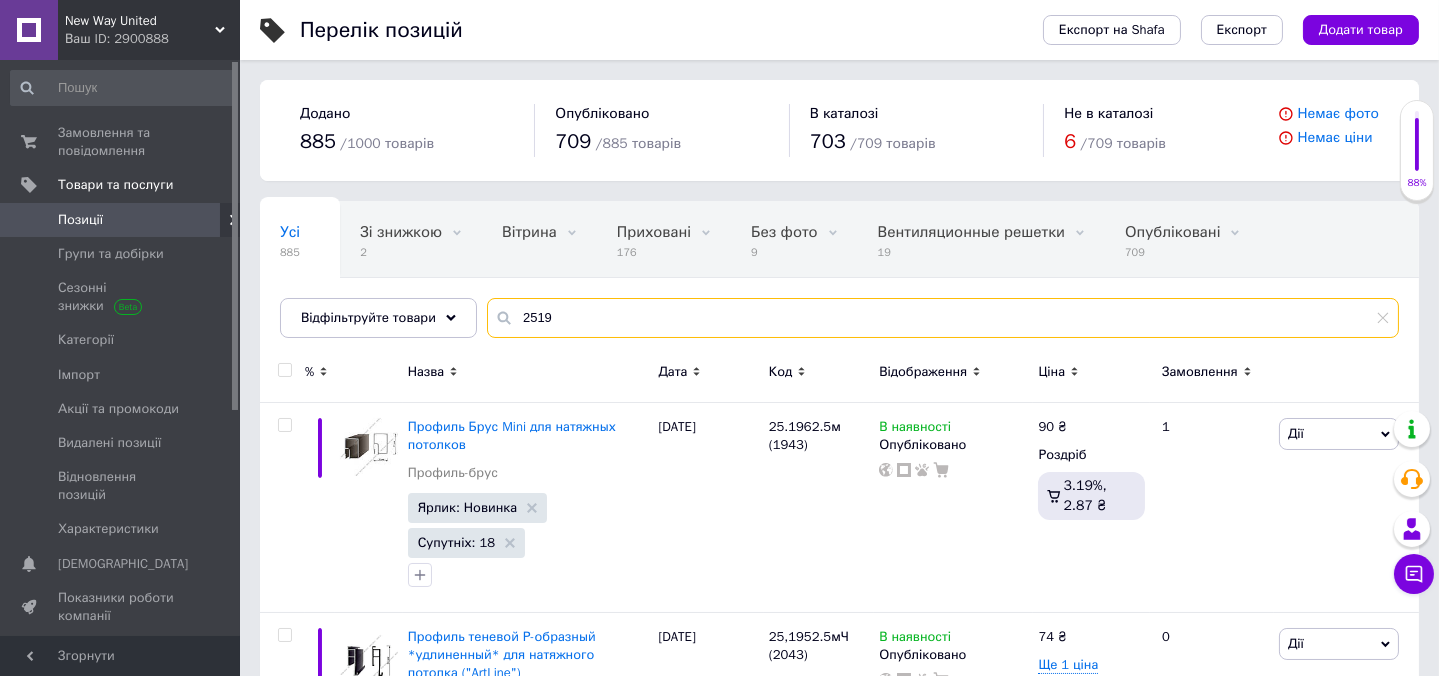 drag, startPoint x: 558, startPoint y: 309, endPoint x: 530, endPoint y: 316, distance: 28.86174 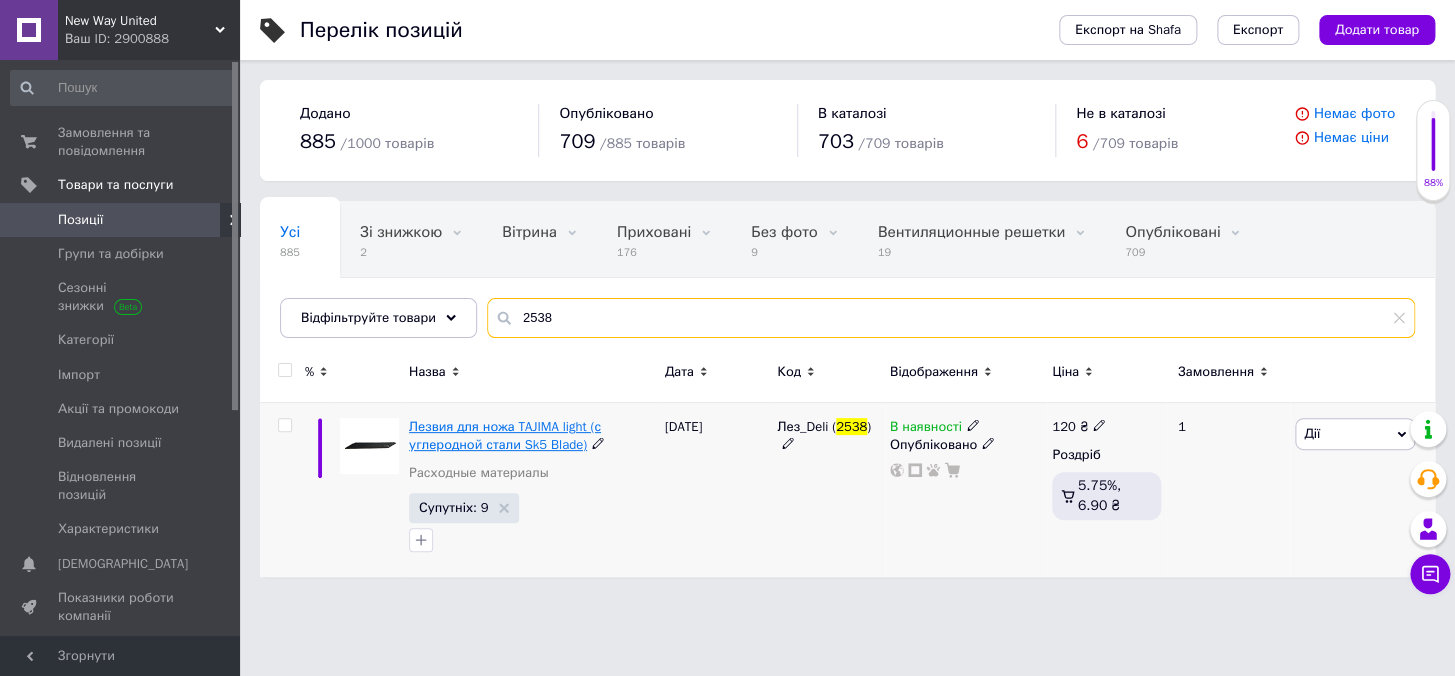 type on "2538" 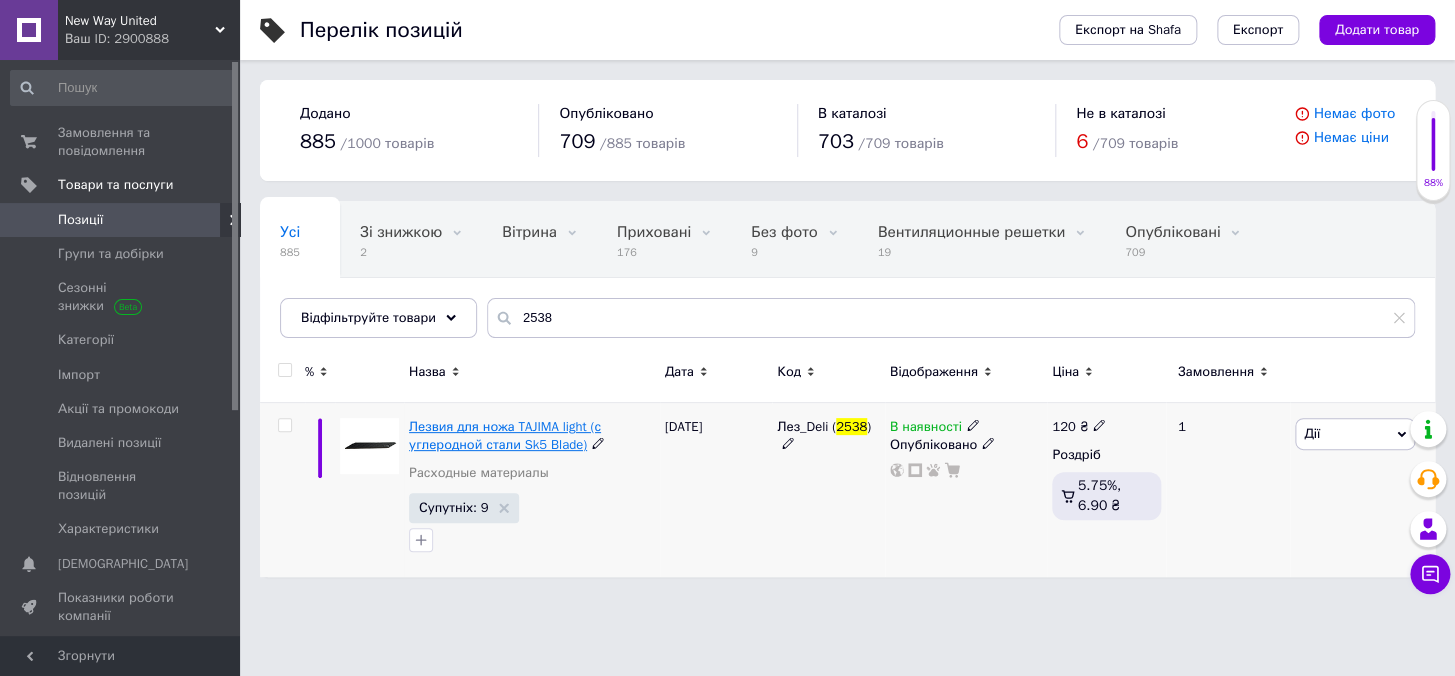 click on "Лезвия для ножа TAJIMA light (с углеродной стали Sk5 Blade)" at bounding box center (505, 435) 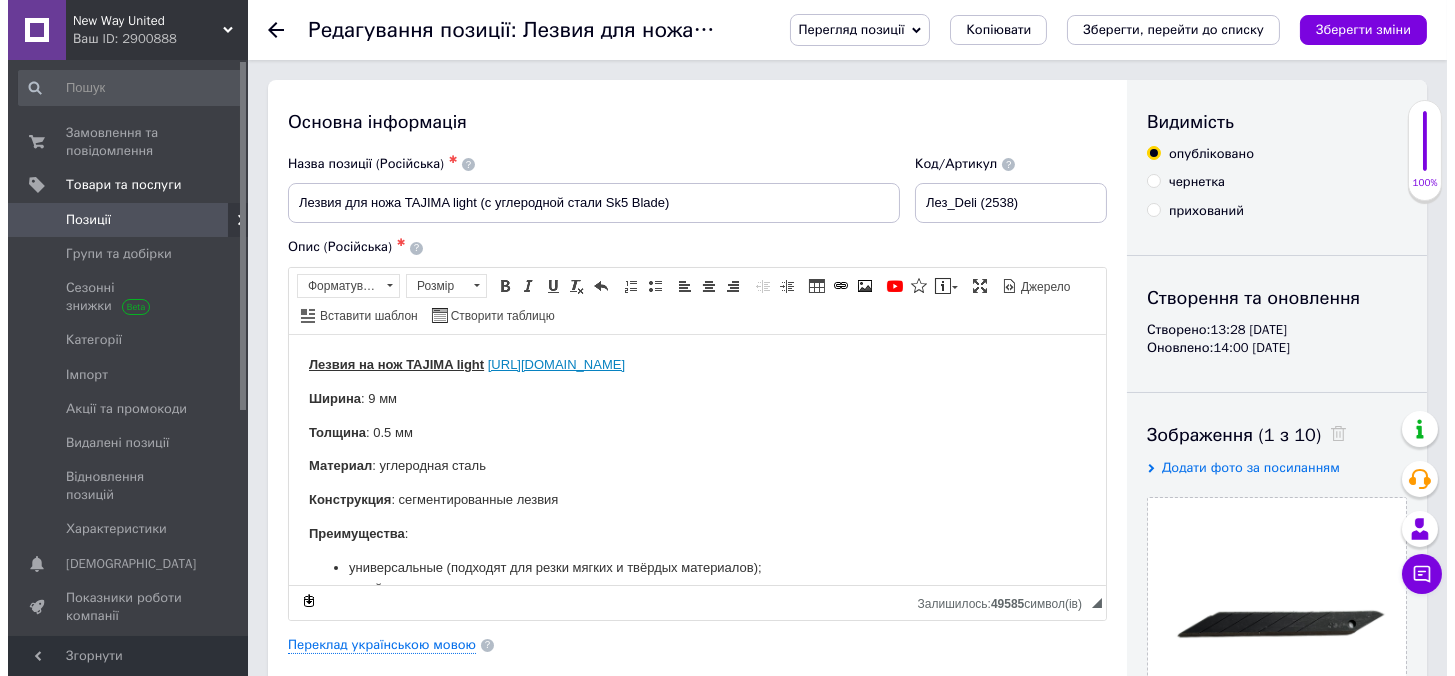 scroll, scrollTop: 0, scrollLeft: 0, axis: both 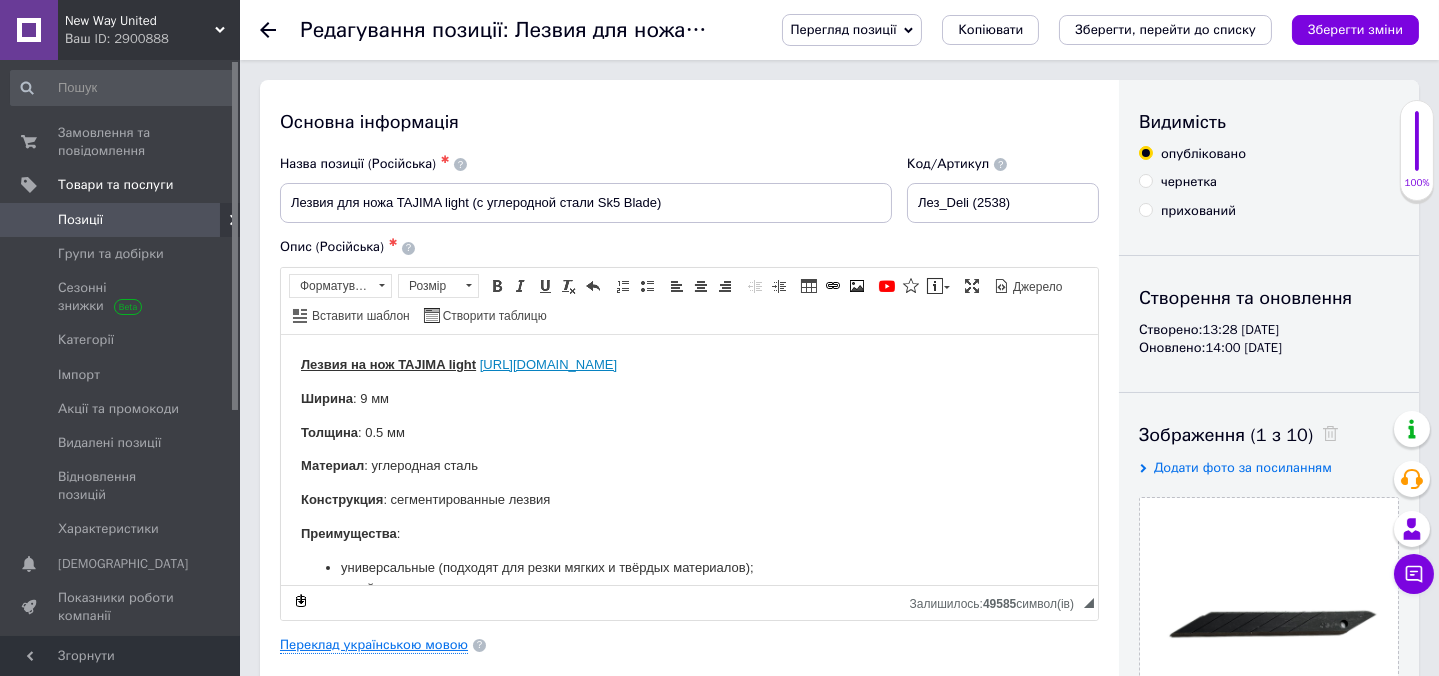 click on "Переклад українською мовою" at bounding box center [374, 645] 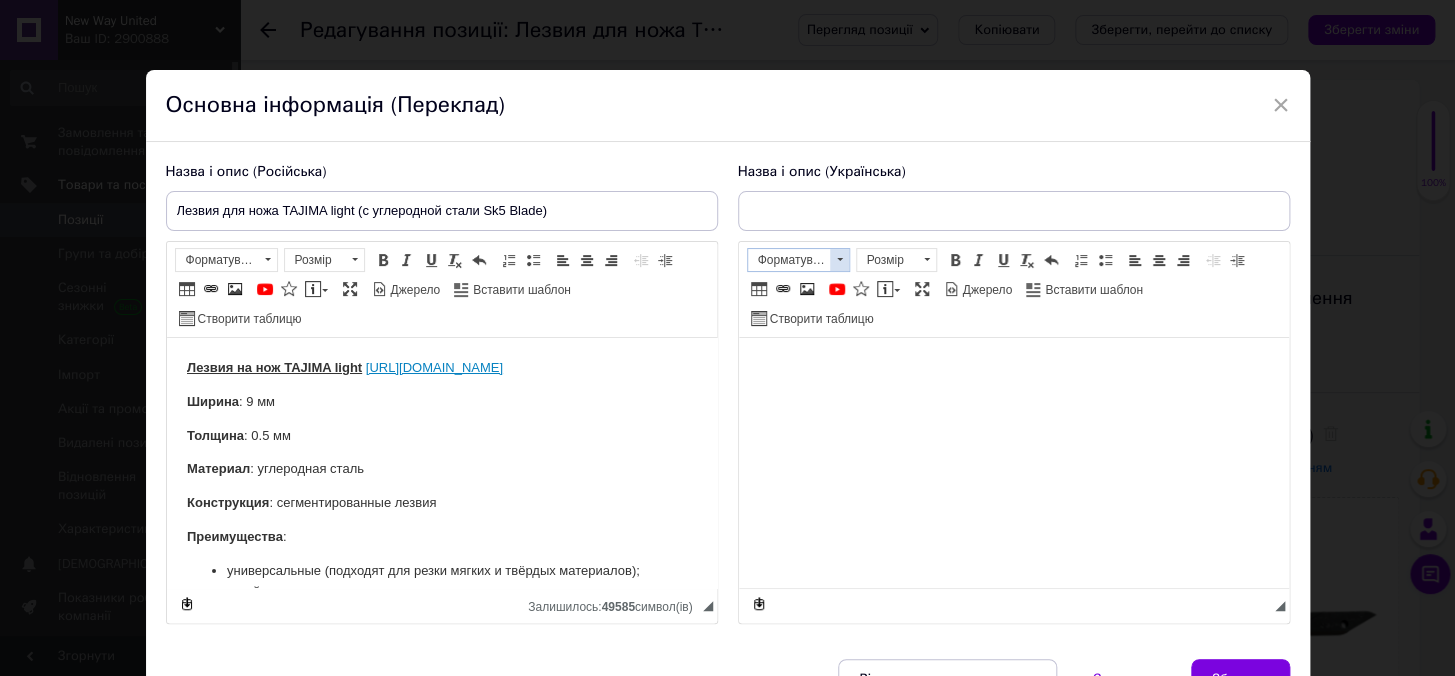type on "Леза на ніж TAJIMA light (з вуглецевої сталі Sk5 Blade)" 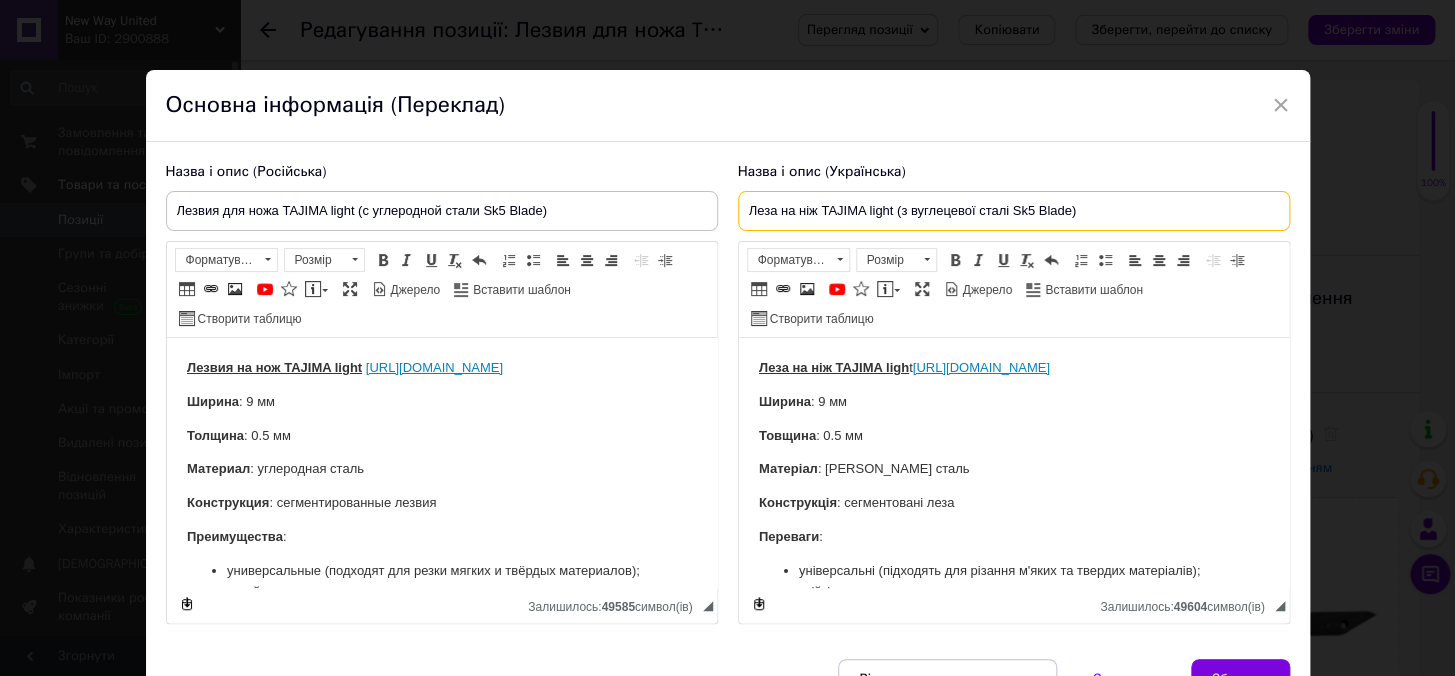 drag, startPoint x: 742, startPoint y: 205, endPoint x: 1078, endPoint y: 198, distance: 336.0729 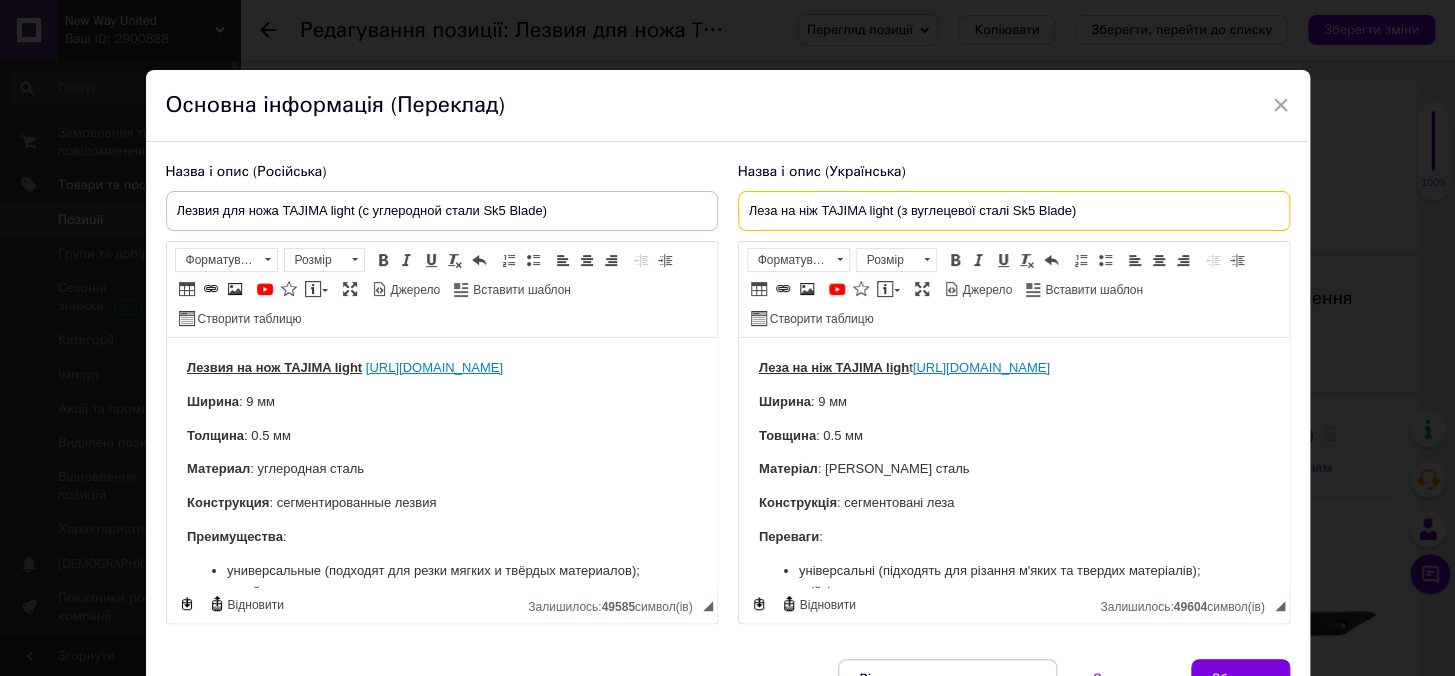 click on "Леза на ніж TAJIMA light (з вуглецевої сталі Sk5 Blade)" at bounding box center (1014, 211) 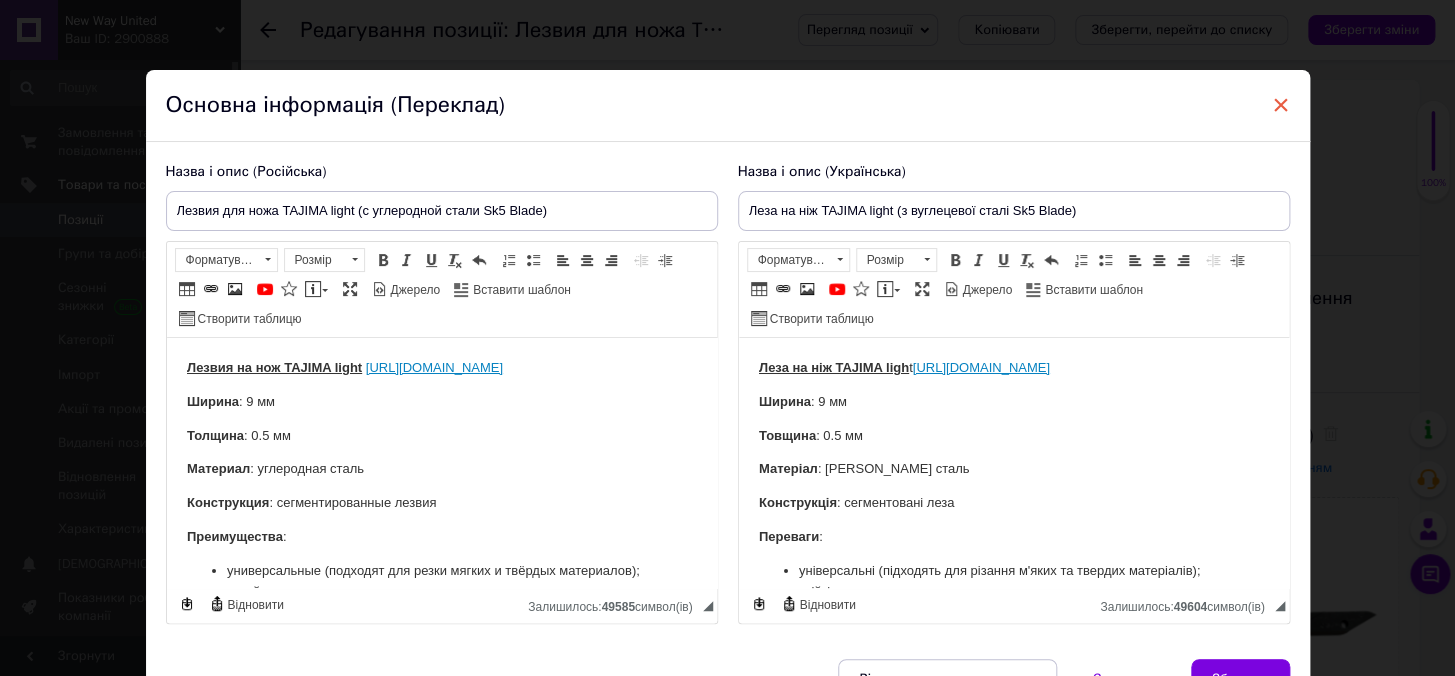 click on "×" at bounding box center (1281, 105) 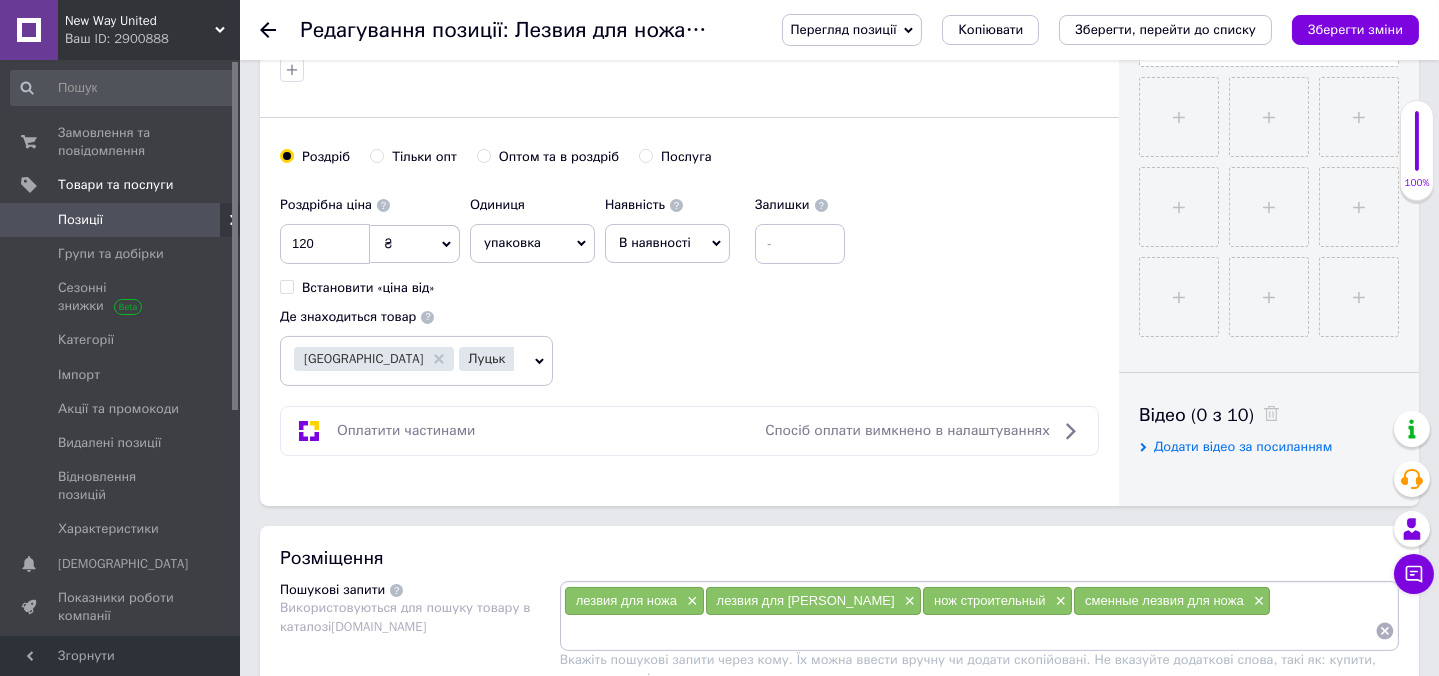 scroll, scrollTop: 909, scrollLeft: 0, axis: vertical 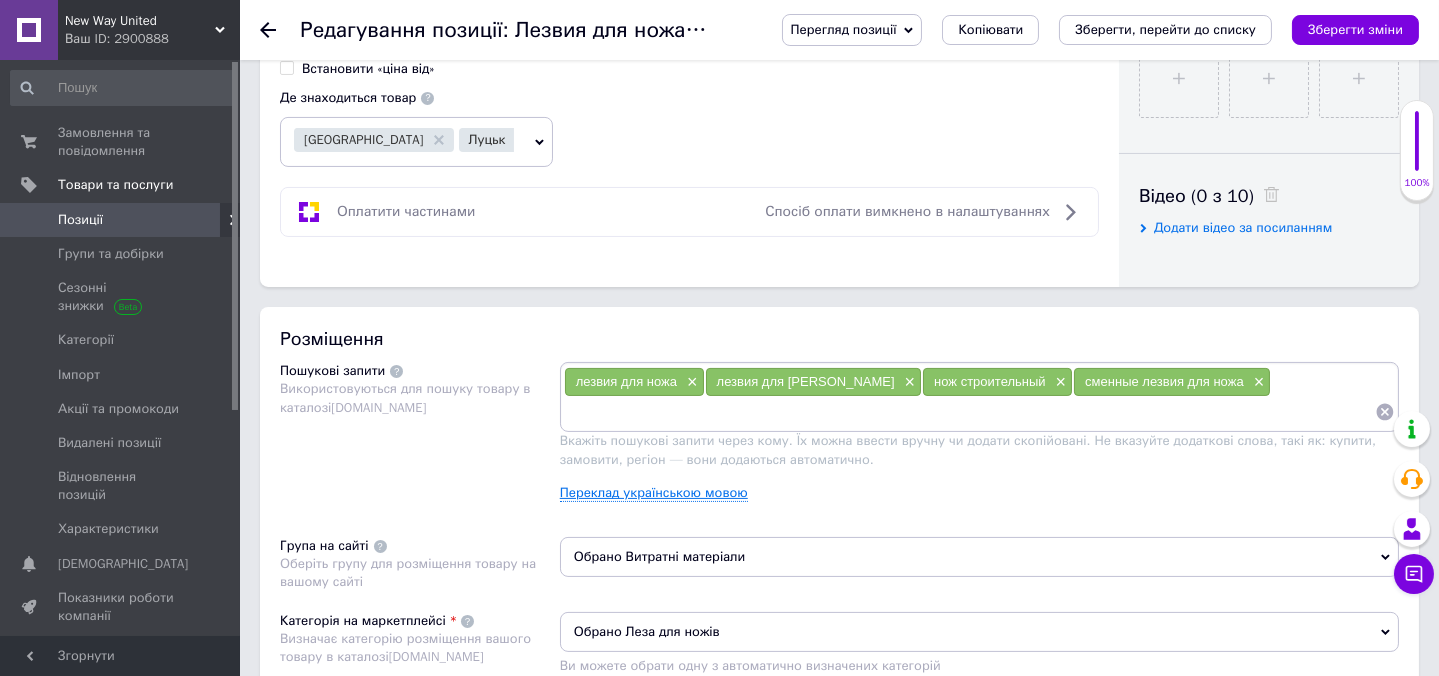click on "Переклад українською мовою" at bounding box center (654, 493) 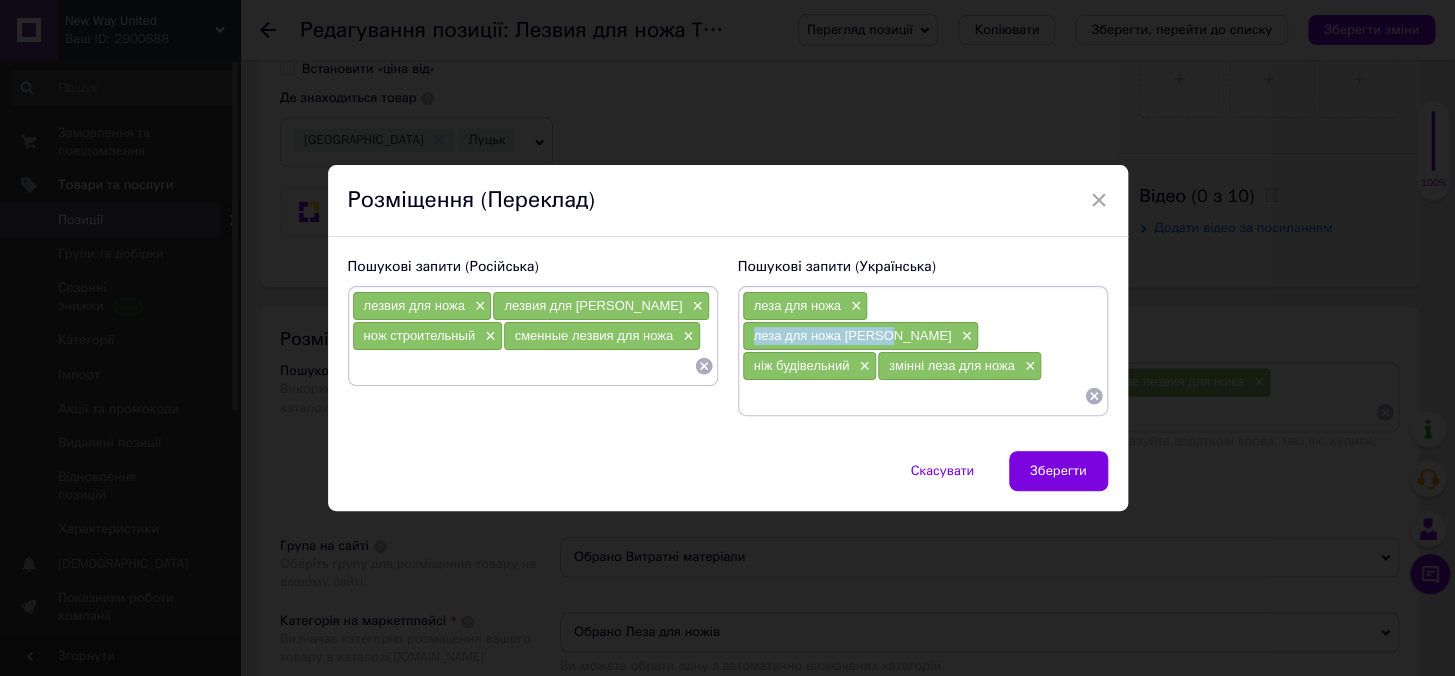 drag, startPoint x: 874, startPoint y: 315, endPoint x: 1003, endPoint y: 322, distance: 129.18979 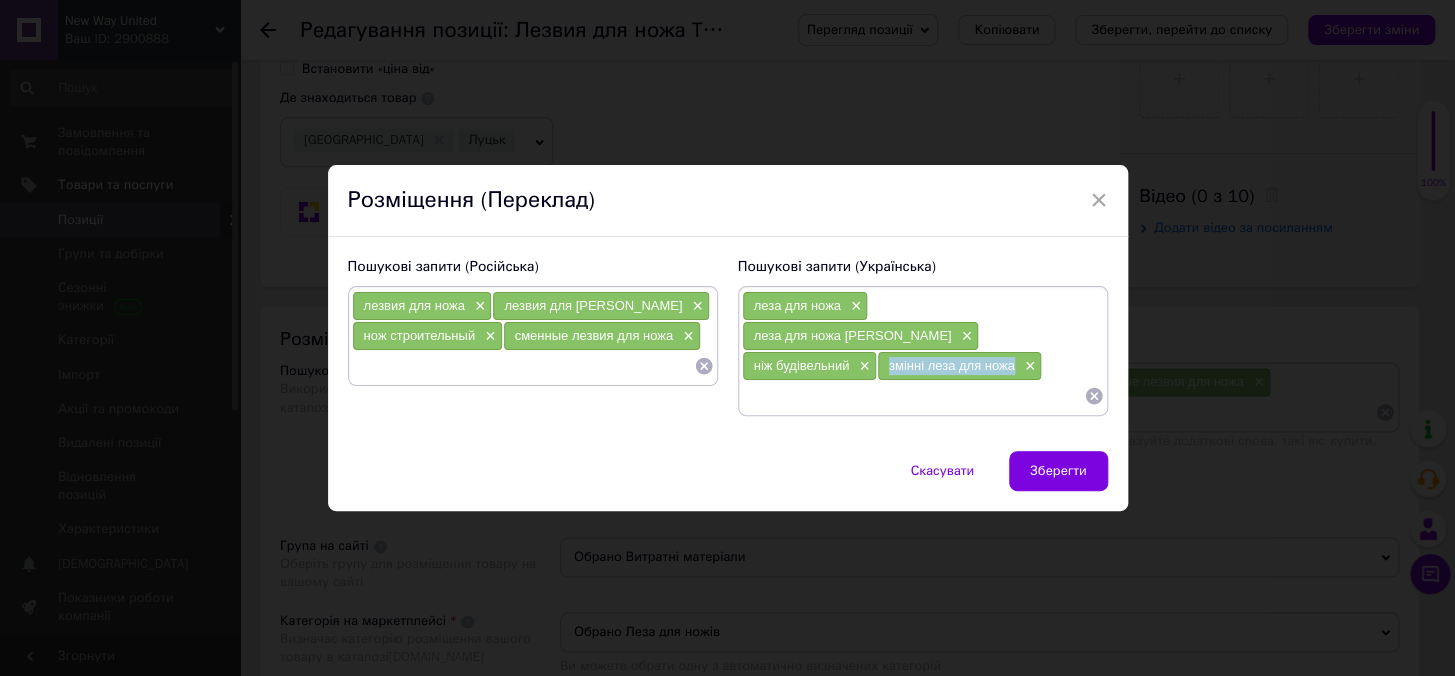 drag, startPoint x: 878, startPoint y: 348, endPoint x: 1011, endPoint y: 353, distance: 133.09395 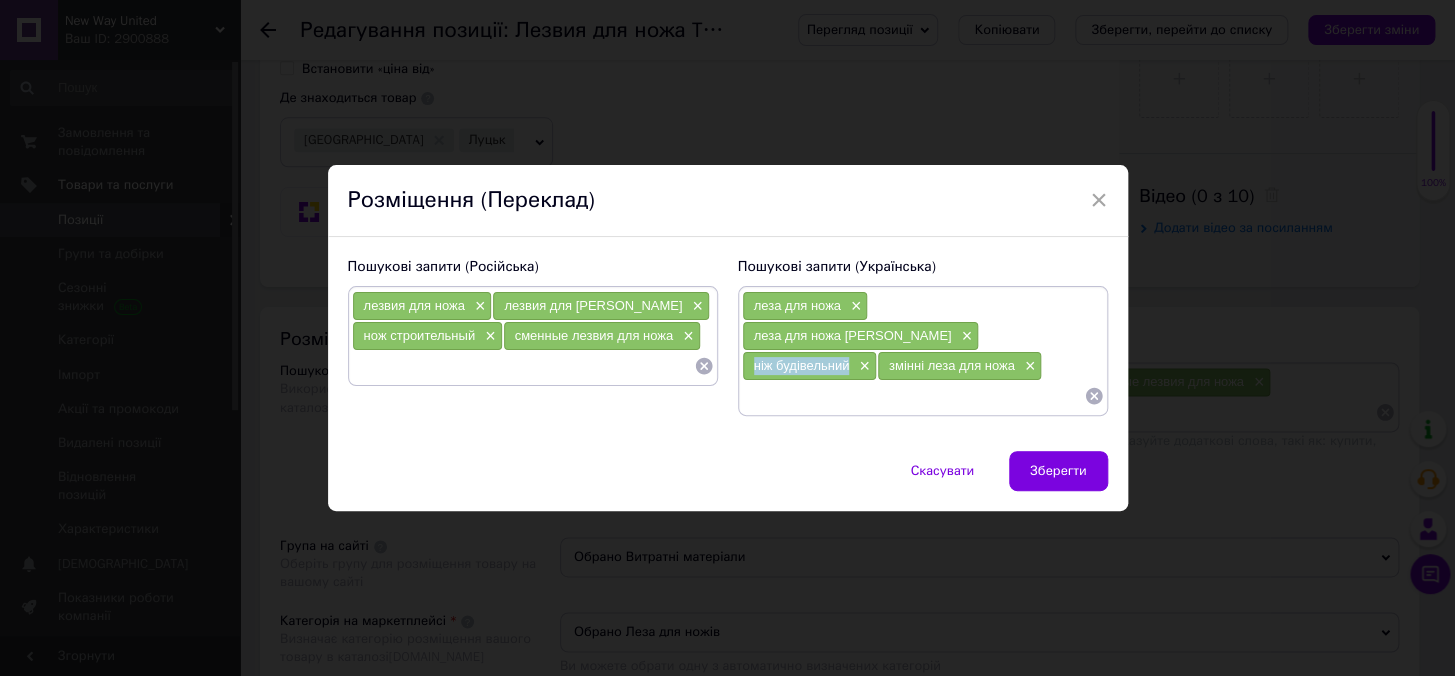 drag, startPoint x: 745, startPoint y: 347, endPoint x: 845, endPoint y: 360, distance: 100.84146 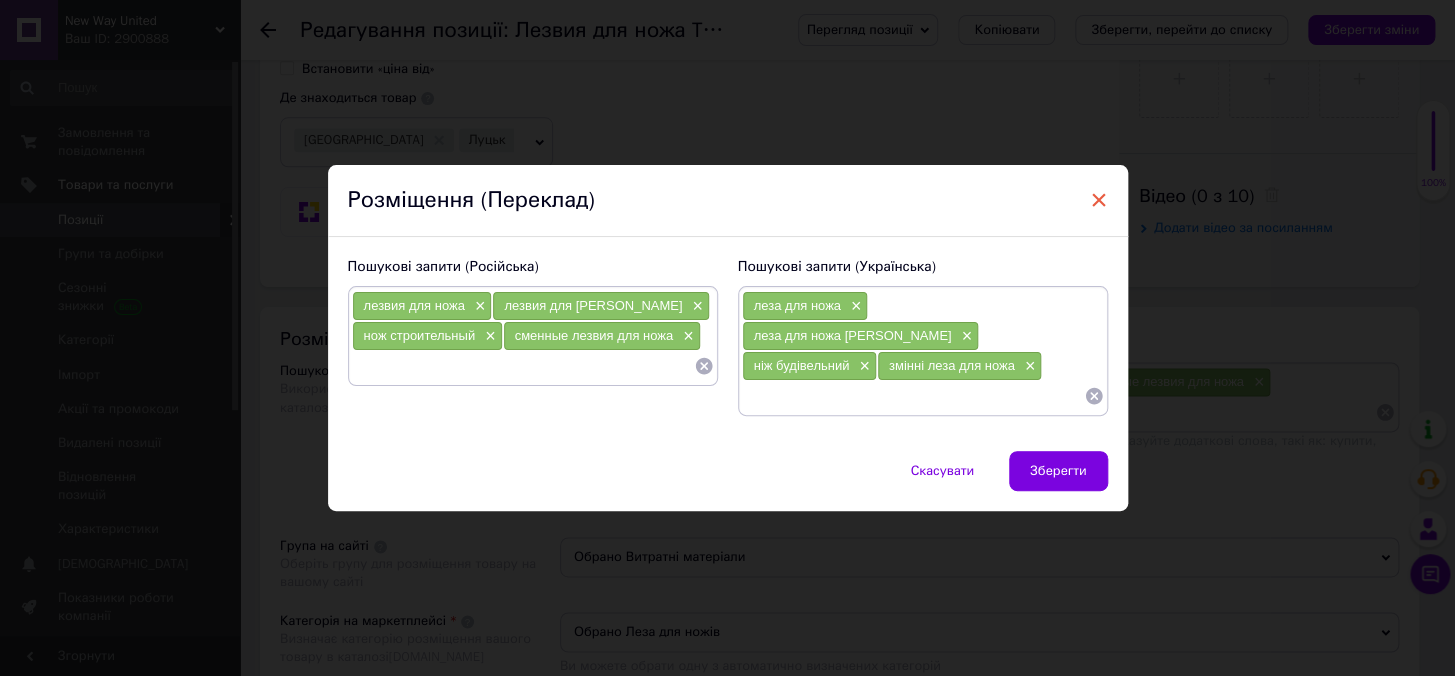 click on "×" at bounding box center (1099, 200) 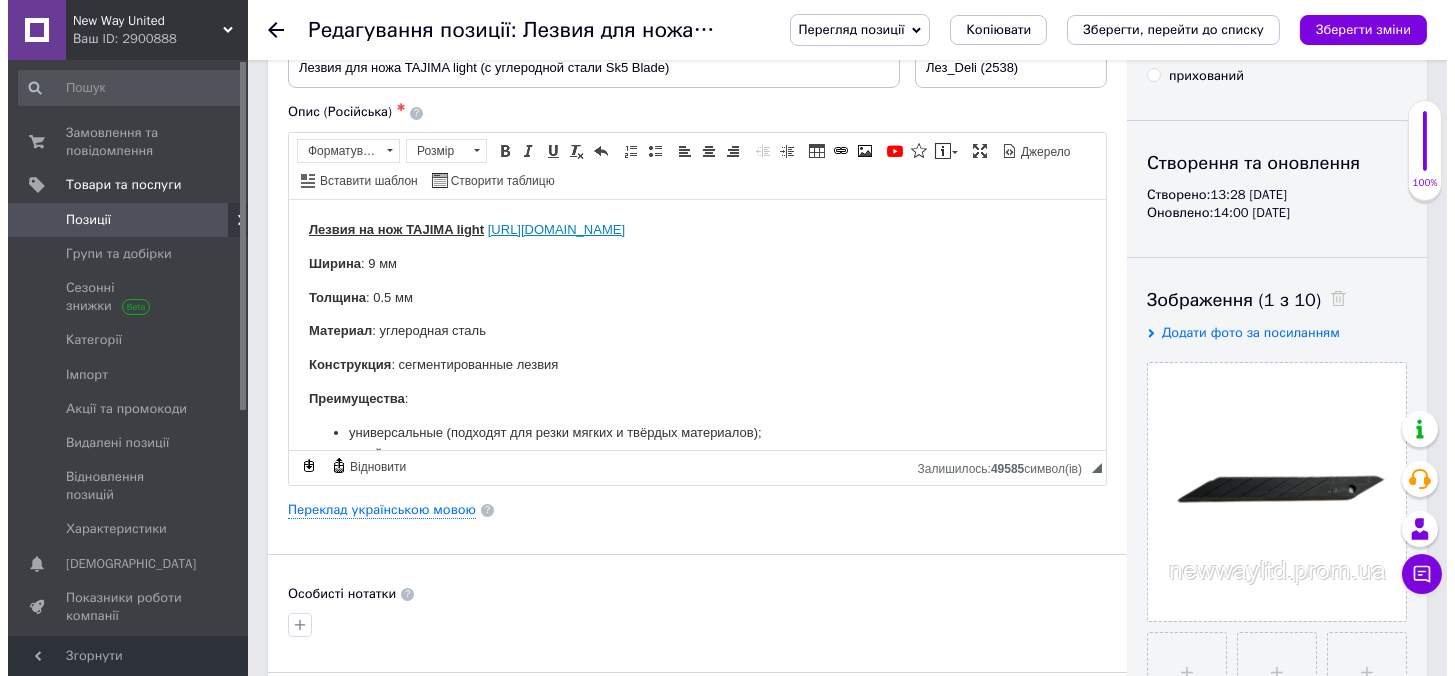 scroll, scrollTop: 0, scrollLeft: 0, axis: both 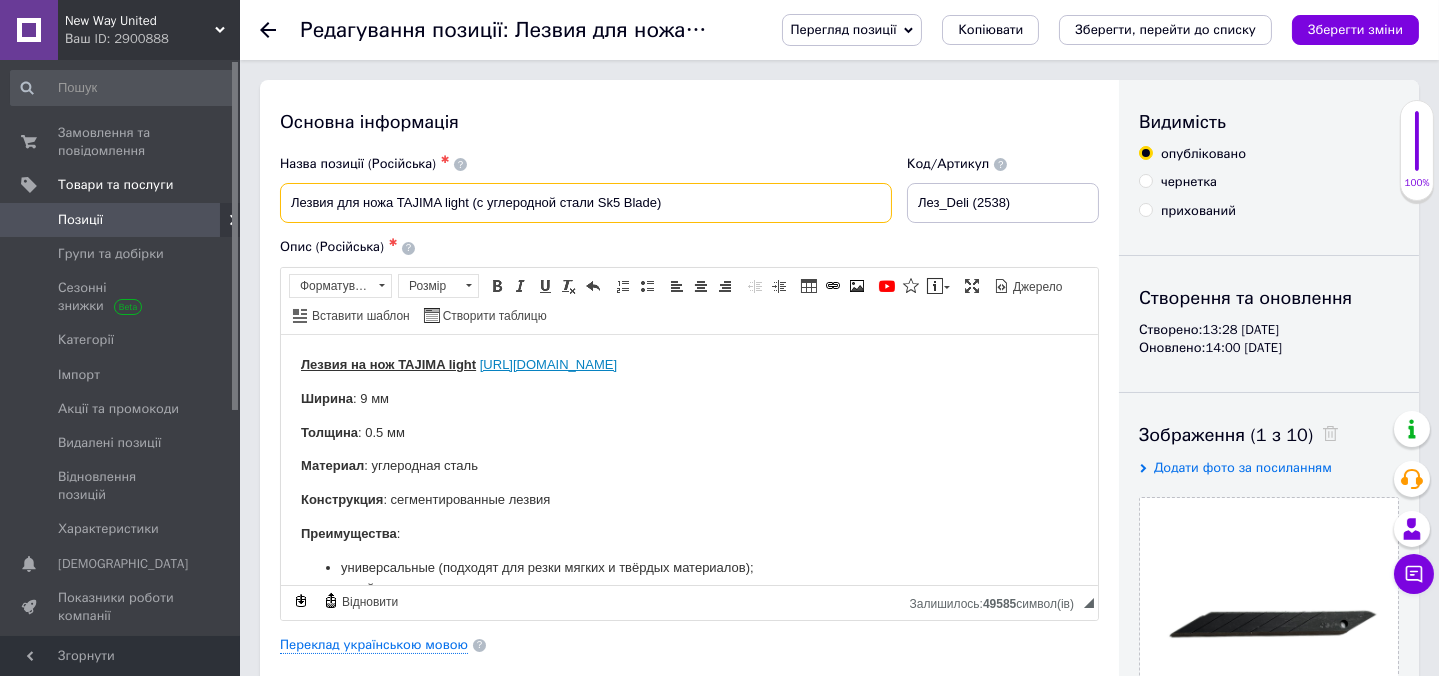drag, startPoint x: 290, startPoint y: 199, endPoint x: 433, endPoint y: 208, distance: 143.28294 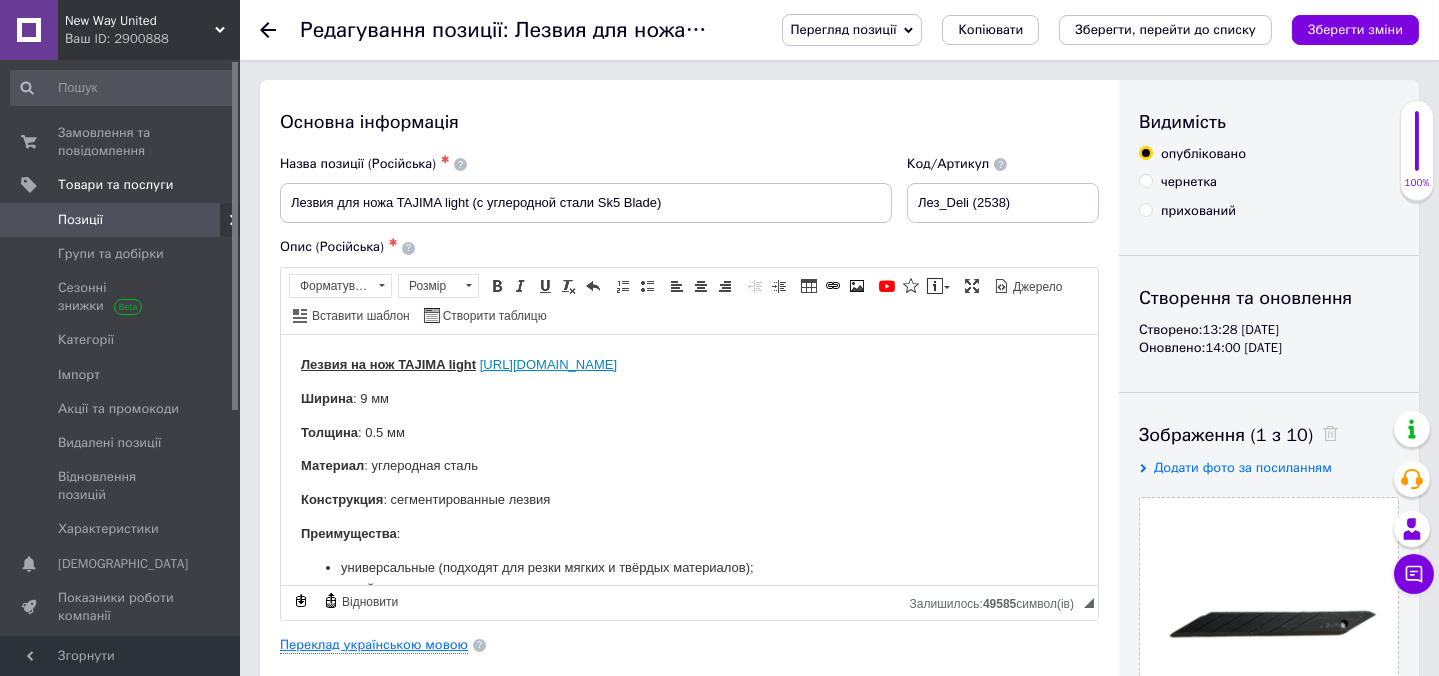 click on "Переклад українською мовою" at bounding box center (374, 645) 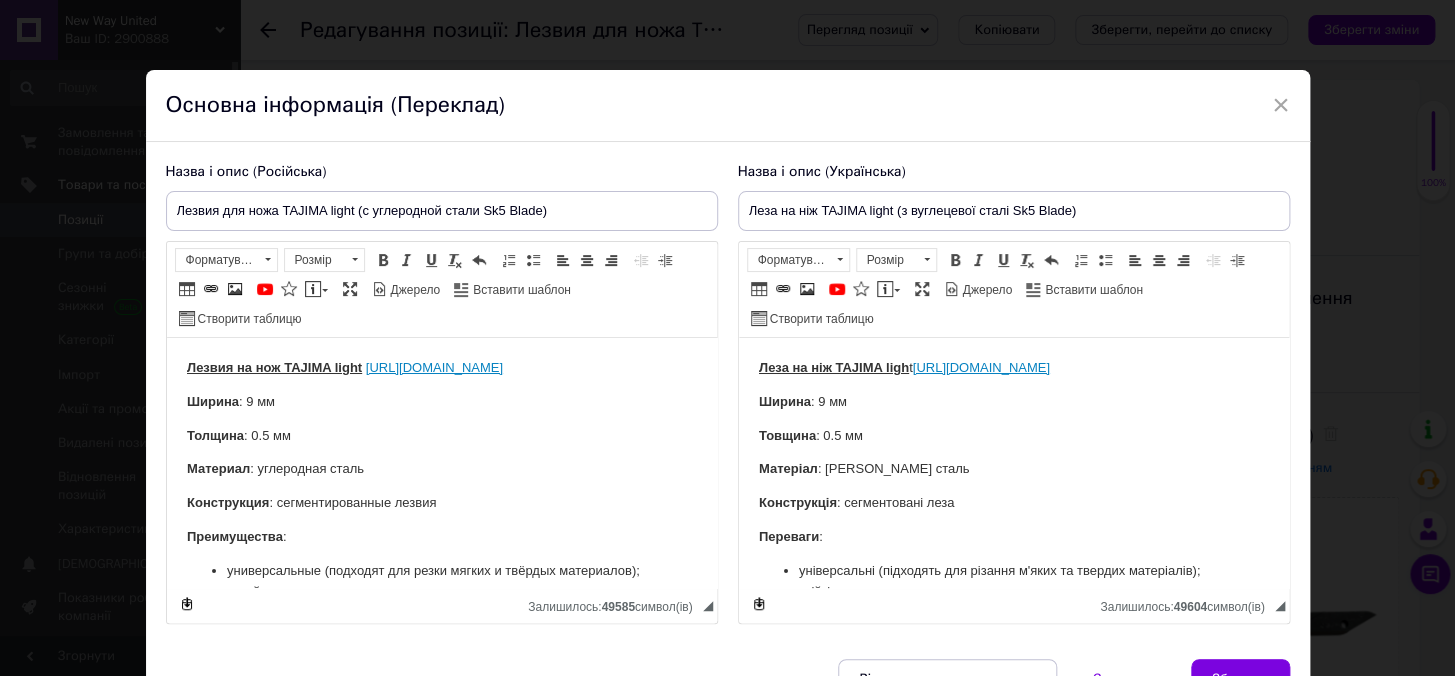scroll, scrollTop: 0, scrollLeft: 0, axis: both 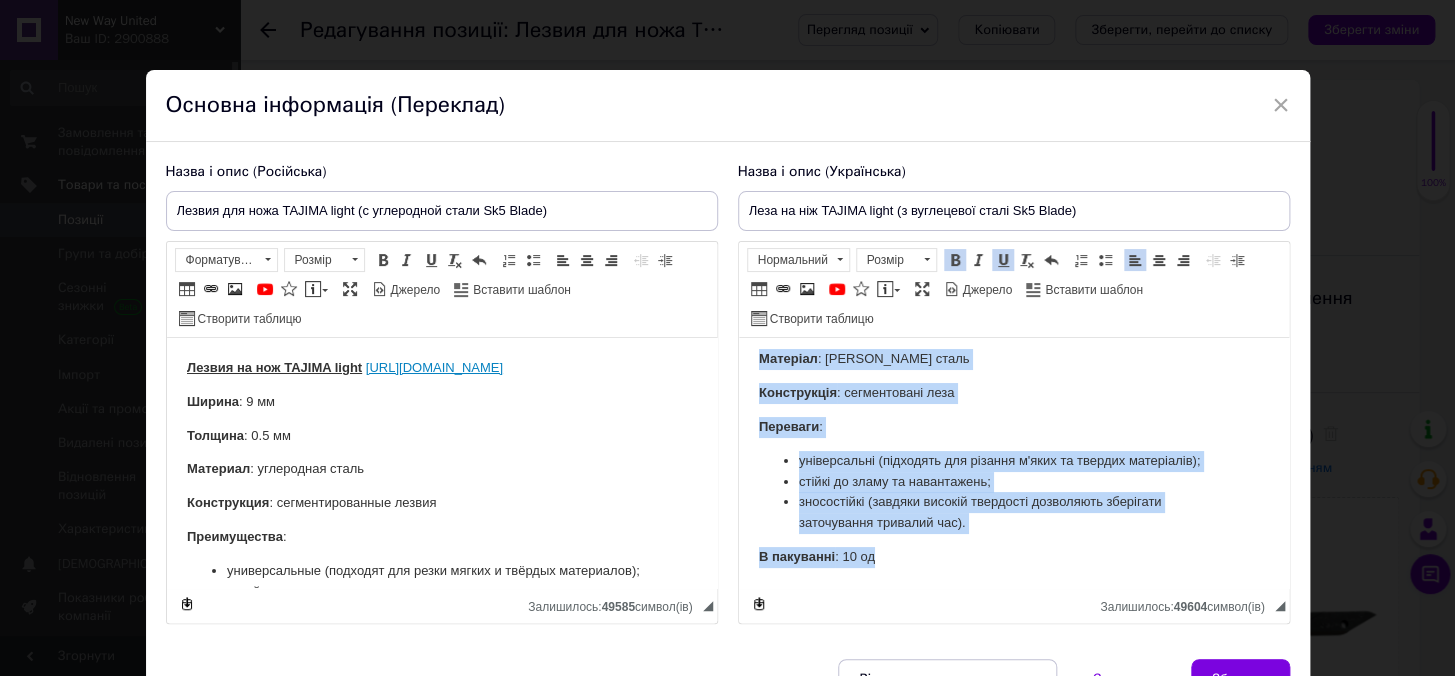 drag, startPoint x: 752, startPoint y: 370, endPoint x: 907, endPoint y: 559, distance: 244.42995 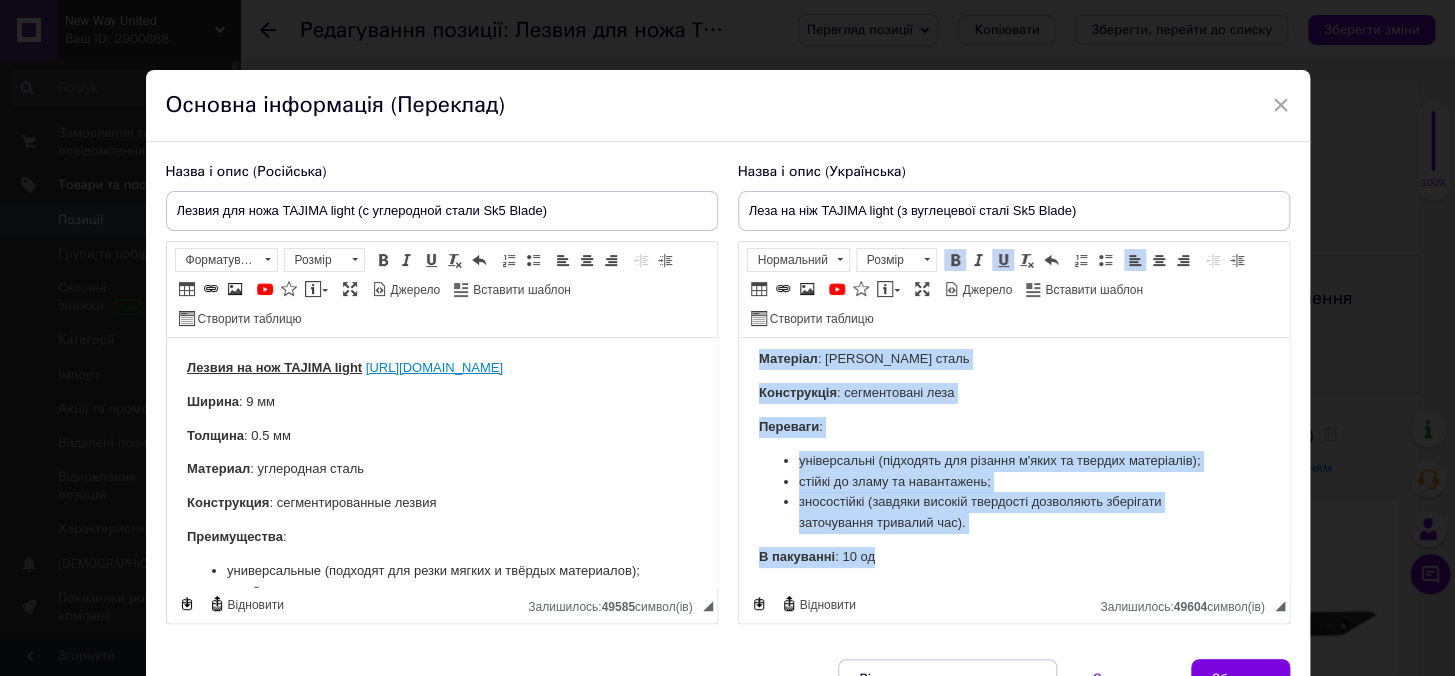 click on "Переваги :" at bounding box center [1013, 427] 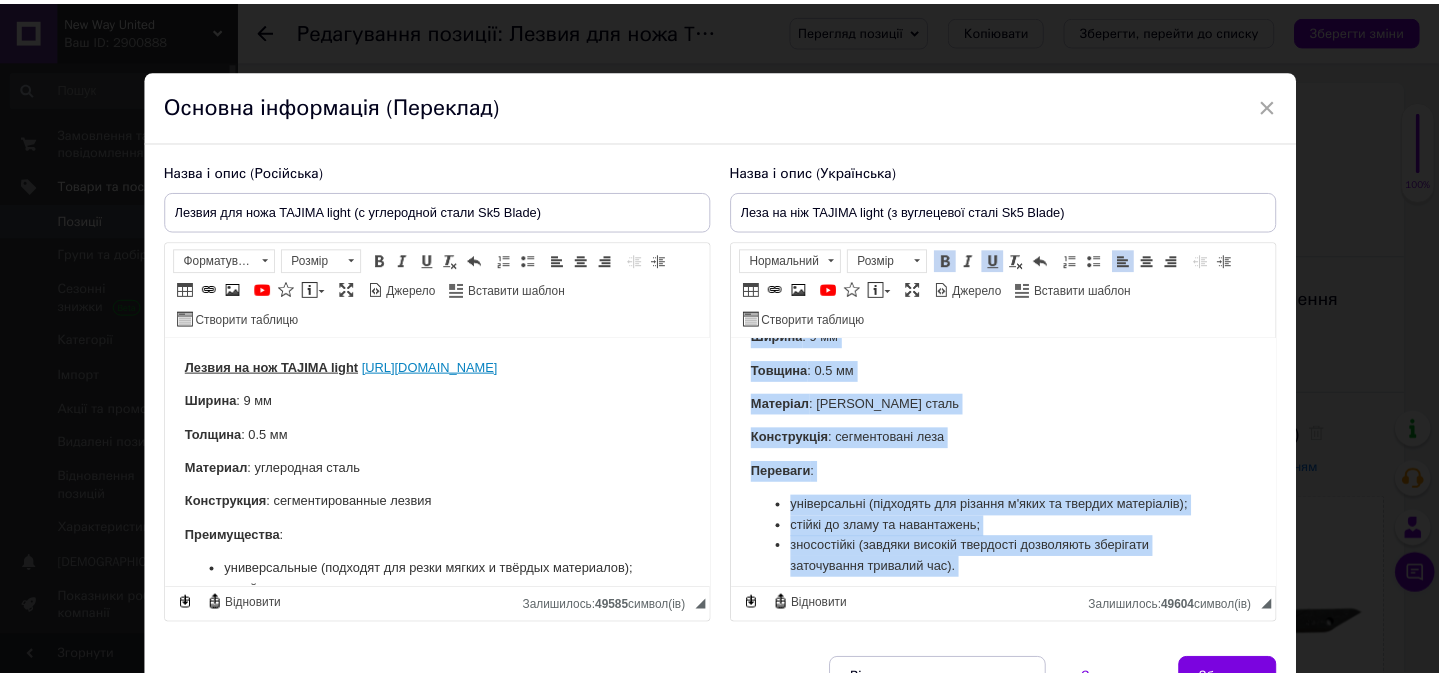 scroll, scrollTop: 0, scrollLeft: 0, axis: both 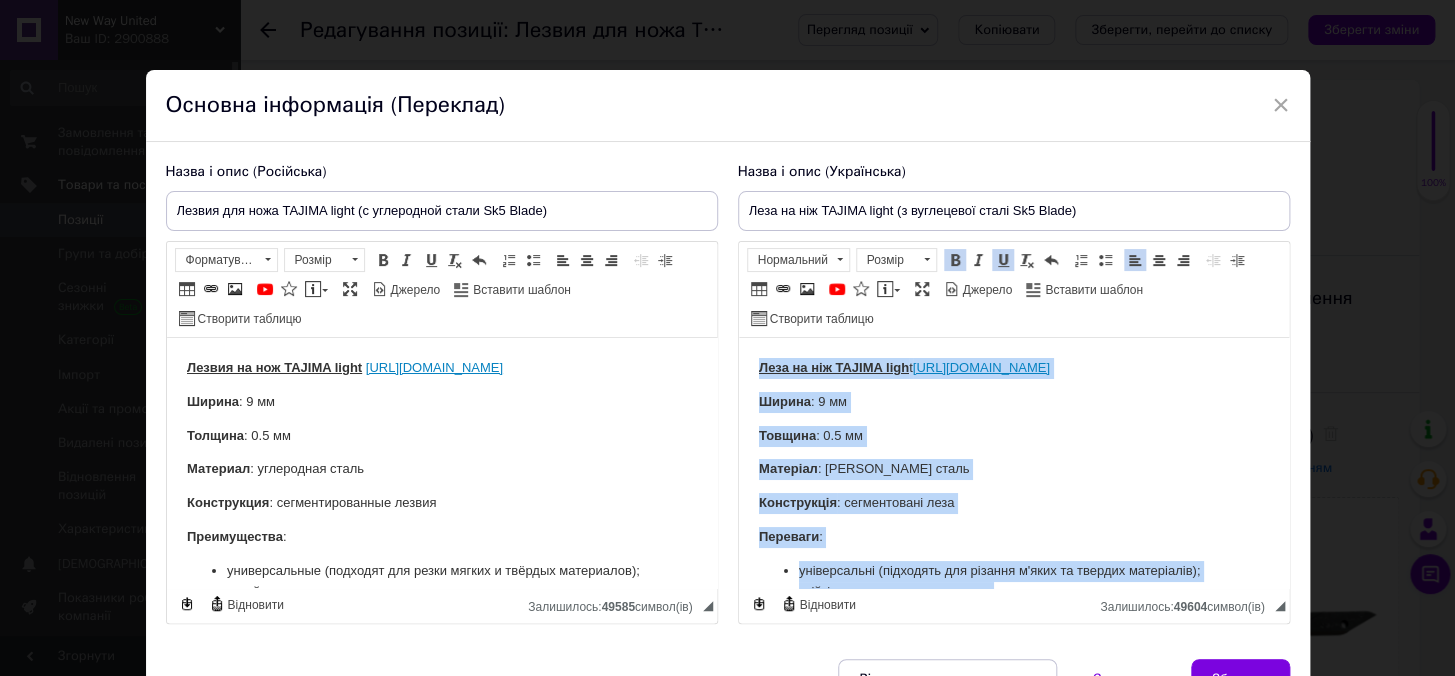 click on "Ширина : 9 мм" at bounding box center (1013, 402) 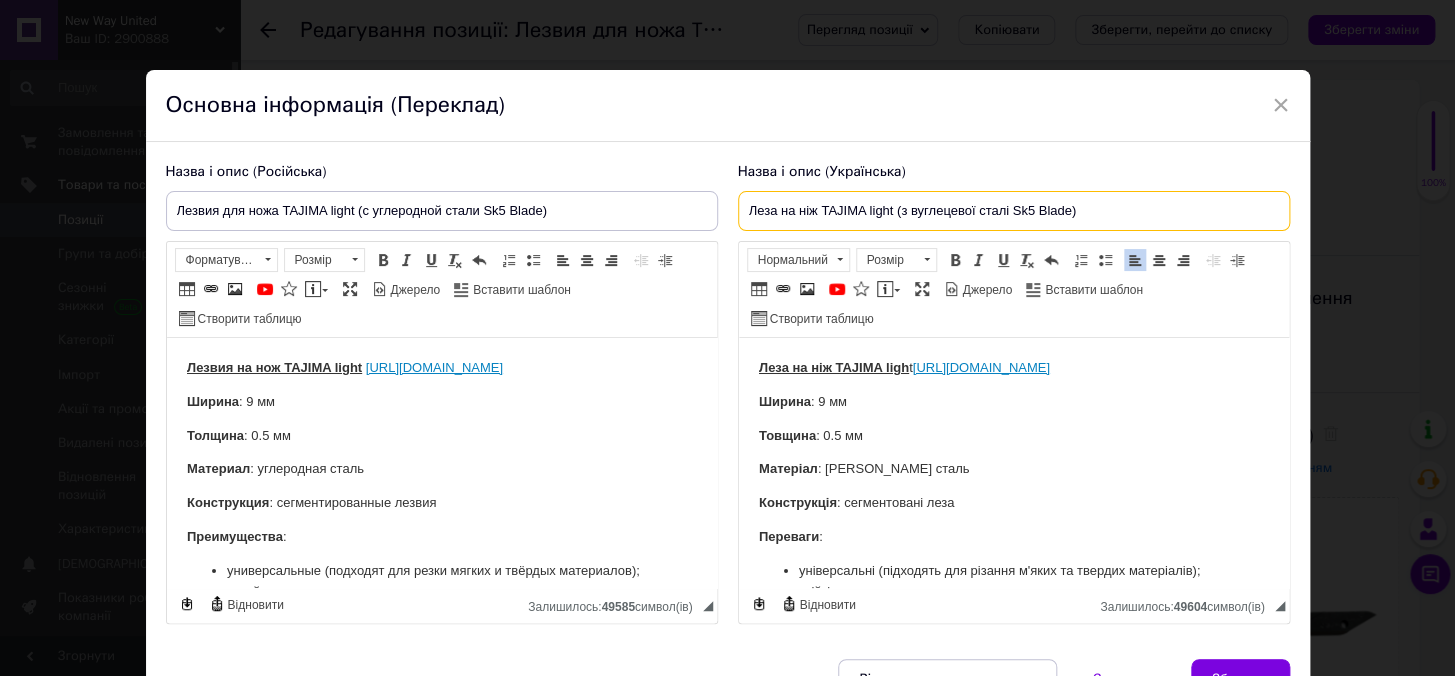 drag, startPoint x: 745, startPoint y: 209, endPoint x: 536, endPoint y: 1, distance: 294.86438 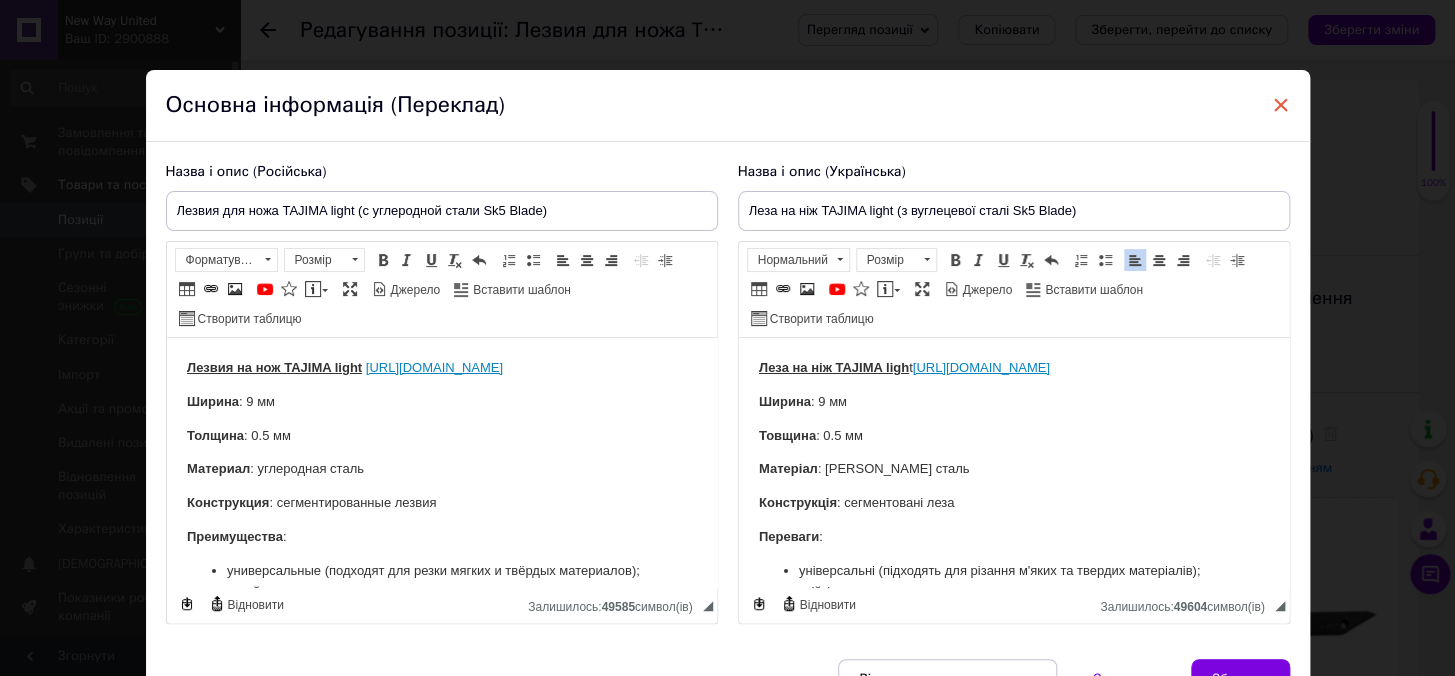 click on "×" at bounding box center (1281, 105) 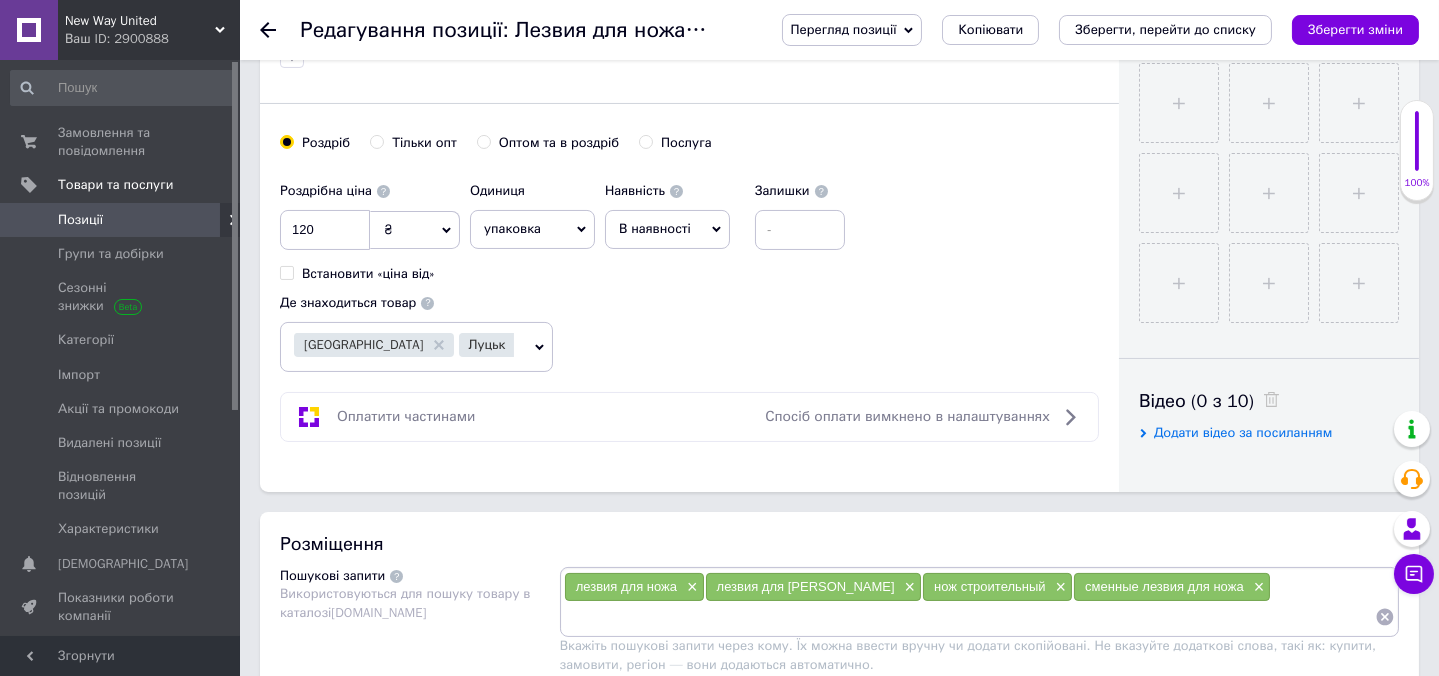 scroll, scrollTop: 818, scrollLeft: 0, axis: vertical 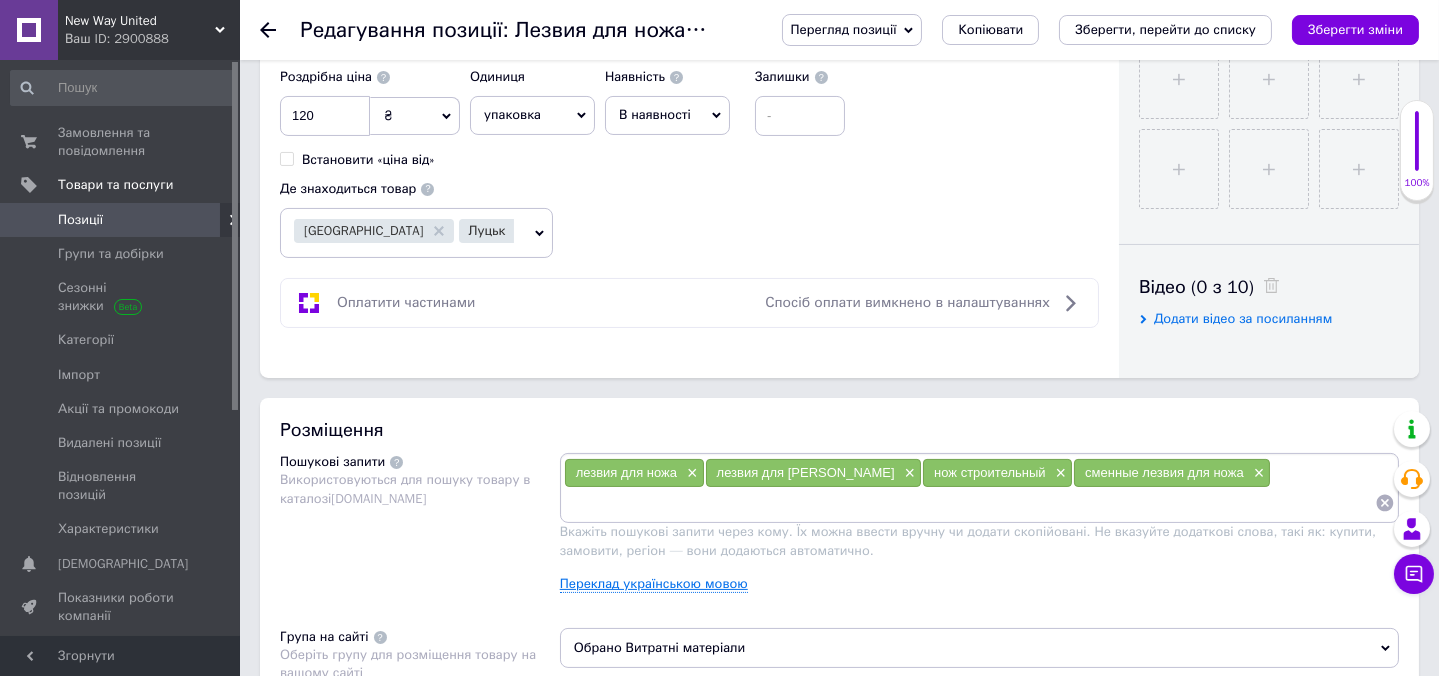 click on "Переклад українською мовою" at bounding box center (654, 584) 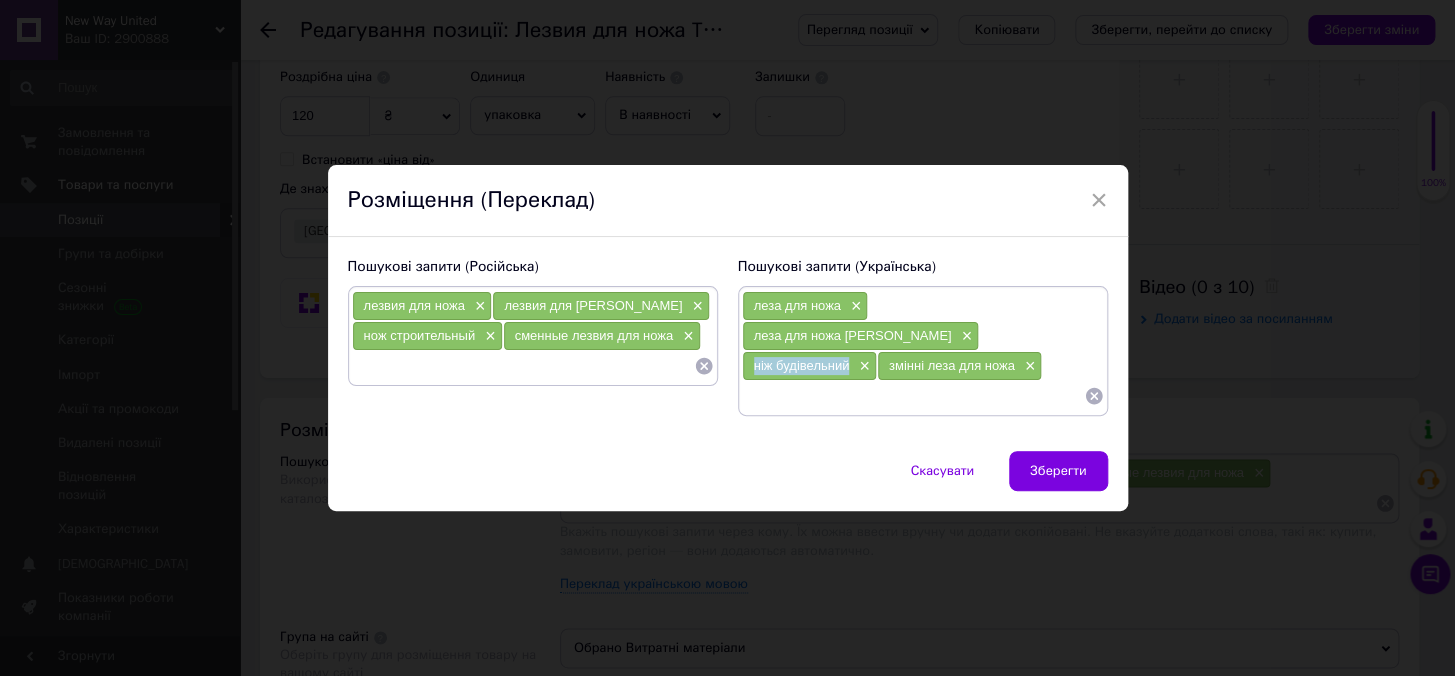 drag, startPoint x: 747, startPoint y: 347, endPoint x: 843, endPoint y: 353, distance: 96.18732 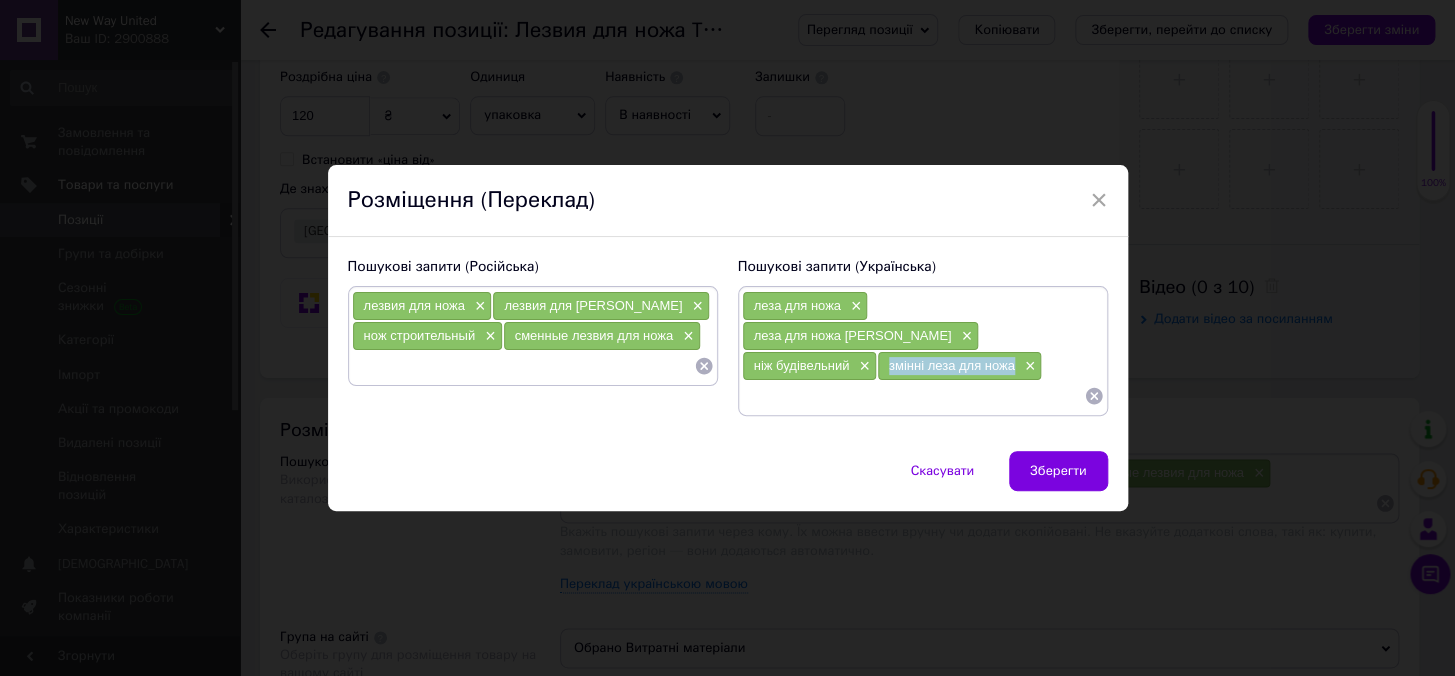 drag, startPoint x: 877, startPoint y: 340, endPoint x: 1009, endPoint y: 350, distance: 132.37825 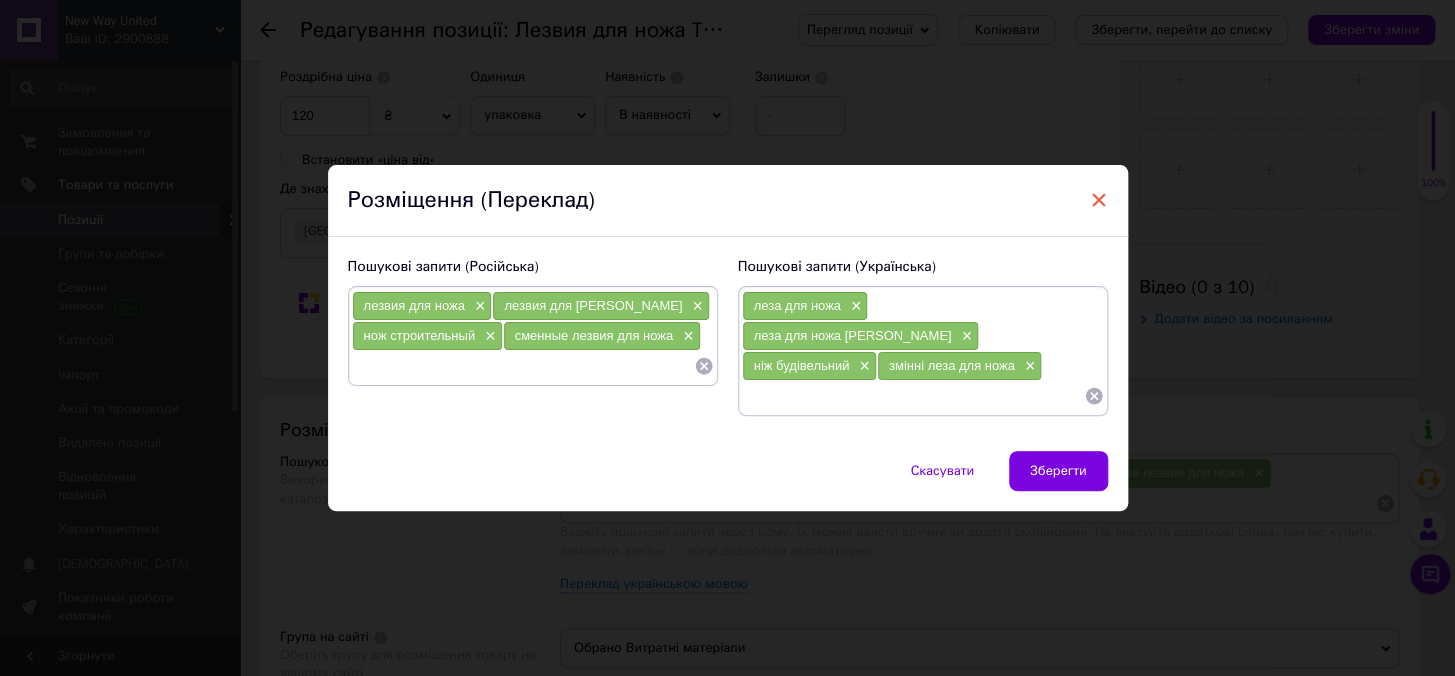 click on "×" at bounding box center [1099, 200] 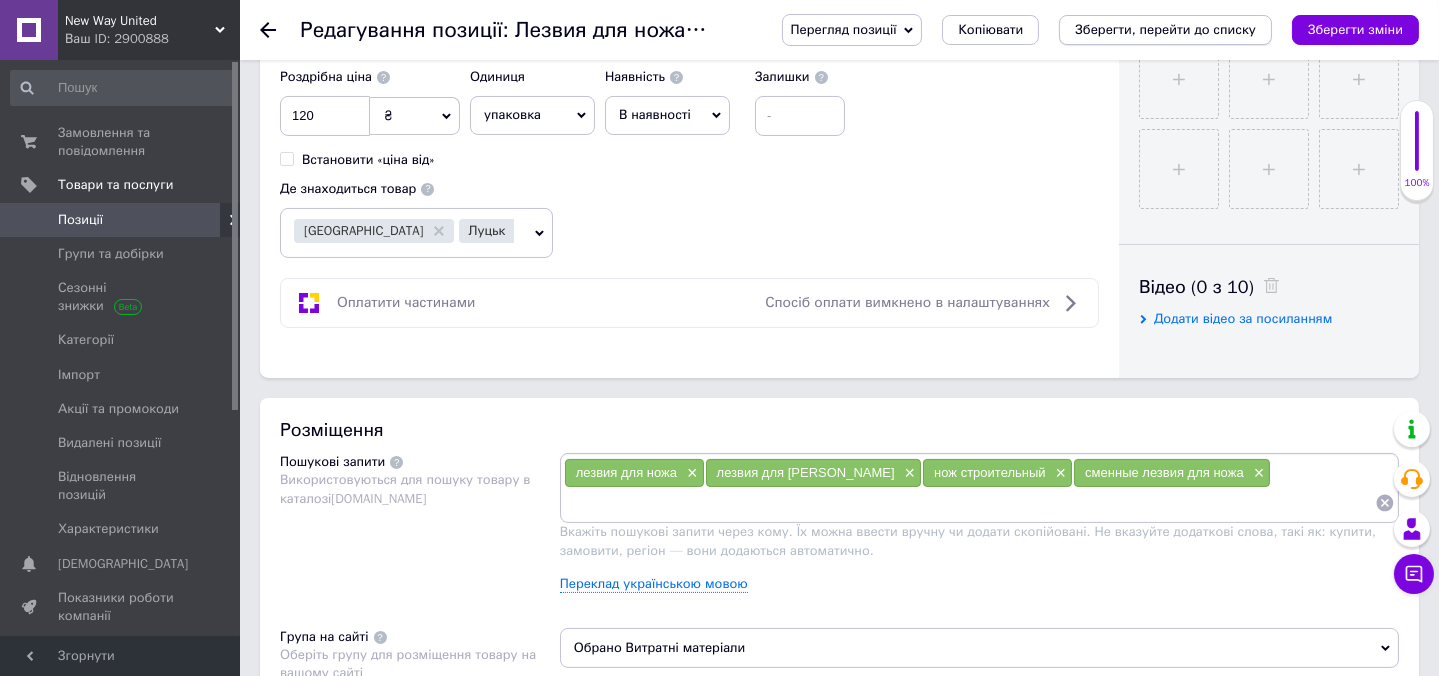 click on "Зберегти, перейти до списку" at bounding box center [1165, 29] 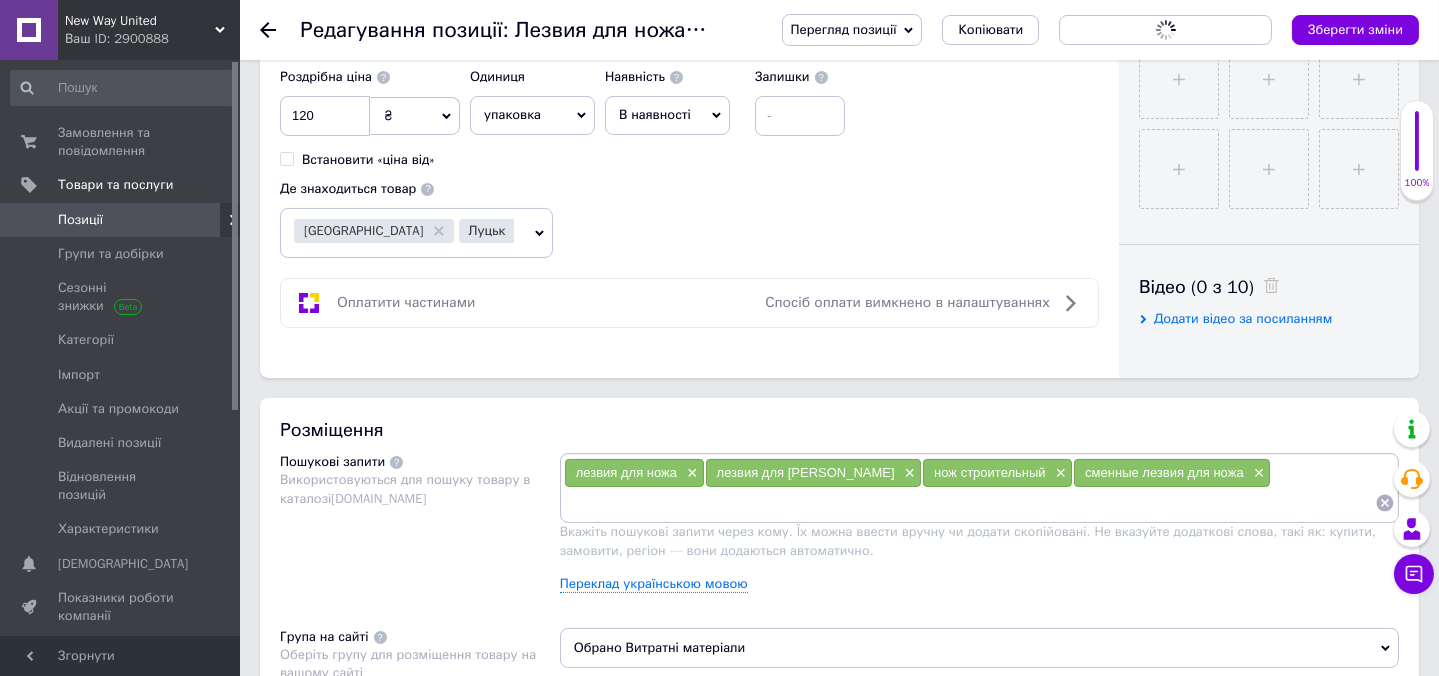 scroll, scrollTop: 0, scrollLeft: 0, axis: both 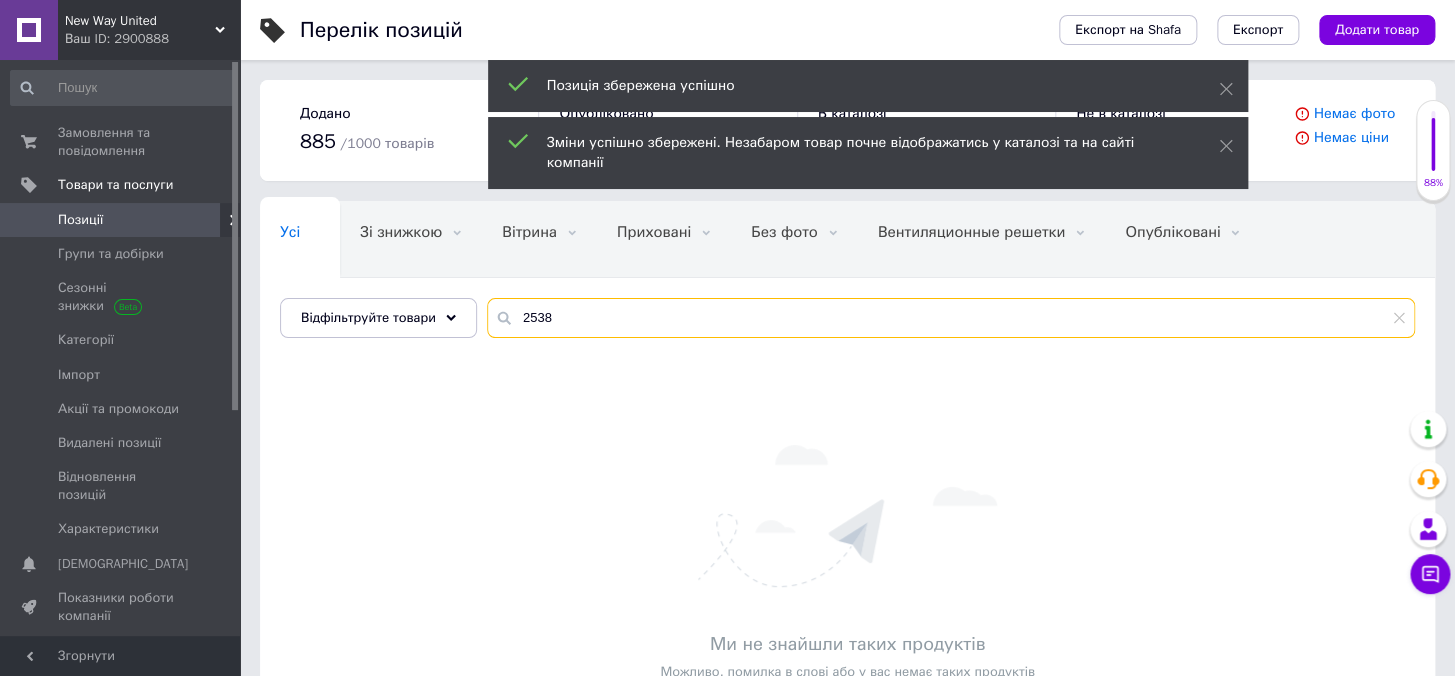 drag, startPoint x: 551, startPoint y: 322, endPoint x: 538, endPoint y: 318, distance: 13.601471 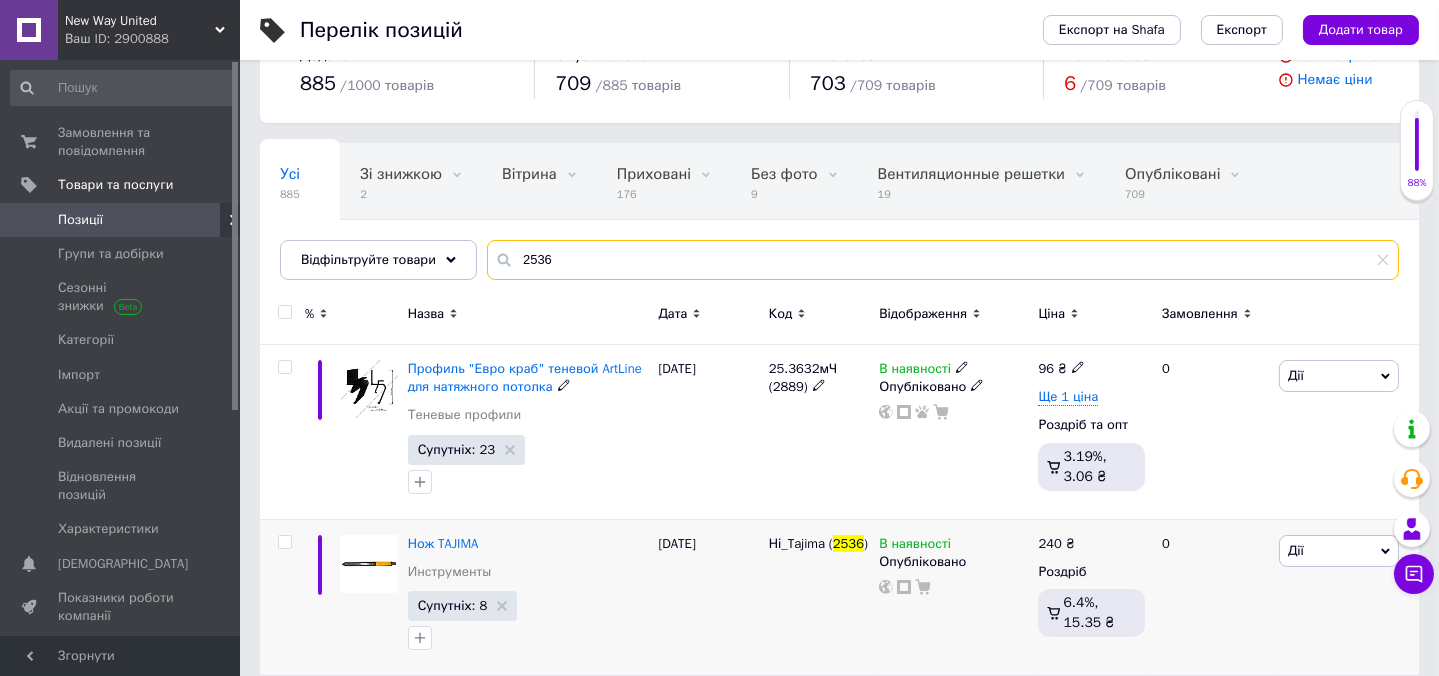 scroll, scrollTop: 181, scrollLeft: 0, axis: vertical 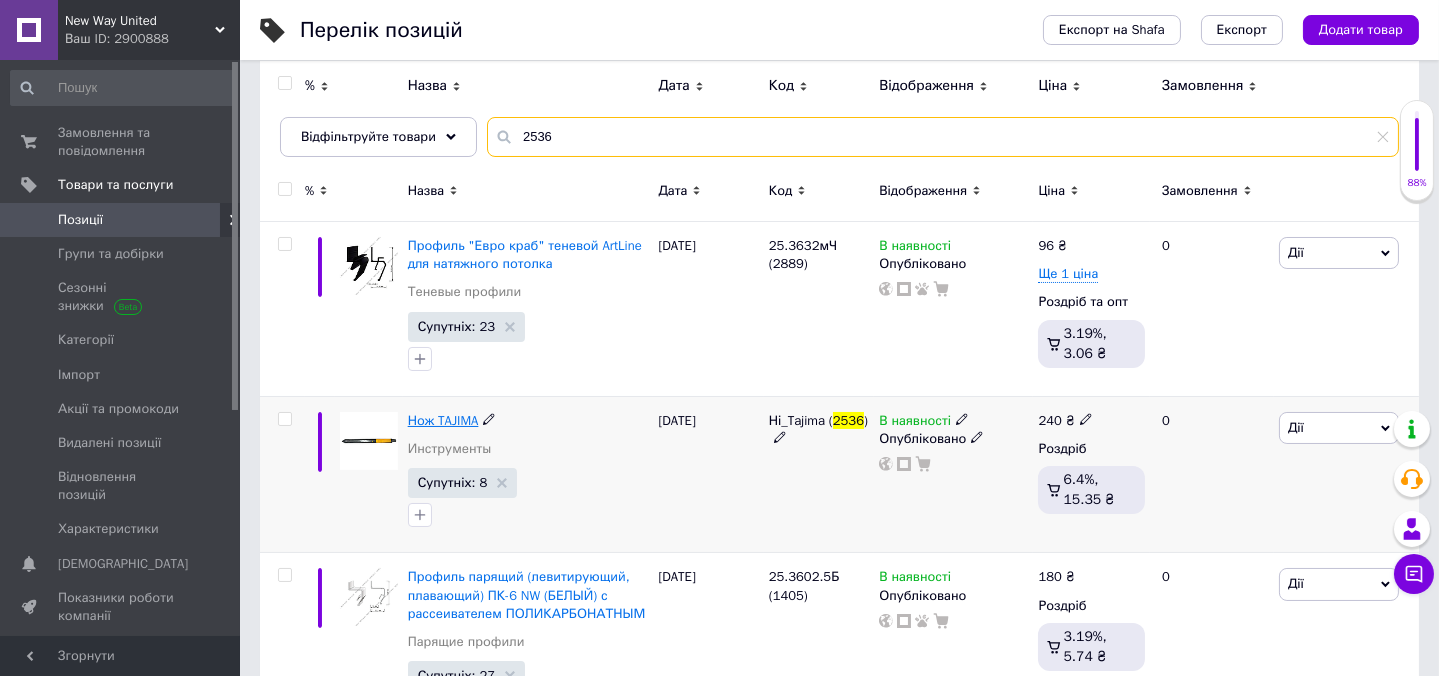 type on "2536" 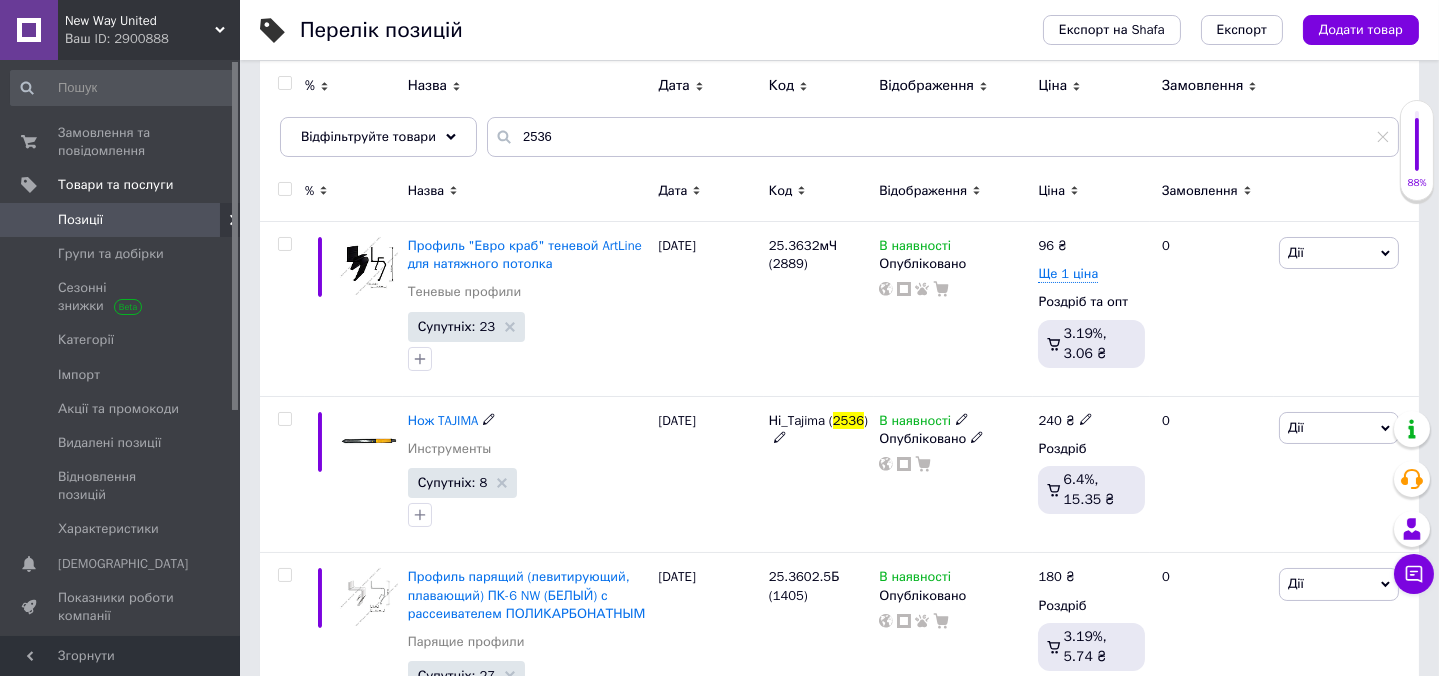 click on "Нож TAJIMA" at bounding box center (443, 420) 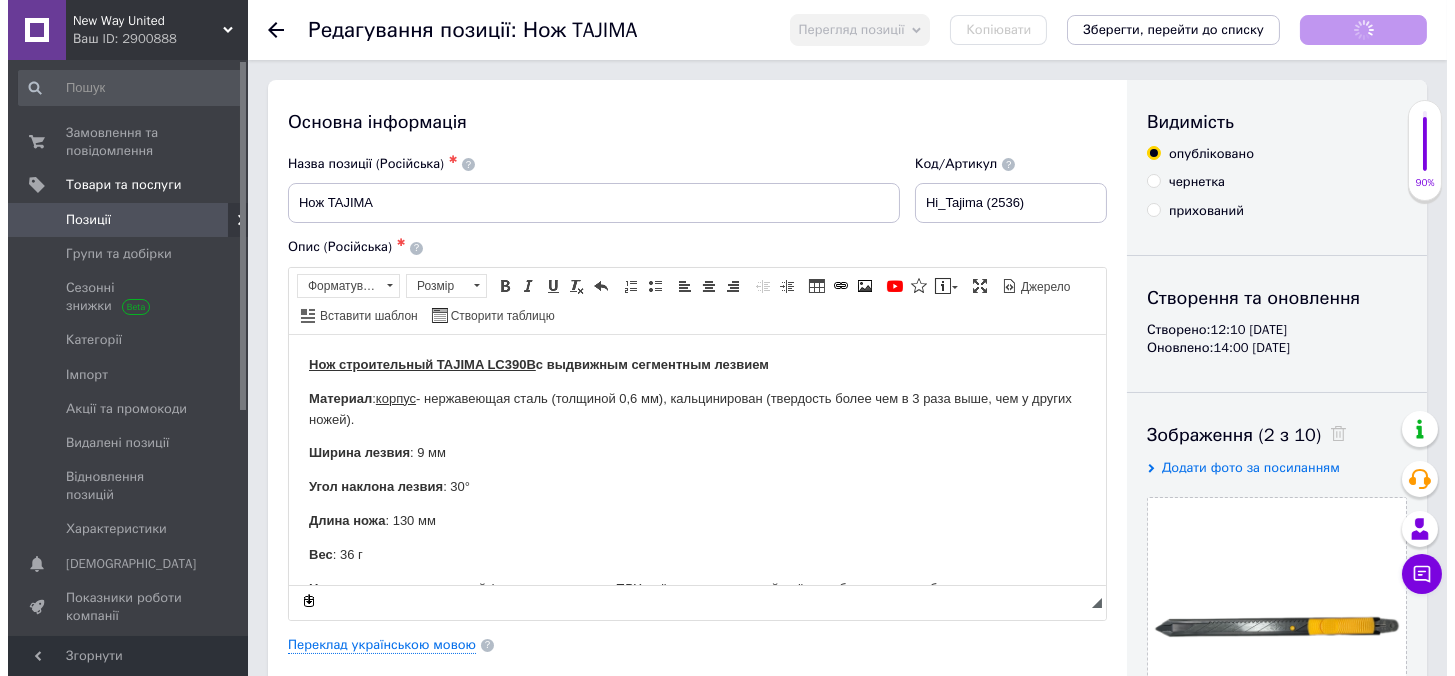 scroll, scrollTop: 0, scrollLeft: 0, axis: both 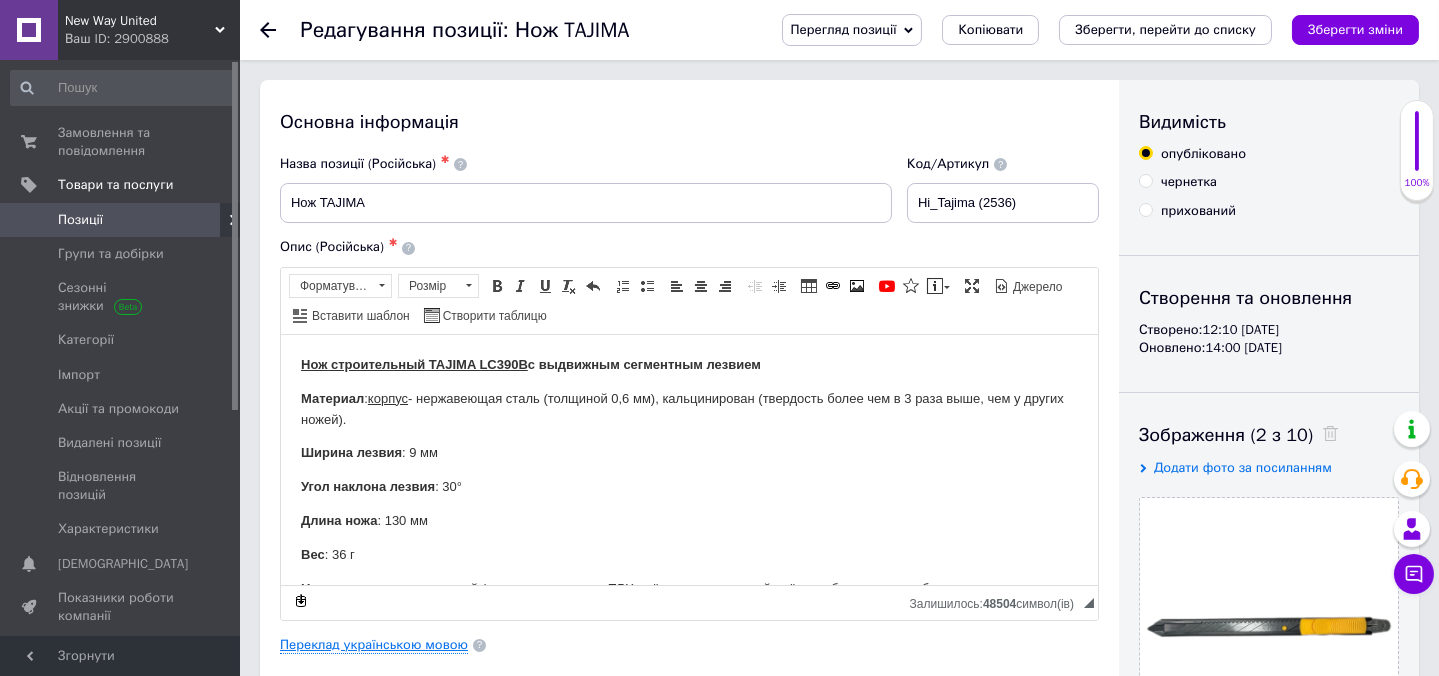 click on "Переклад українською мовою" at bounding box center [374, 645] 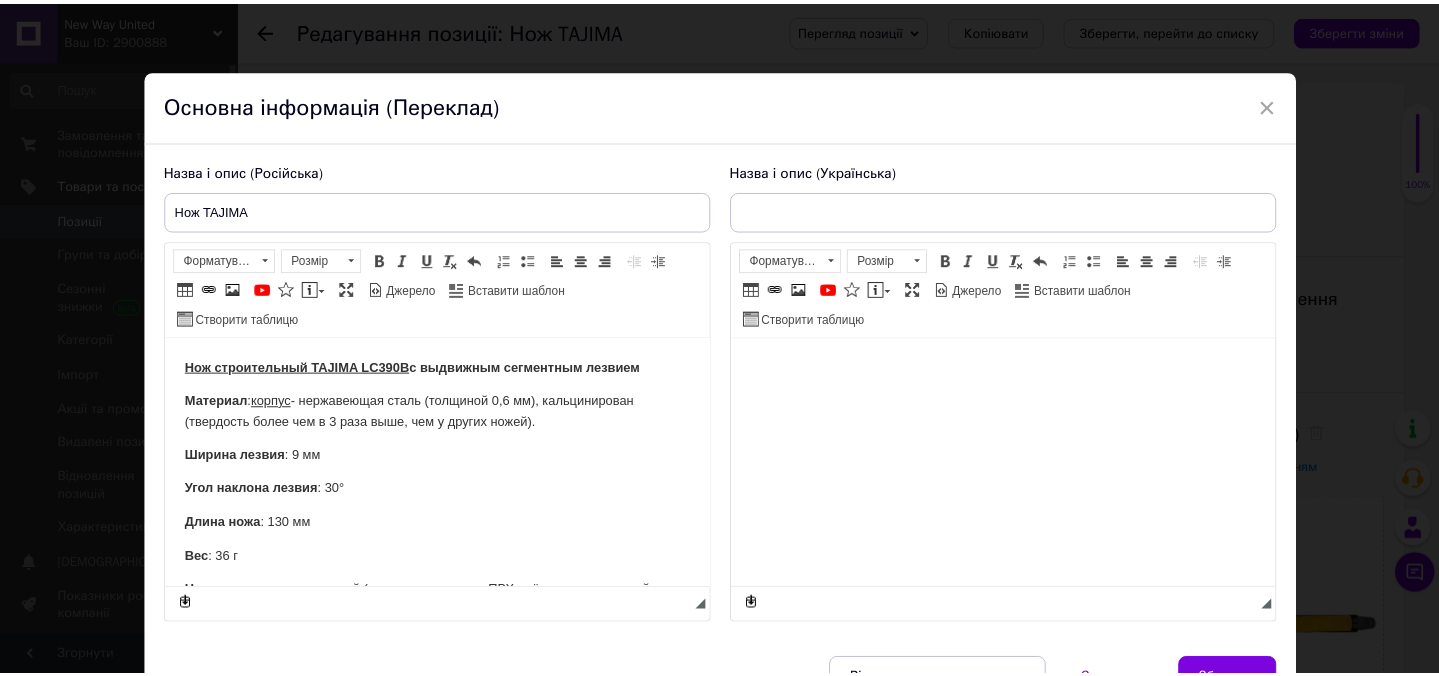 scroll, scrollTop: 0, scrollLeft: 0, axis: both 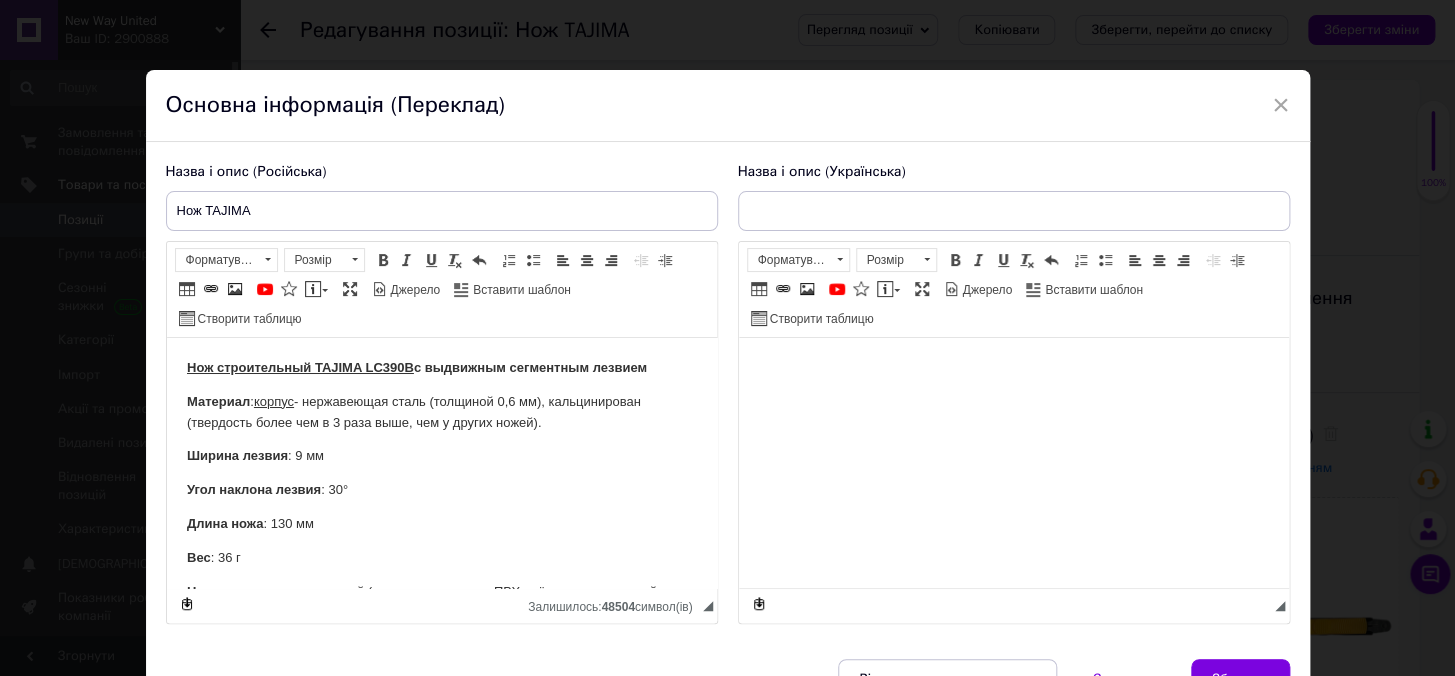 type on "Ніж TAJIMA" 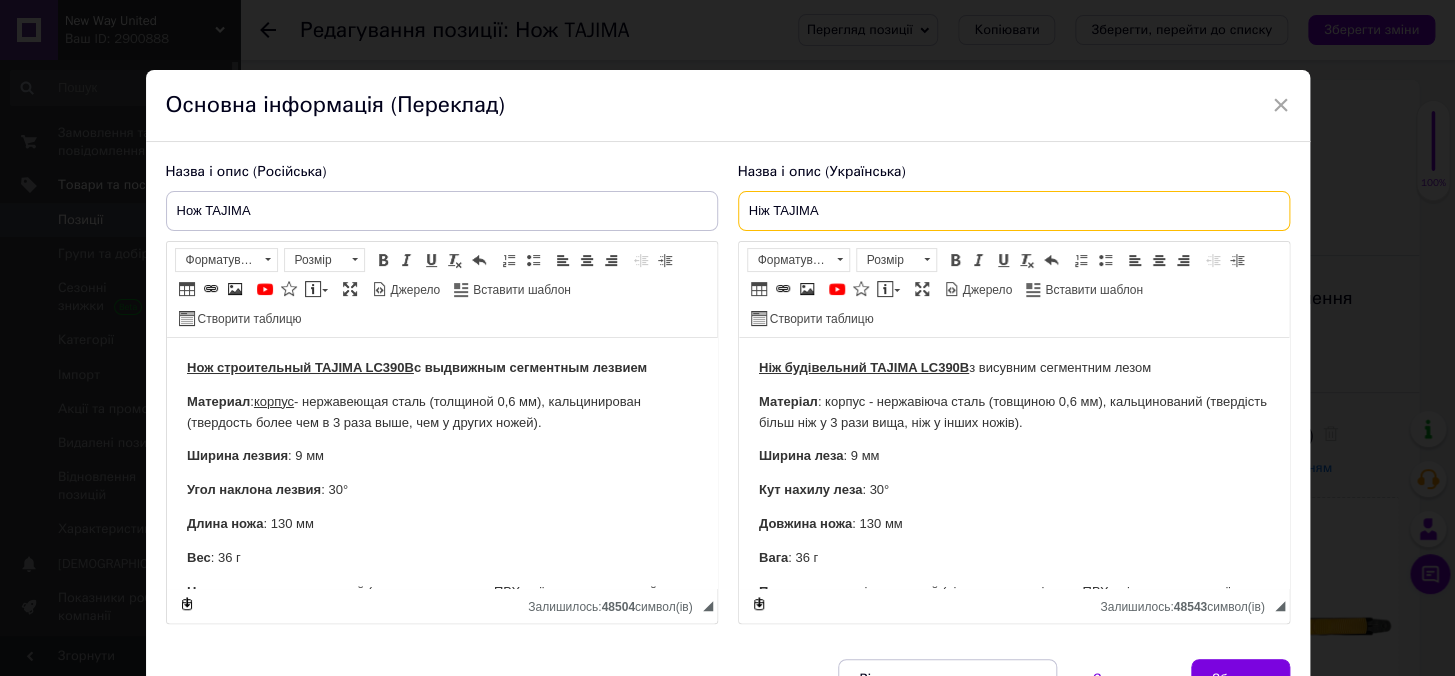 drag, startPoint x: 805, startPoint y: 210, endPoint x: 741, endPoint y: 213, distance: 64.070274 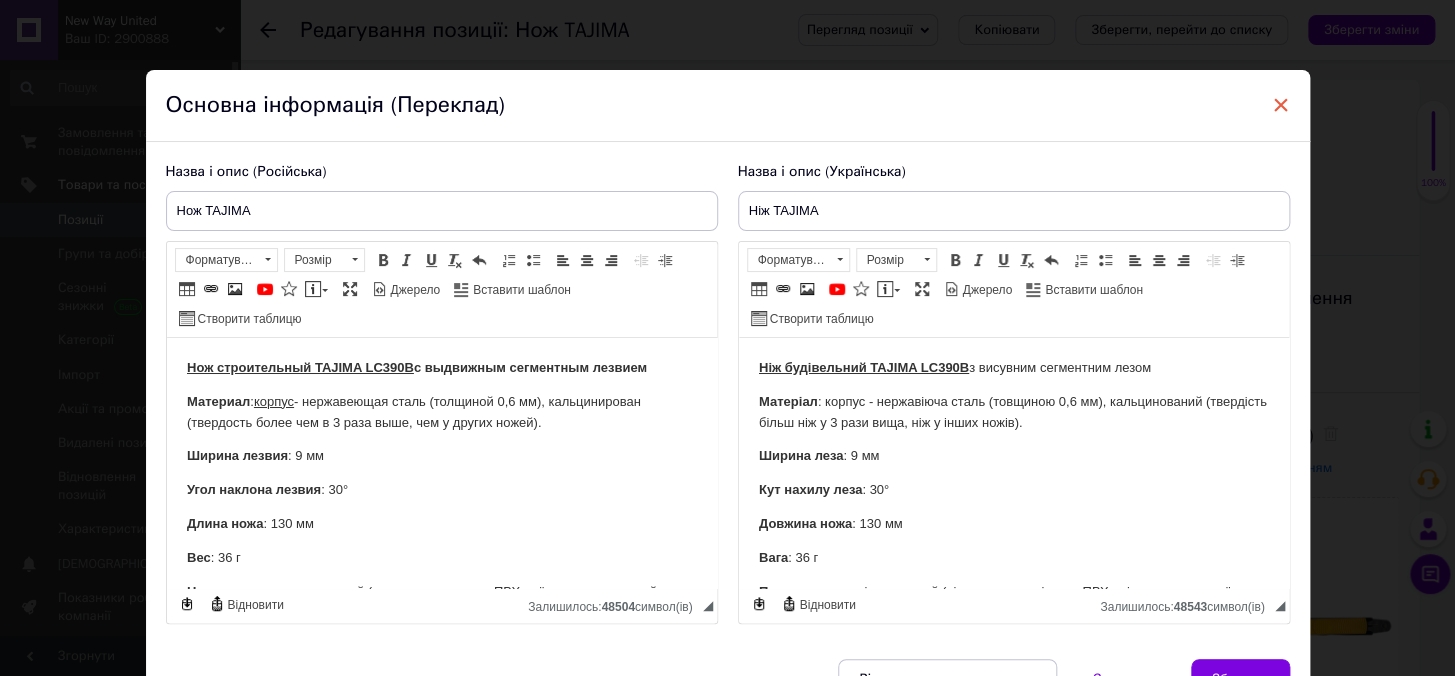 click on "×" at bounding box center [1281, 105] 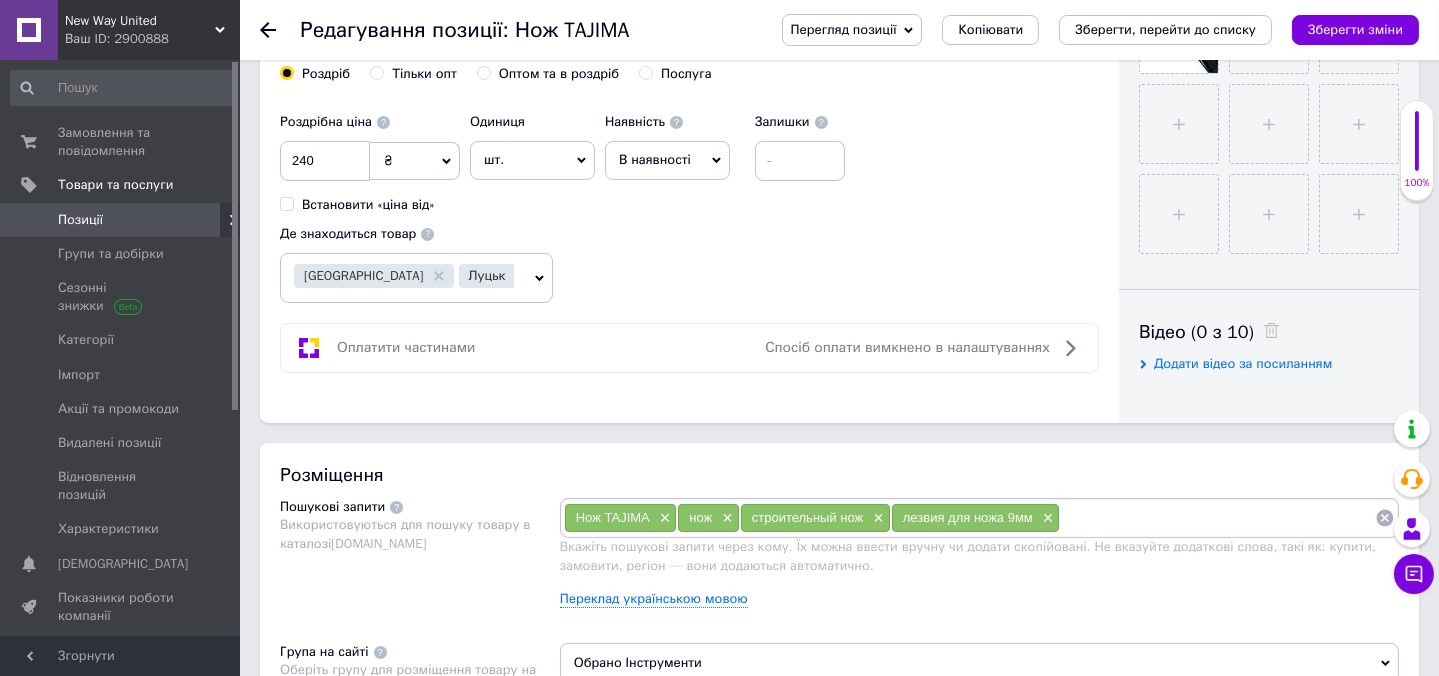 scroll, scrollTop: 818, scrollLeft: 0, axis: vertical 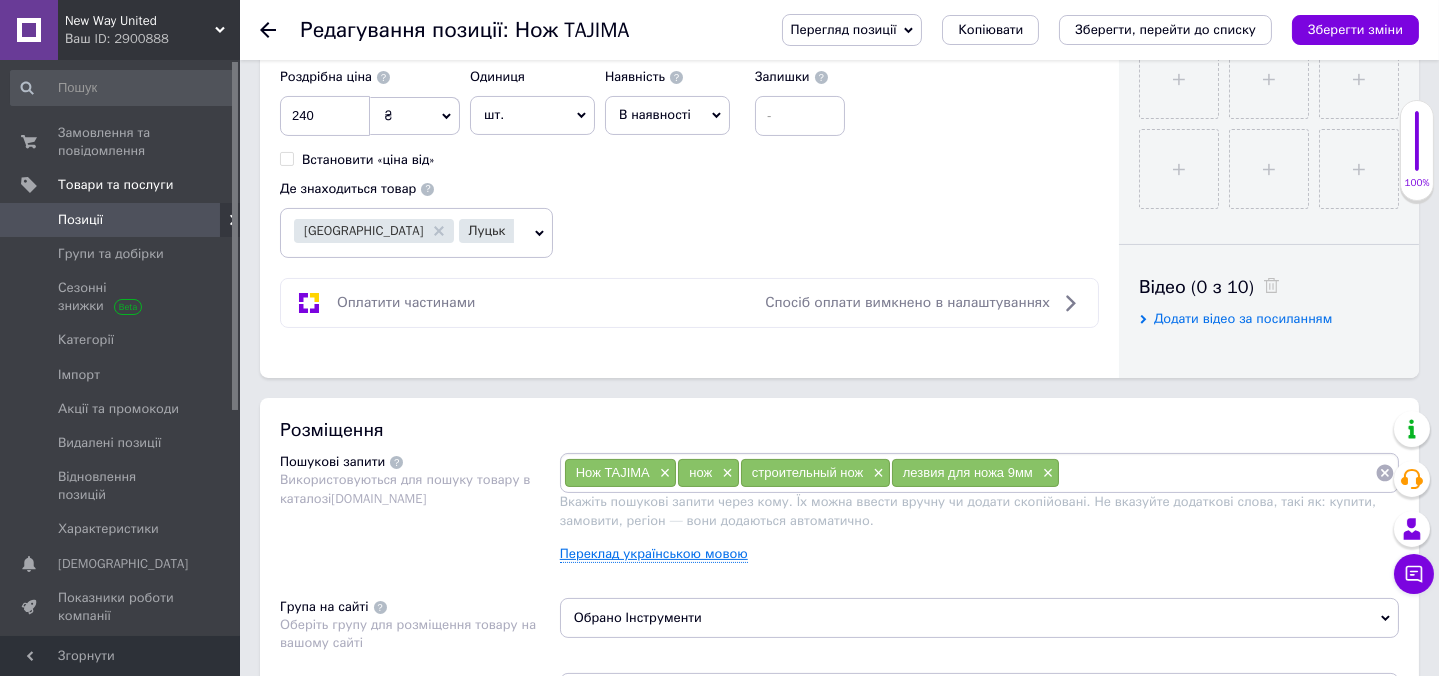 click on "Переклад українською мовою" at bounding box center (654, 554) 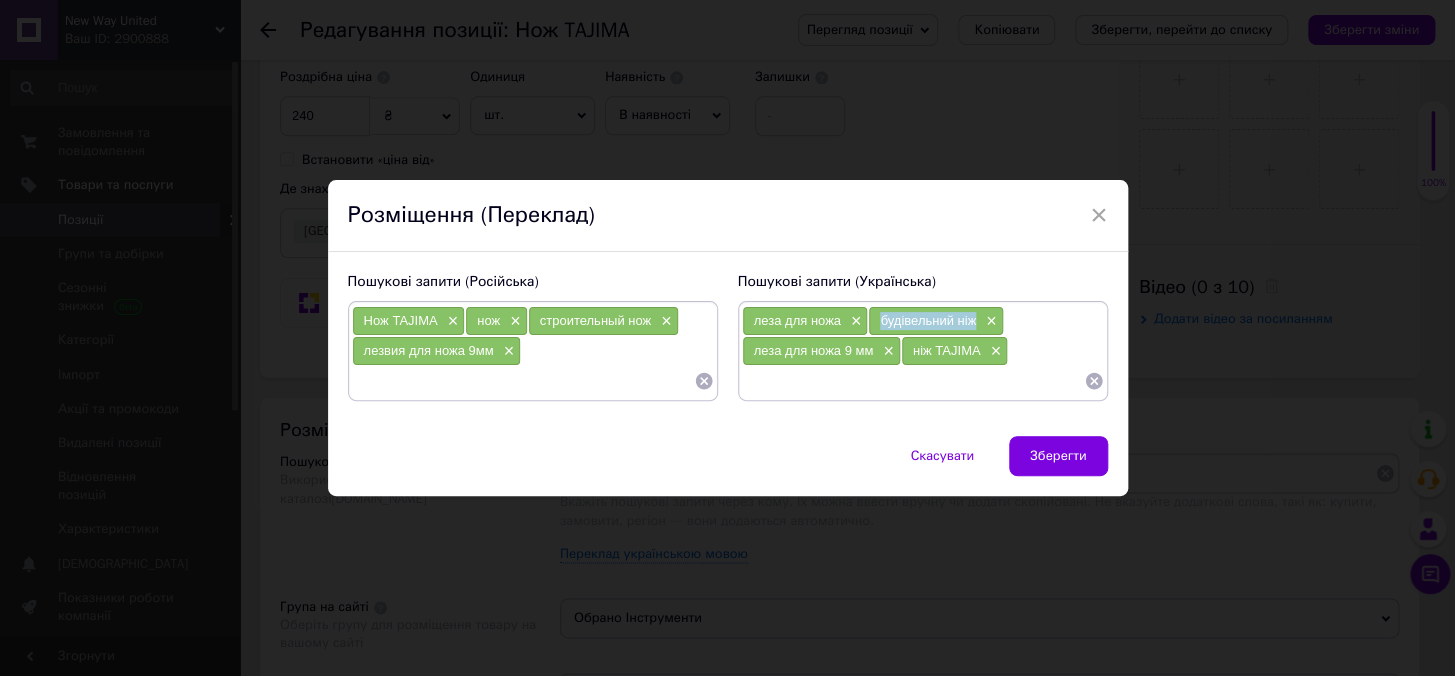 drag, startPoint x: 877, startPoint y: 318, endPoint x: 969, endPoint y: 323, distance: 92.13577 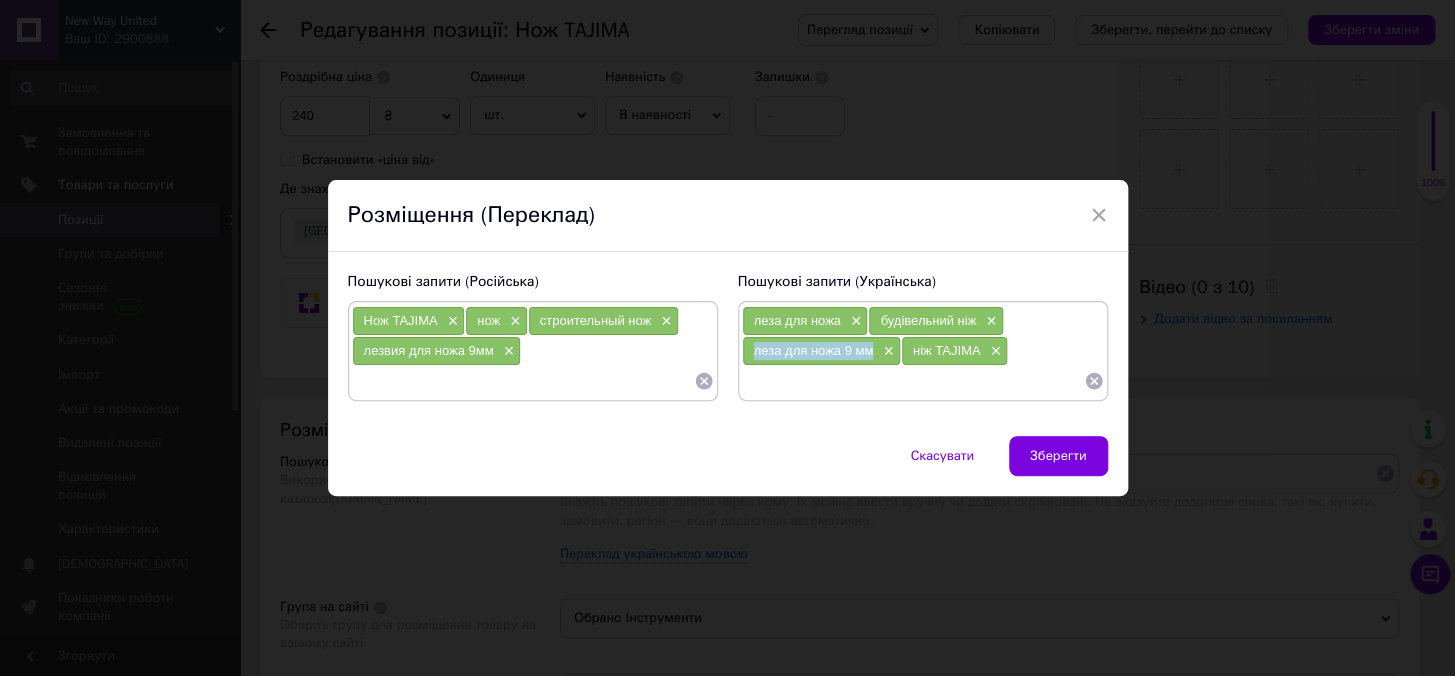 drag, startPoint x: 750, startPoint y: 351, endPoint x: 869, endPoint y: 354, distance: 119.03781 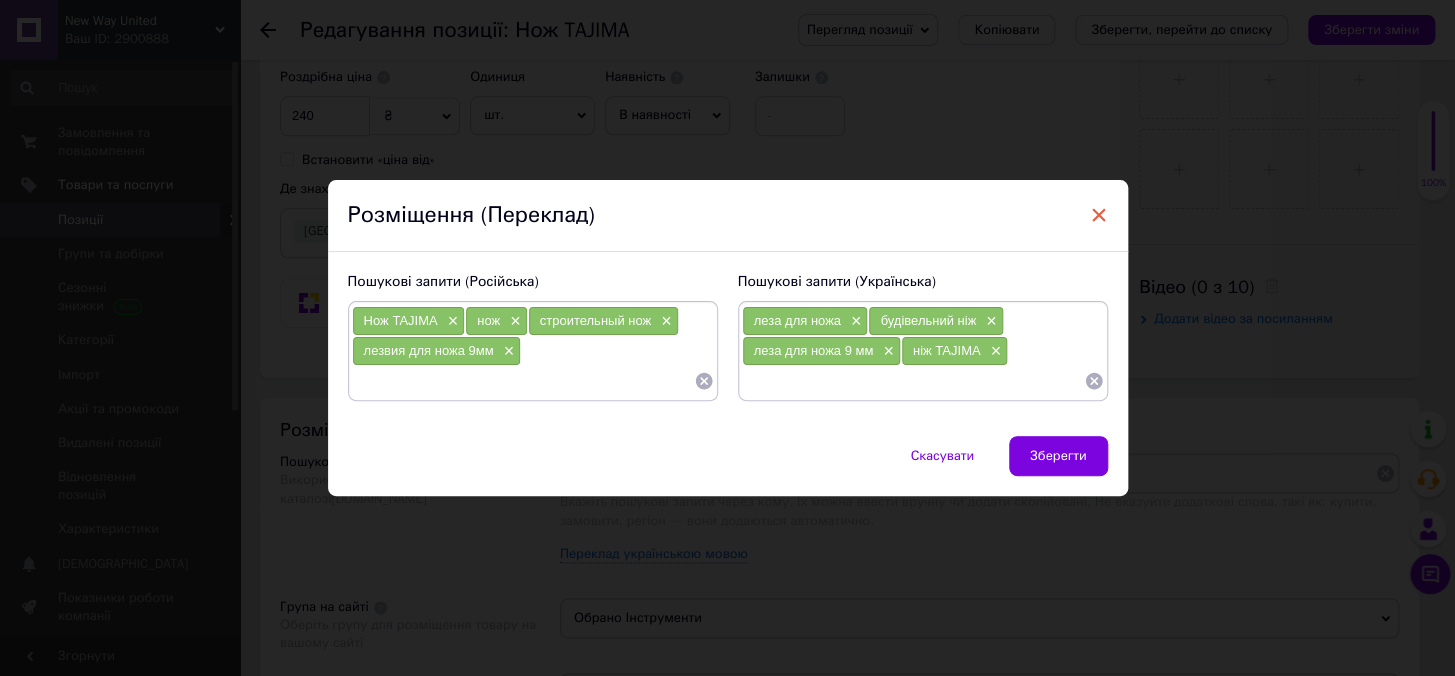 click on "×" at bounding box center (1099, 215) 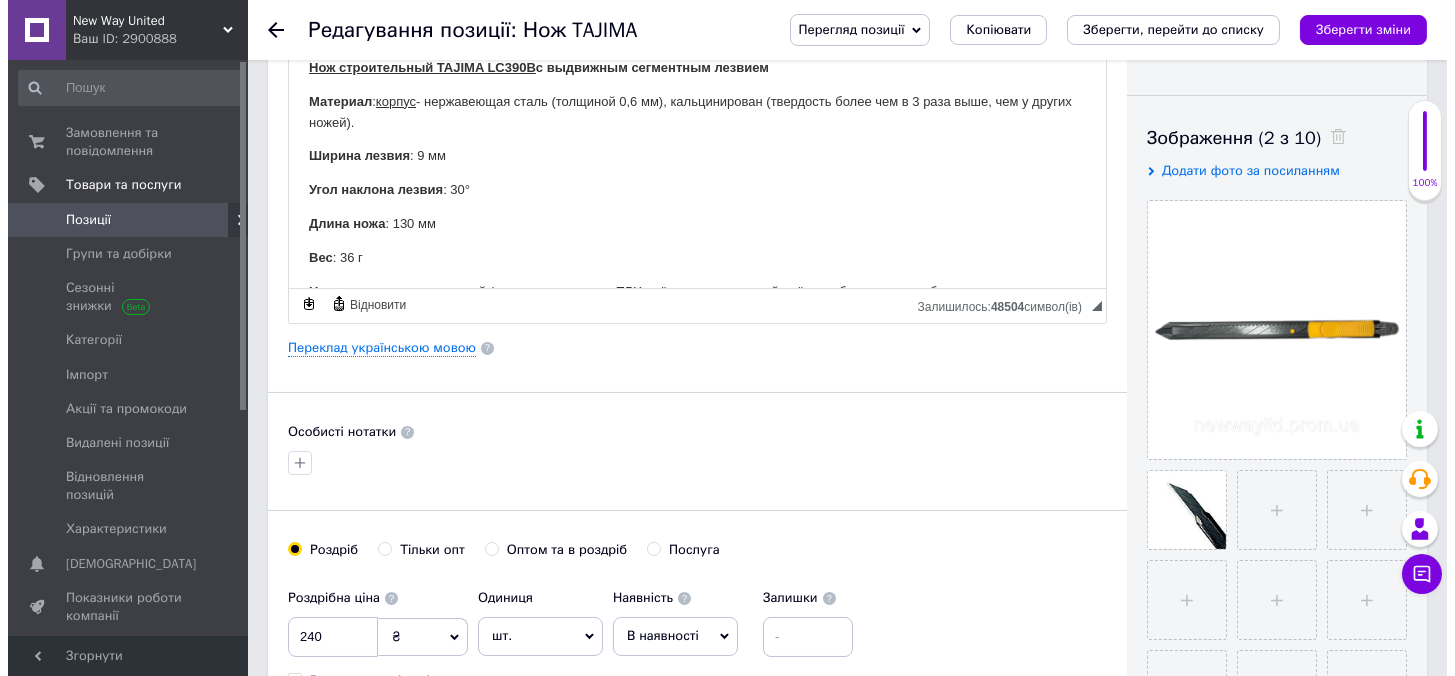 scroll, scrollTop: 272, scrollLeft: 0, axis: vertical 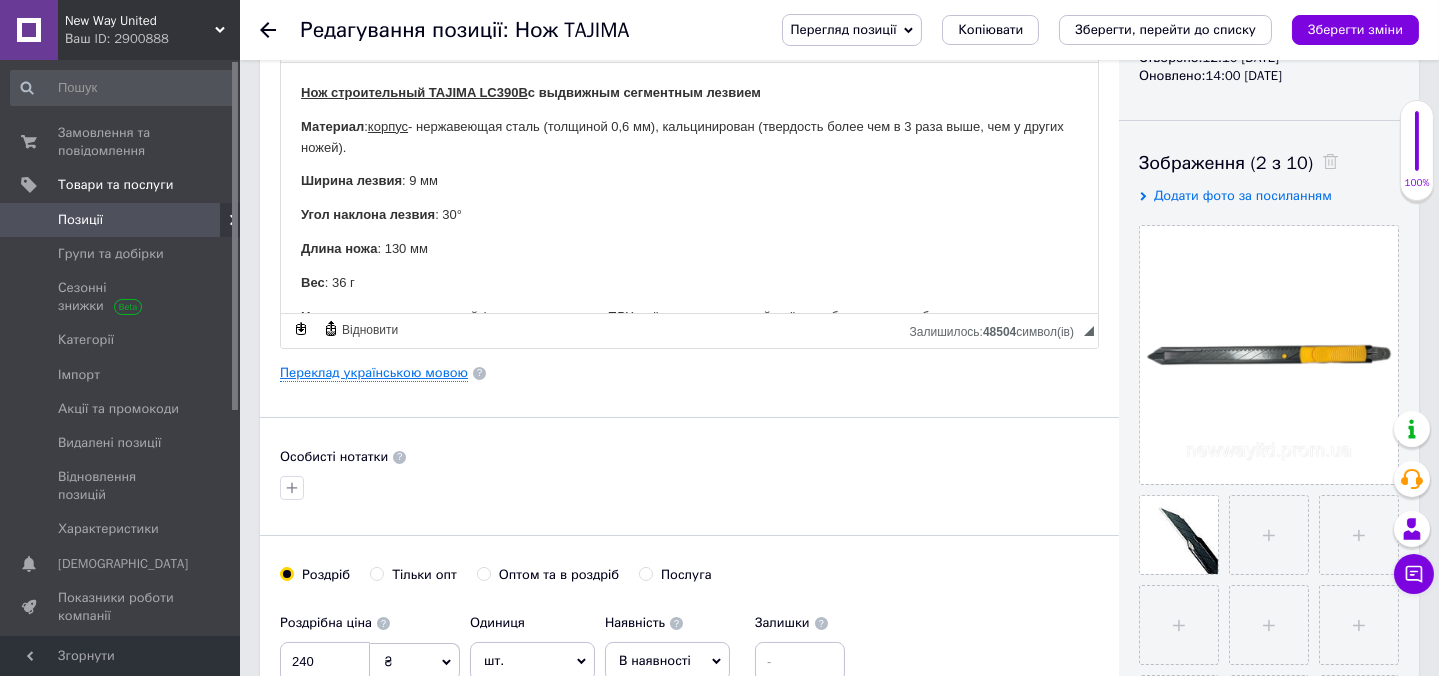 click on "Переклад українською мовою" at bounding box center [374, 373] 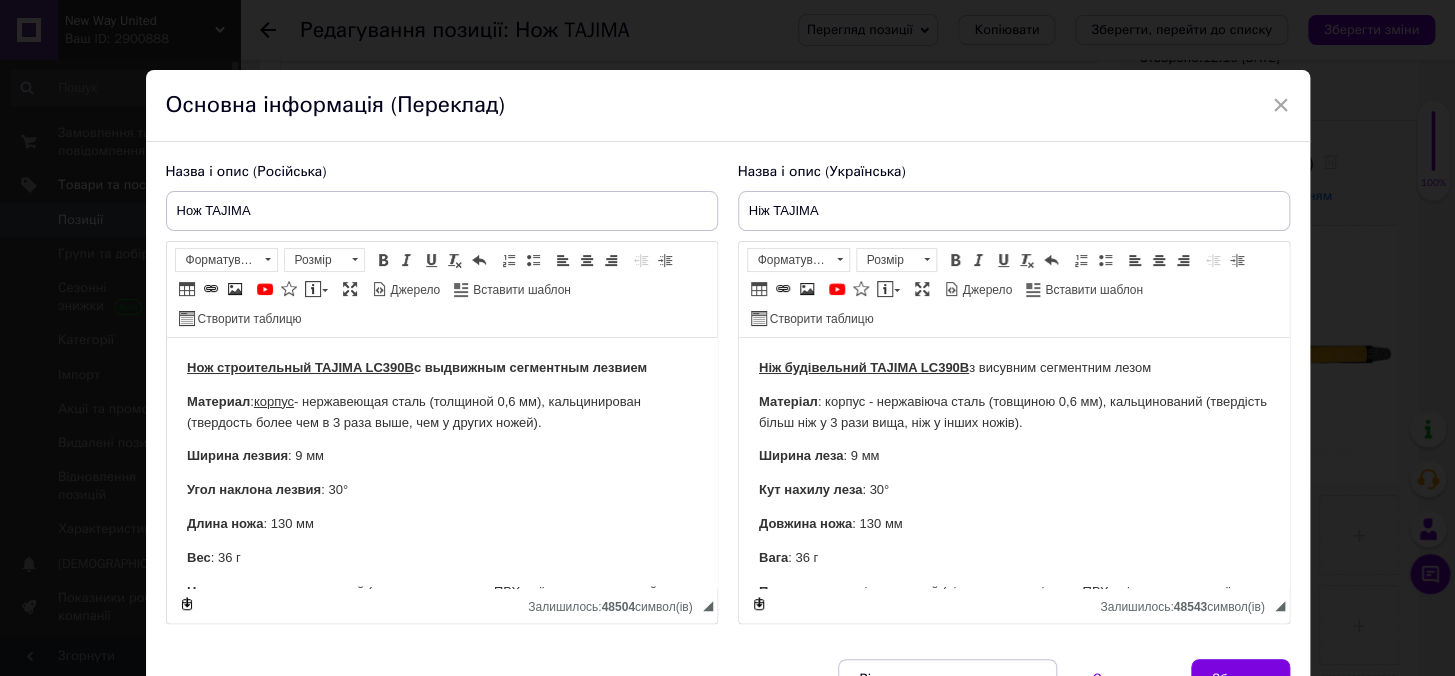 scroll, scrollTop: 0, scrollLeft: 0, axis: both 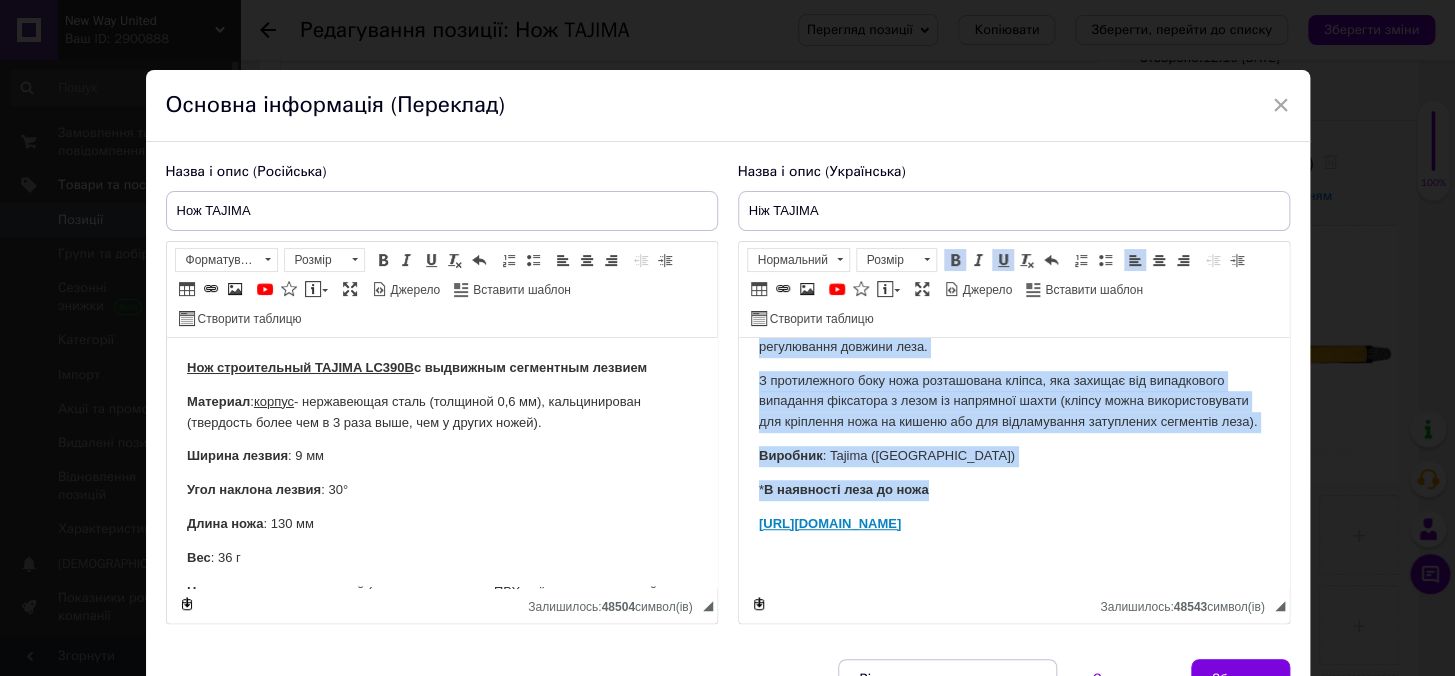 drag, startPoint x: 752, startPoint y: 365, endPoint x: 942, endPoint y: 488, distance: 226.33824 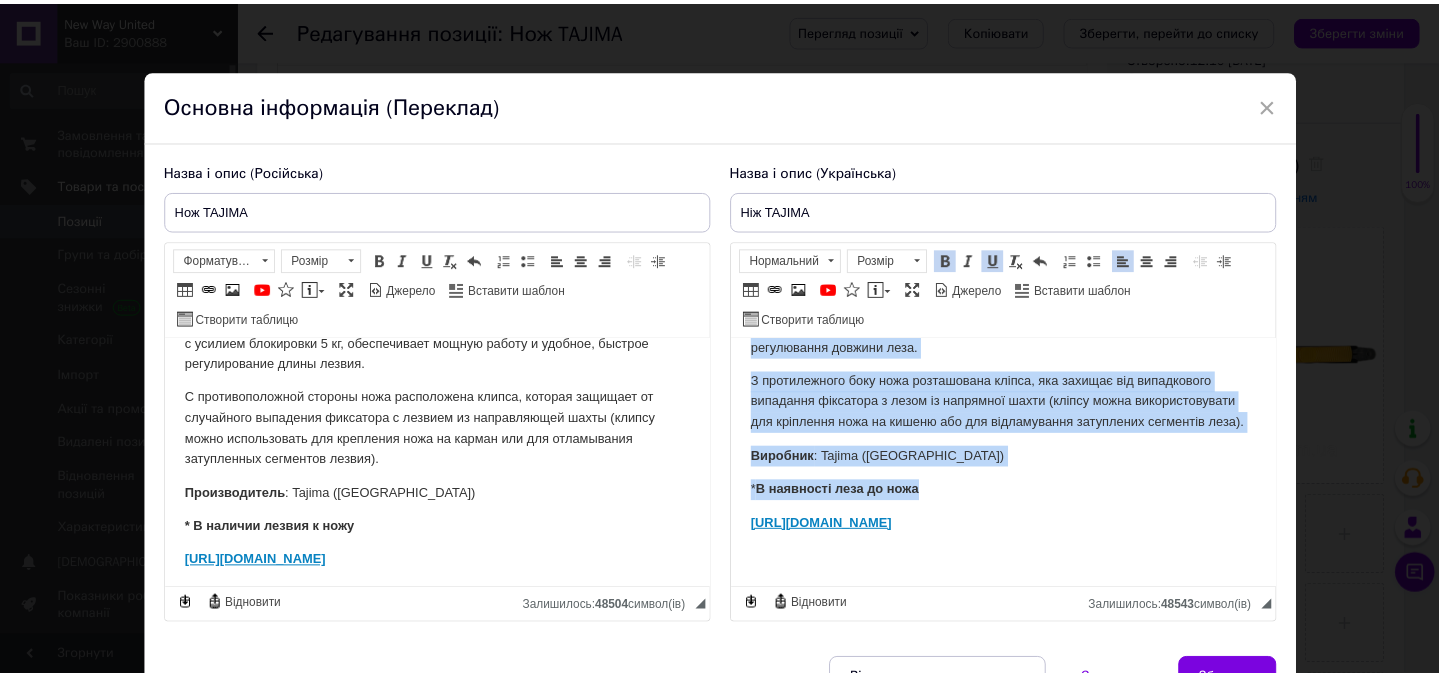 scroll, scrollTop: 603, scrollLeft: 0, axis: vertical 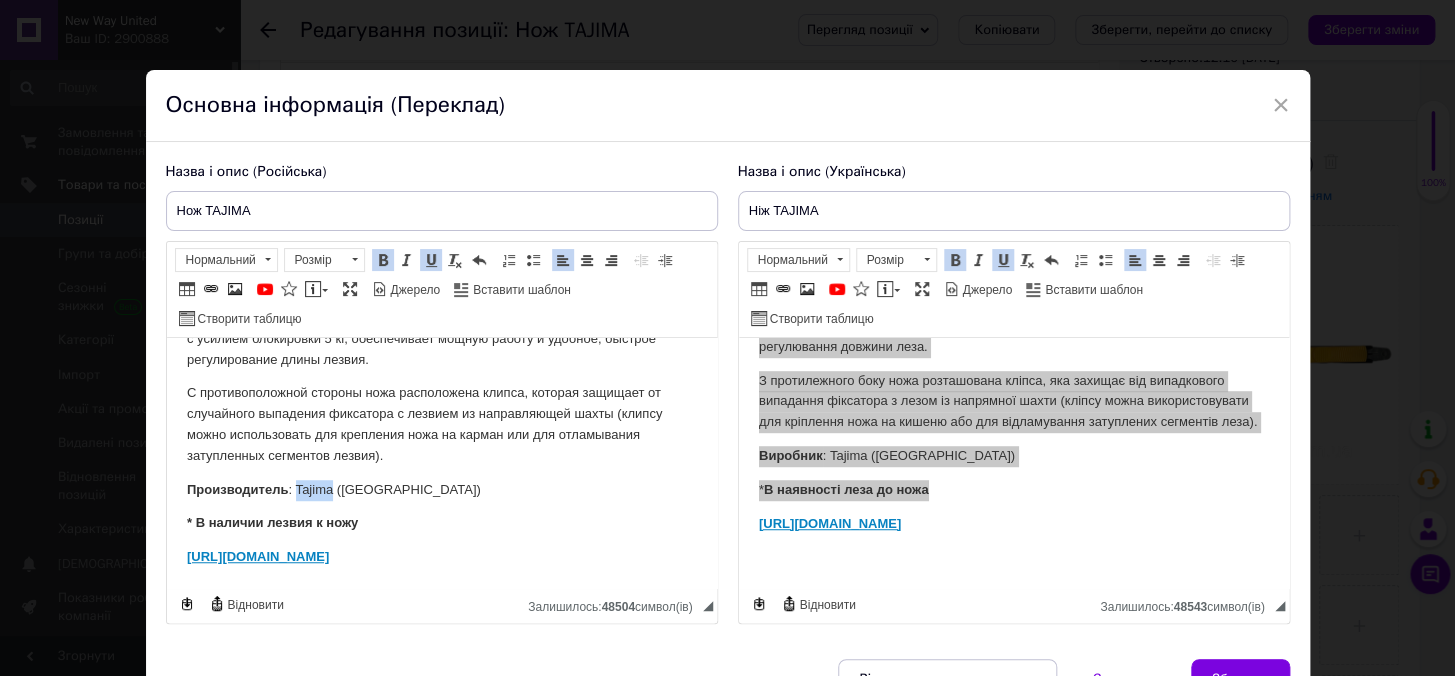drag, startPoint x: 329, startPoint y: 490, endPoint x: 296, endPoint y: 480, distance: 34.48188 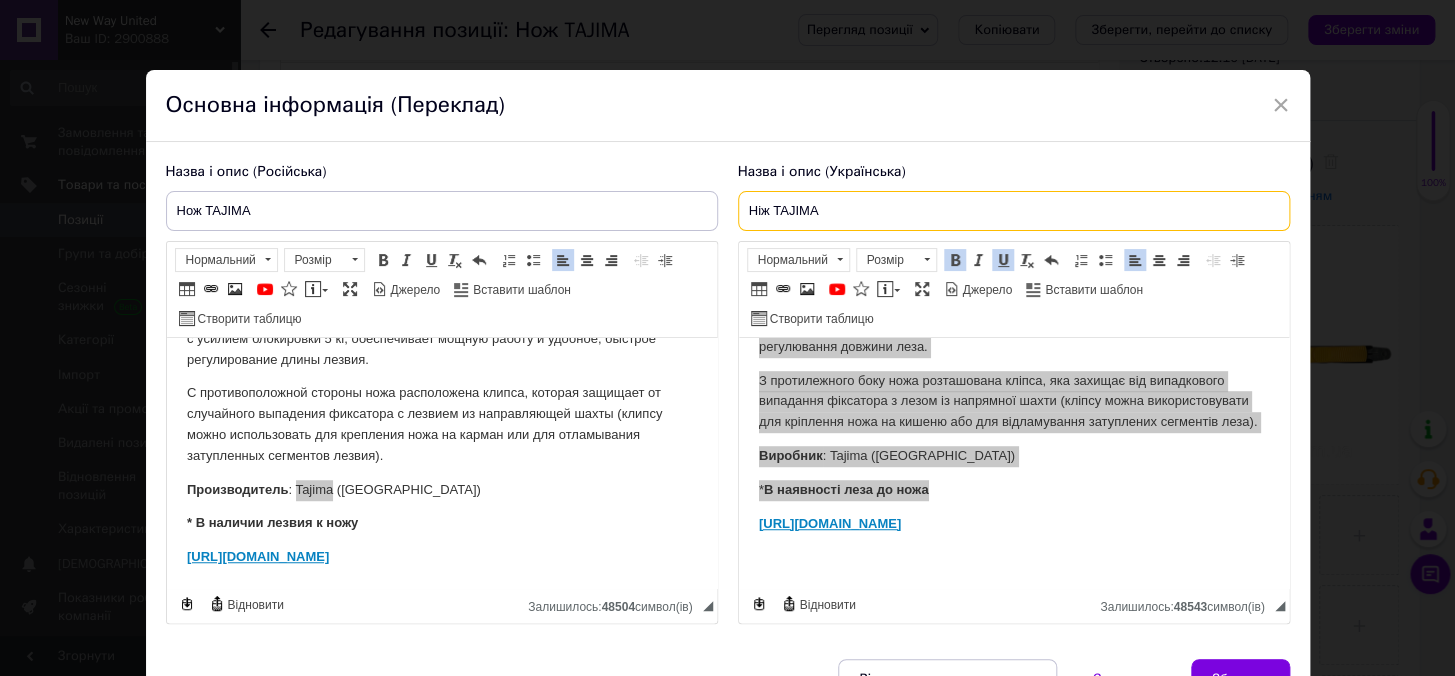 drag, startPoint x: 829, startPoint y: 214, endPoint x: 710, endPoint y: 218, distance: 119.06721 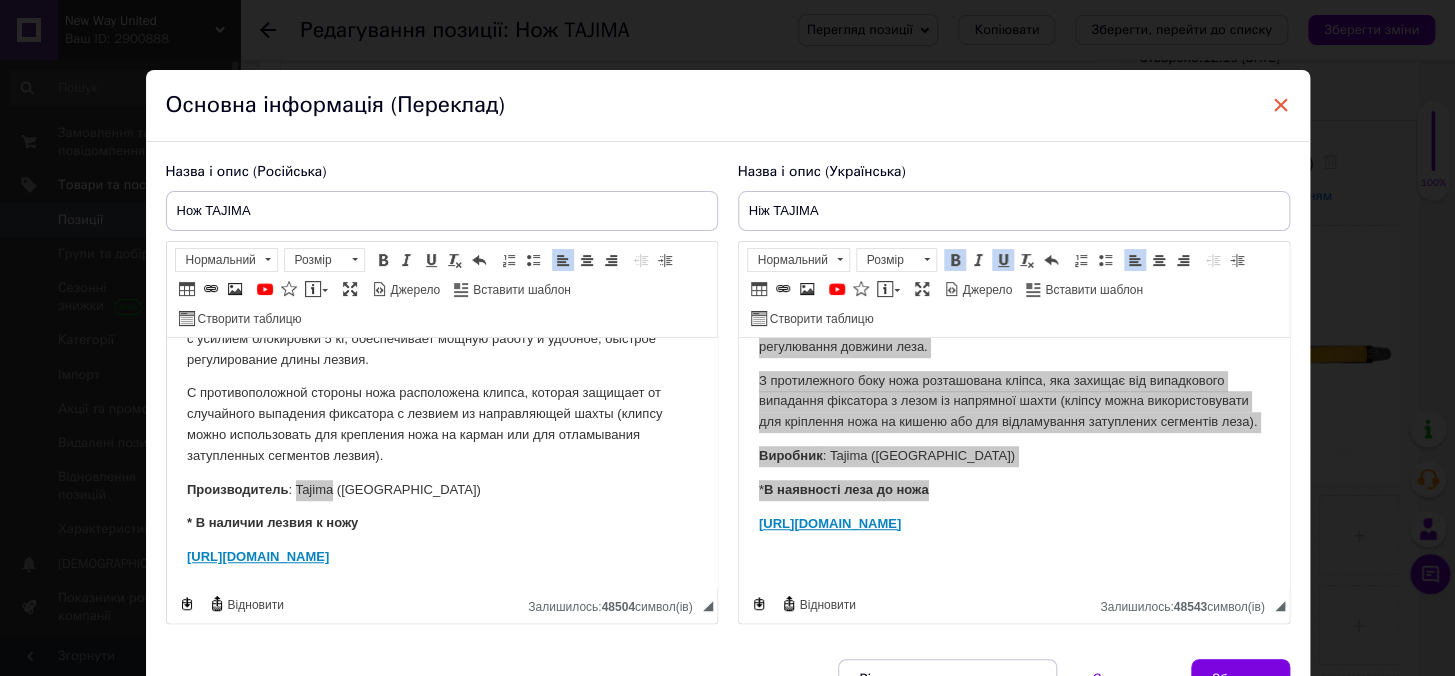 drag, startPoint x: 1280, startPoint y: 100, endPoint x: 332, endPoint y: 246, distance: 959.17676 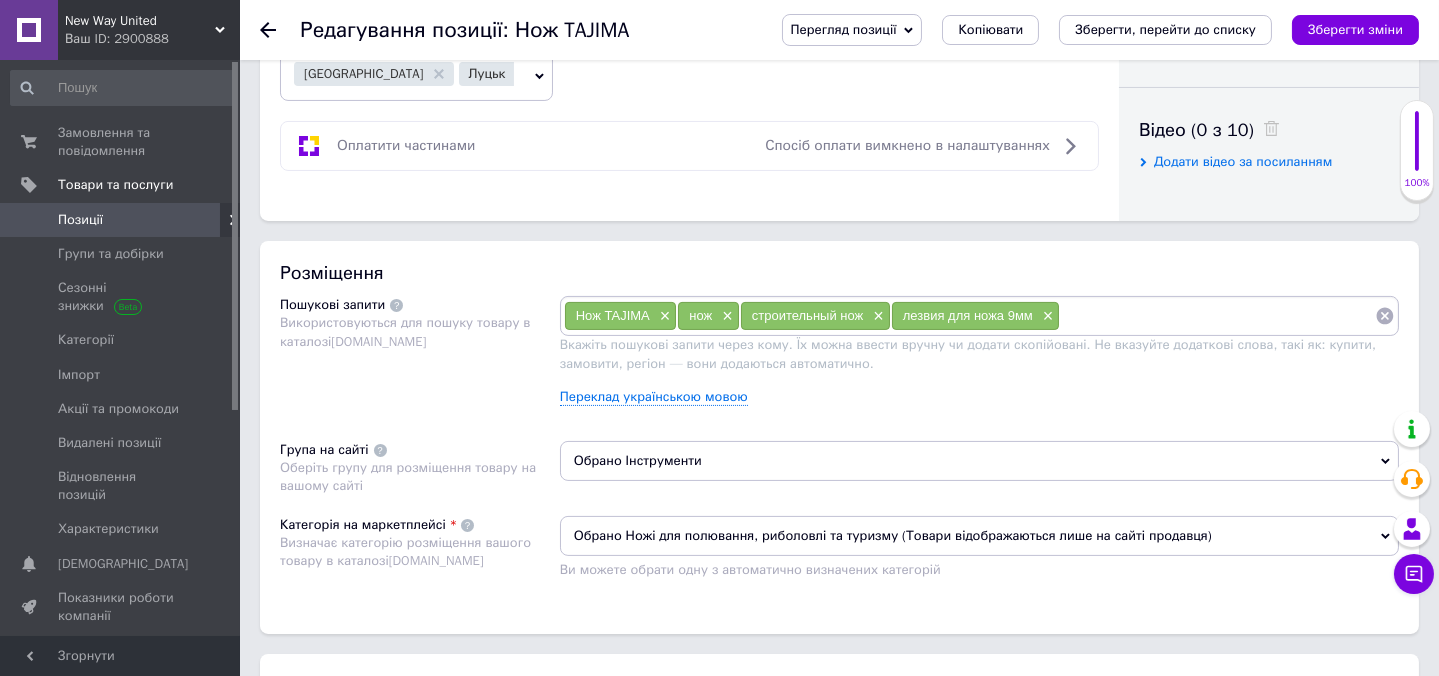 scroll, scrollTop: 1000, scrollLeft: 0, axis: vertical 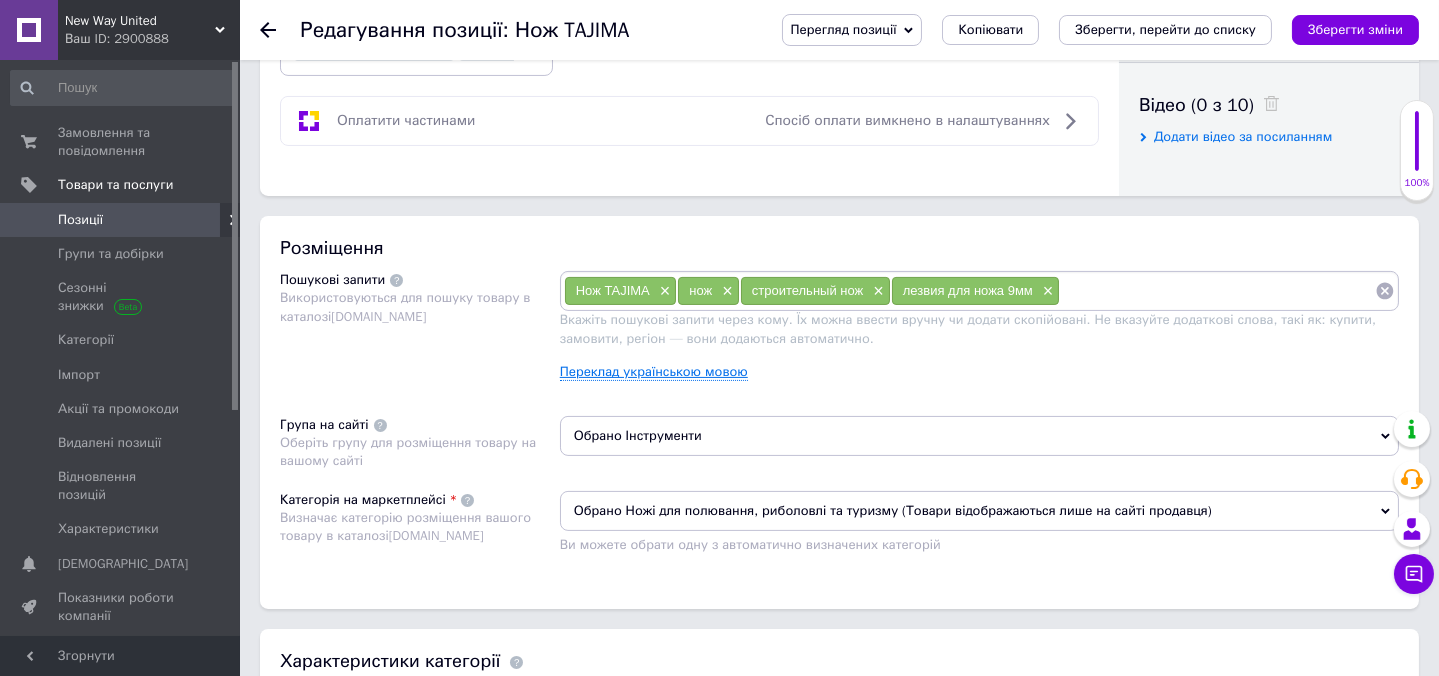 click on "Переклад українською мовою" at bounding box center (654, 372) 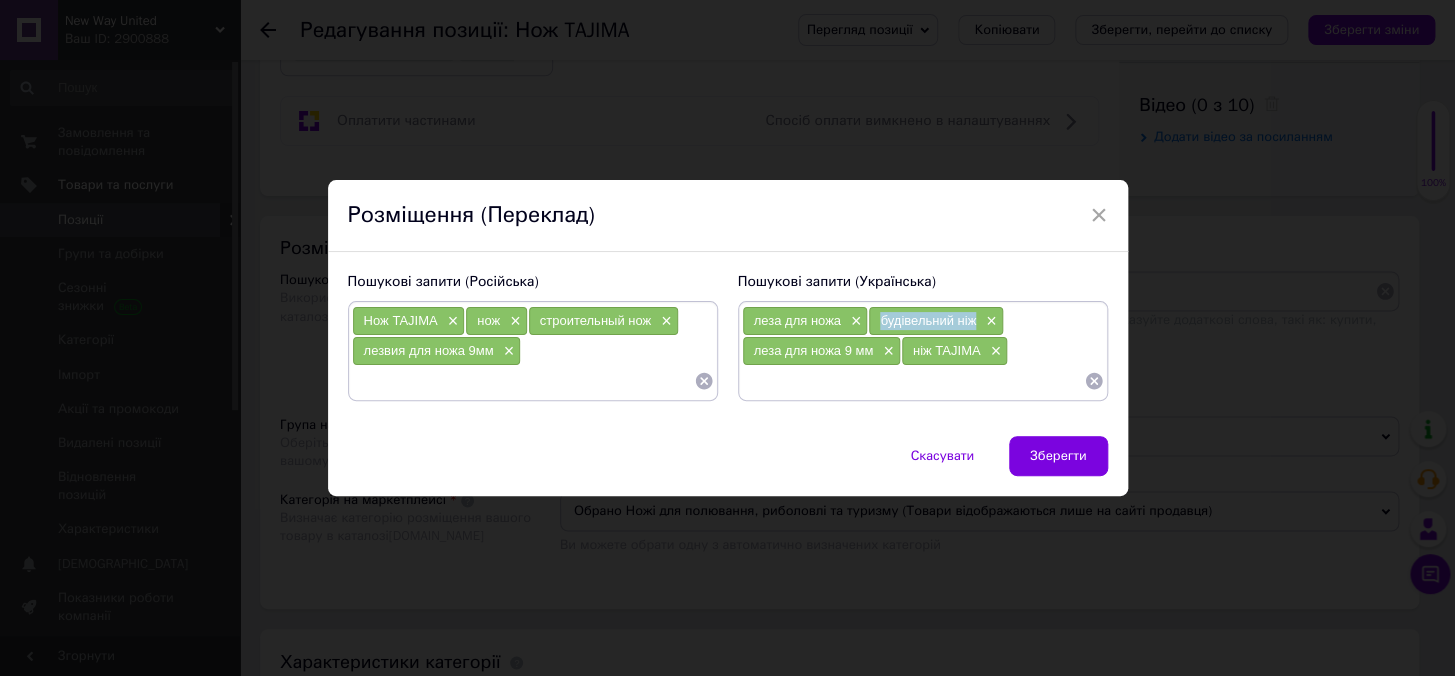 drag, startPoint x: 973, startPoint y: 317, endPoint x: 873, endPoint y: 313, distance: 100.07997 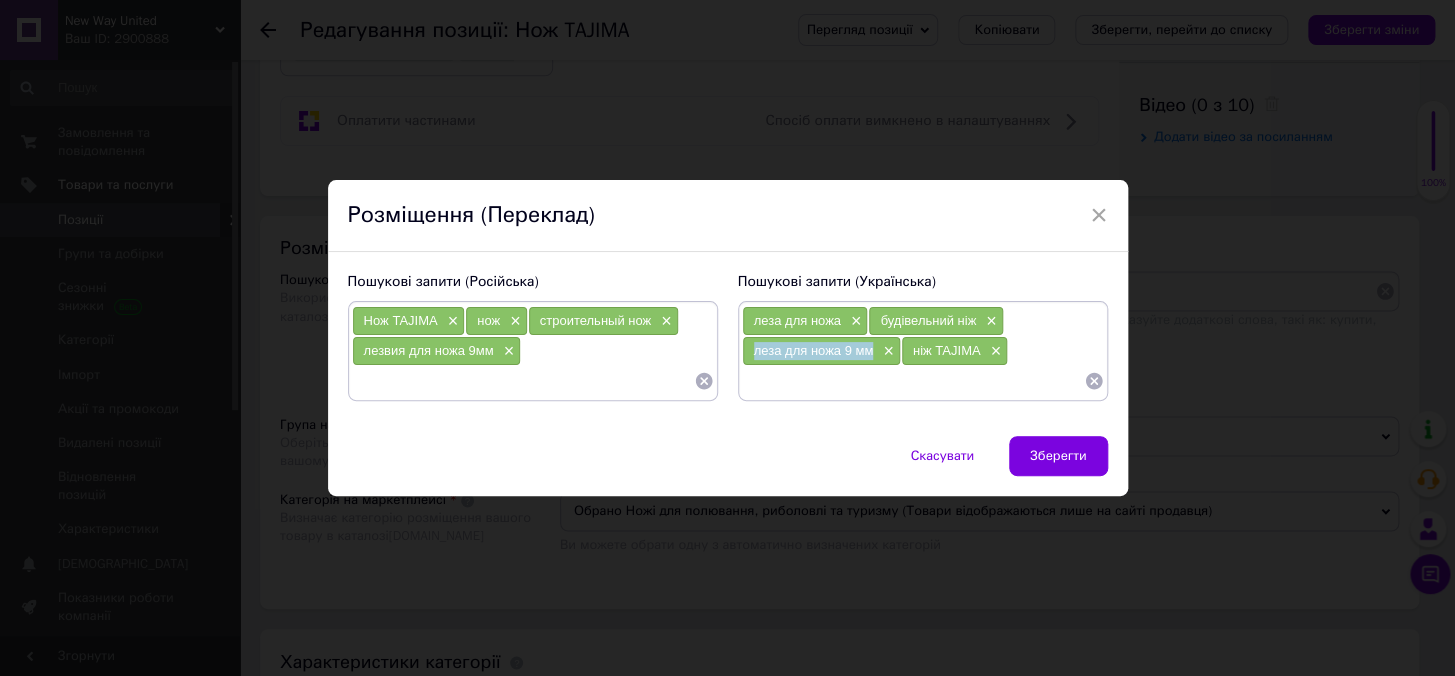 drag, startPoint x: 746, startPoint y: 347, endPoint x: 868, endPoint y: 356, distance: 122.33152 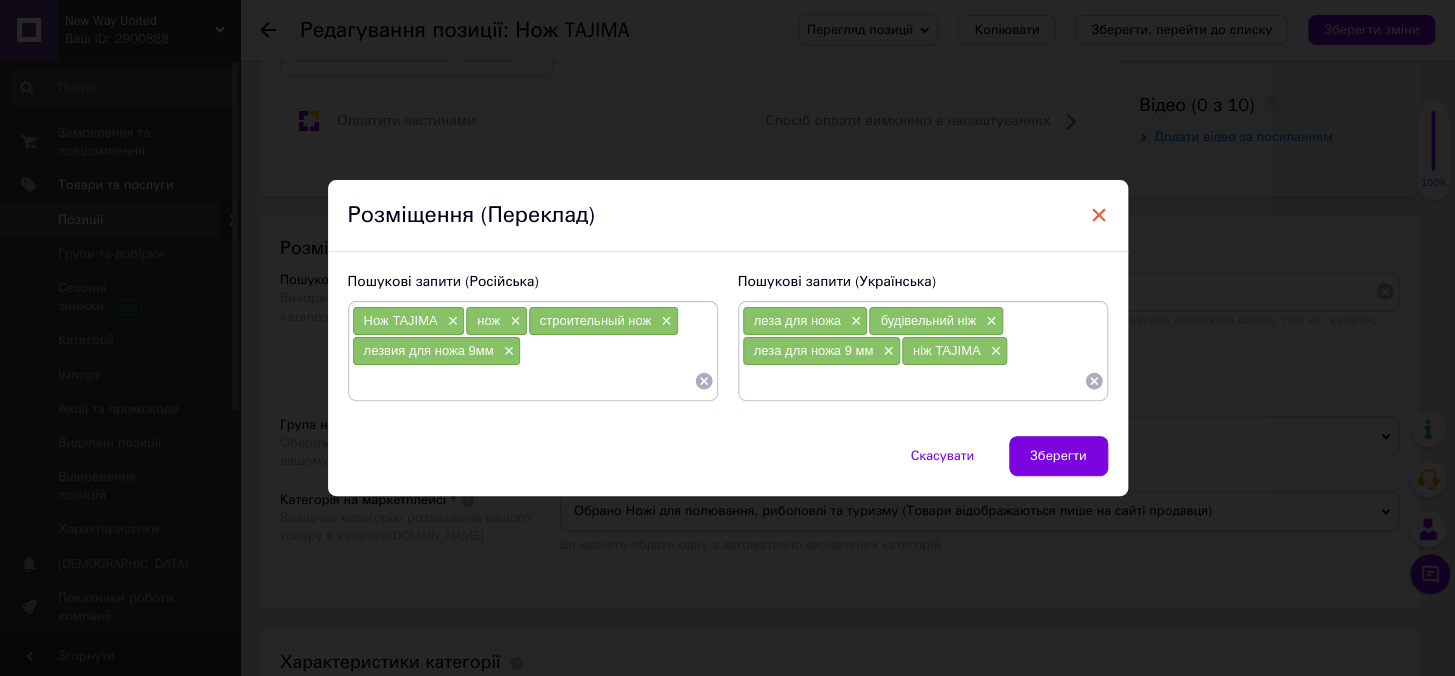 click on "×" at bounding box center [1099, 215] 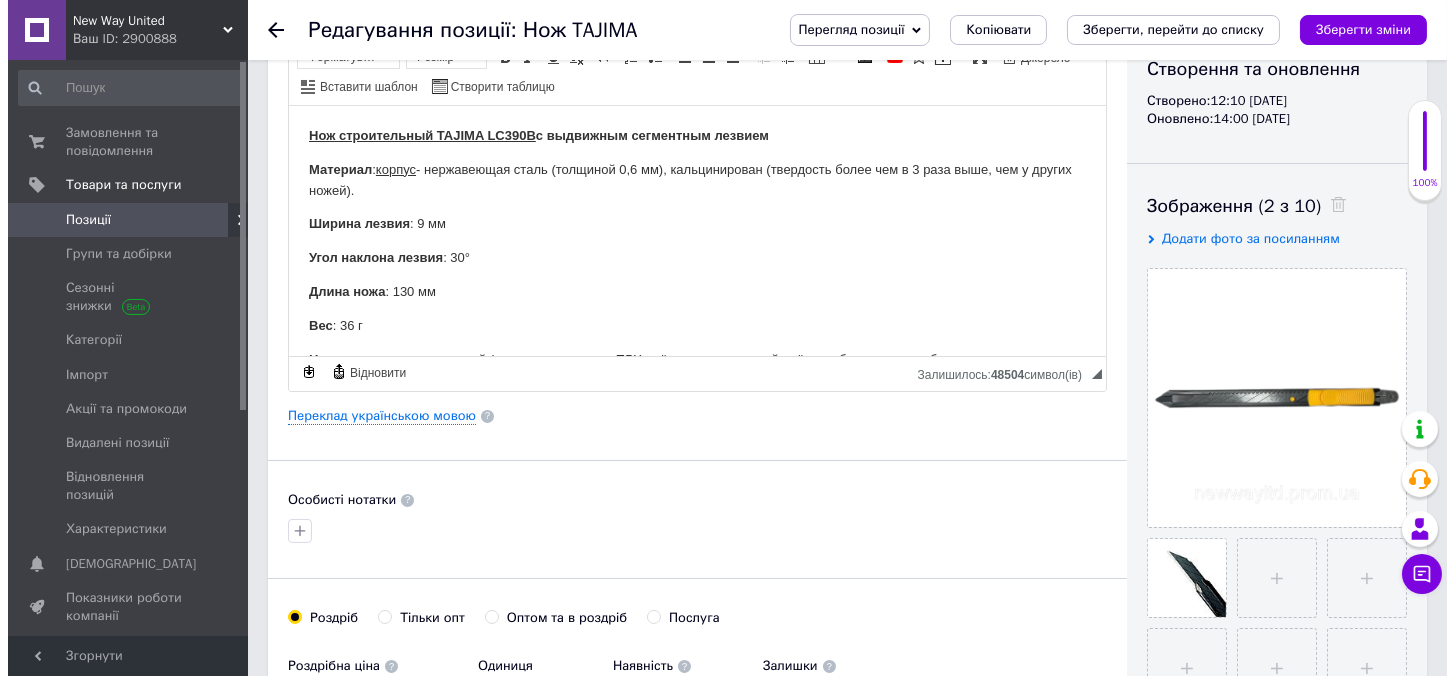 scroll, scrollTop: 0, scrollLeft: 0, axis: both 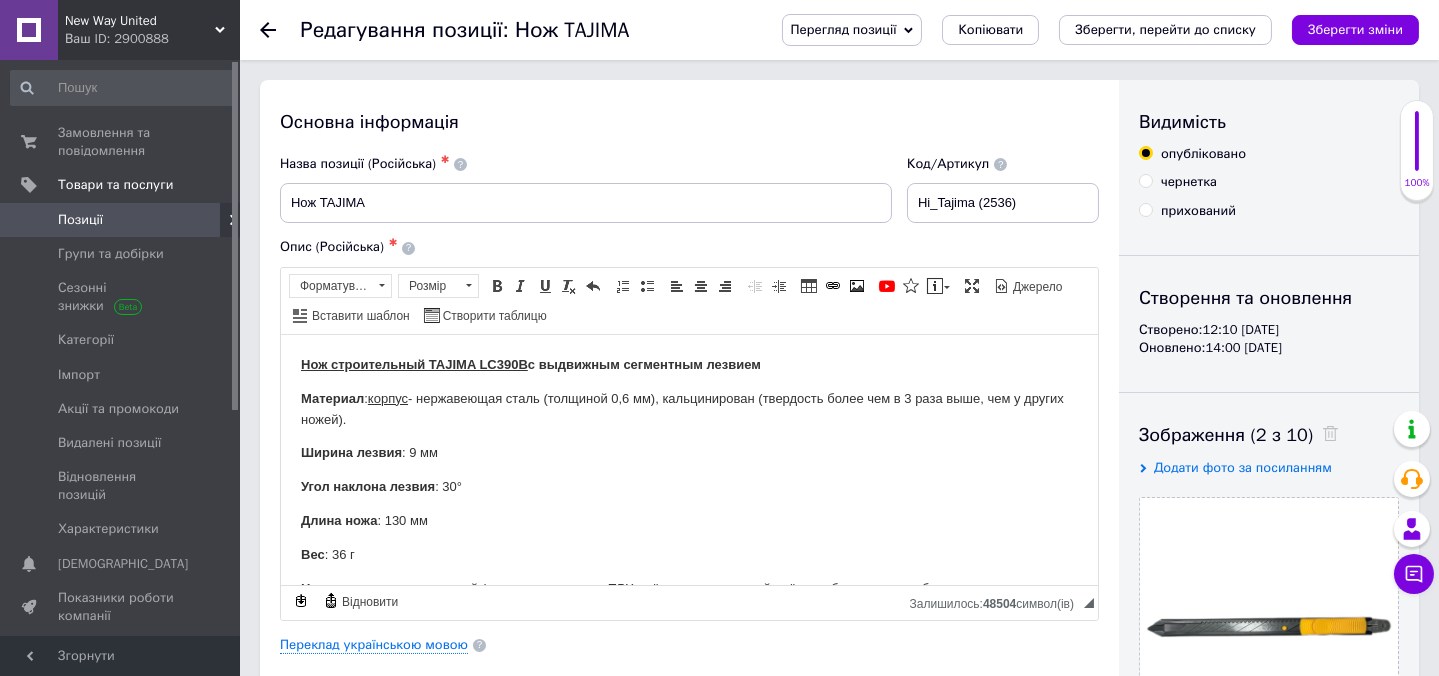 click on "Основна інформація Назва позиції (Російська) ✱ Нож TAJIMA Код/Артикул Ні_Tajima (2536) Опис (Російська) ✱ Нож строительный TAJIMA LC390B  с выдвижным сегментным лезвием
Материал :  корпус  - нержавеющая сталь (толщиной 0,6 мм), кальцинирован (твердость более чем в 3 раза выше, чем у других ножей).
Ширина лезвия : 9 мм
Угол наклона лезвия : 30°
Длина ножа : 130 мм
Вес : 36 г
Назначение : универсальный (подходит для резки ПВХ плёнки, тонировочной плёнки, обоев, картона, бумаги, линолеума, ковролина,  пенопласта и т.д.)
Преимущества :
выдерживает экстремальные нагрузки;" at bounding box center (689, 638) 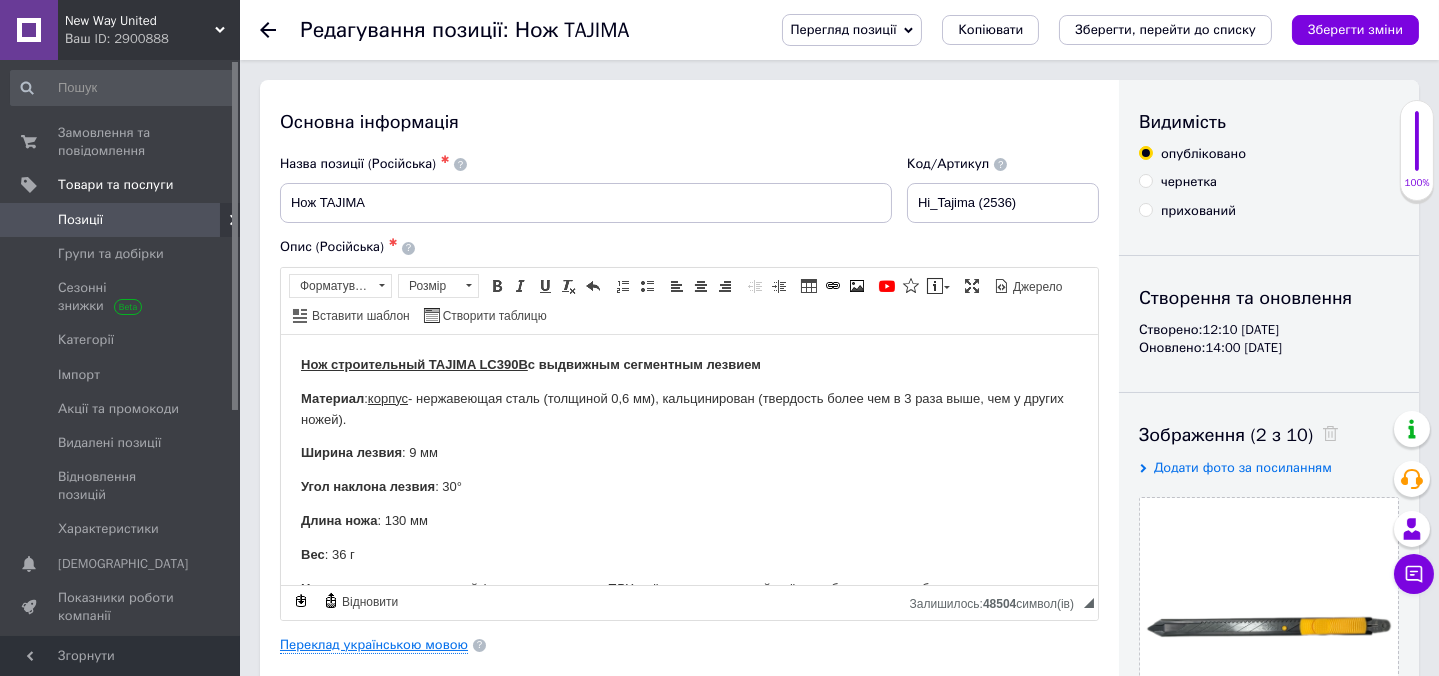 click on "Переклад українською мовою" at bounding box center (374, 645) 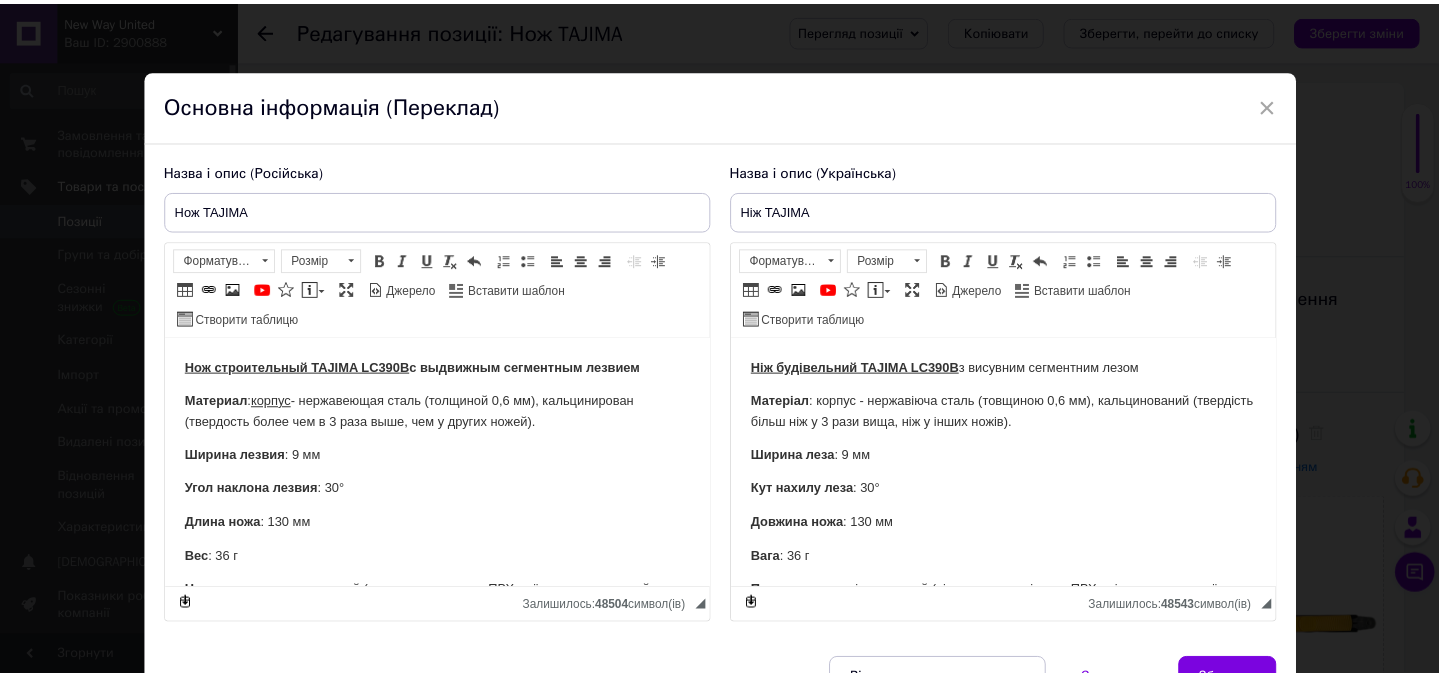 scroll, scrollTop: 0, scrollLeft: 0, axis: both 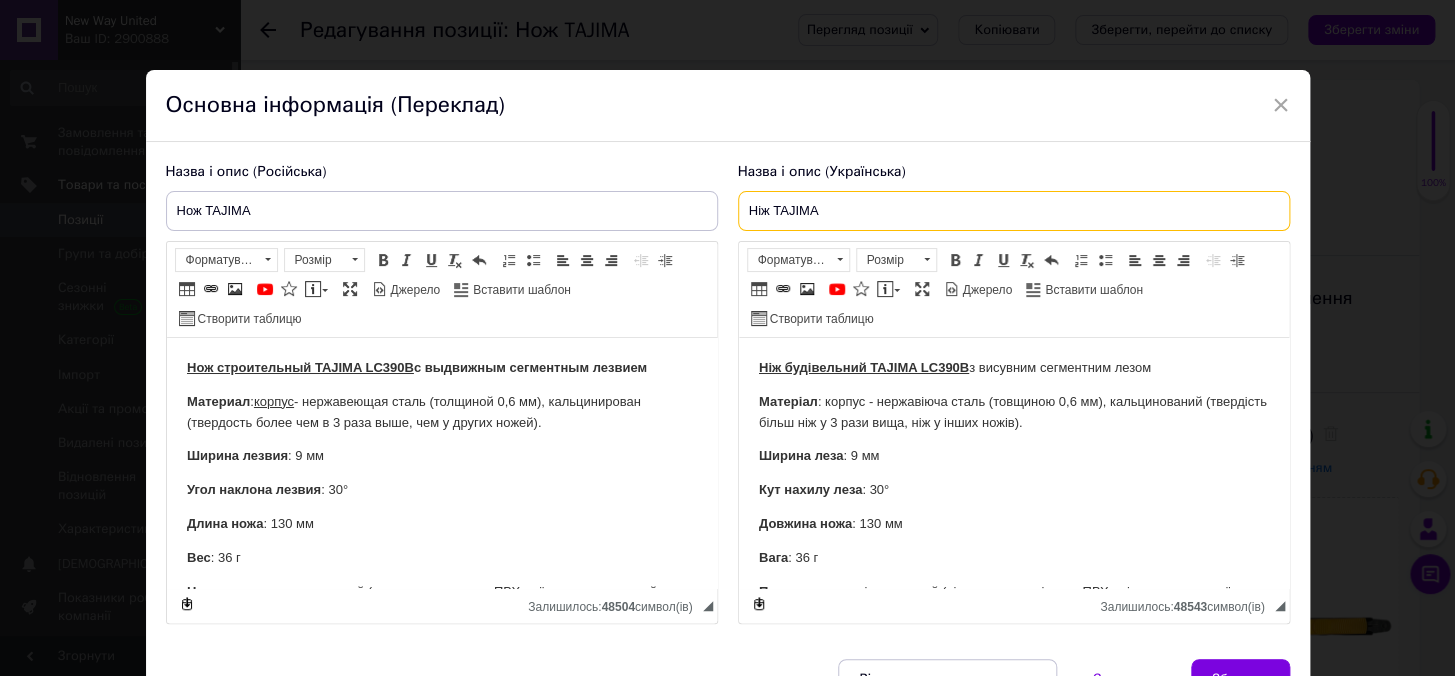 drag, startPoint x: 828, startPoint y: 214, endPoint x: 719, endPoint y: 215, distance: 109.004585 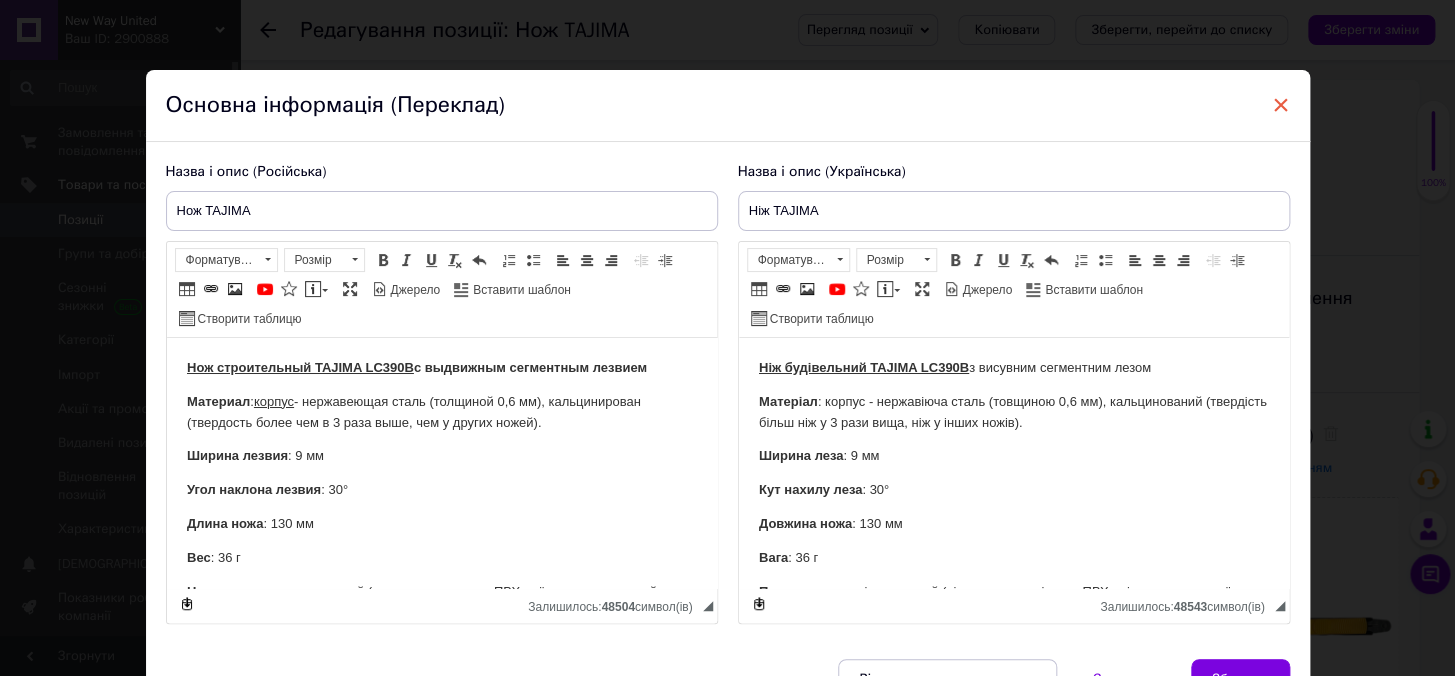 click on "×" at bounding box center [1281, 105] 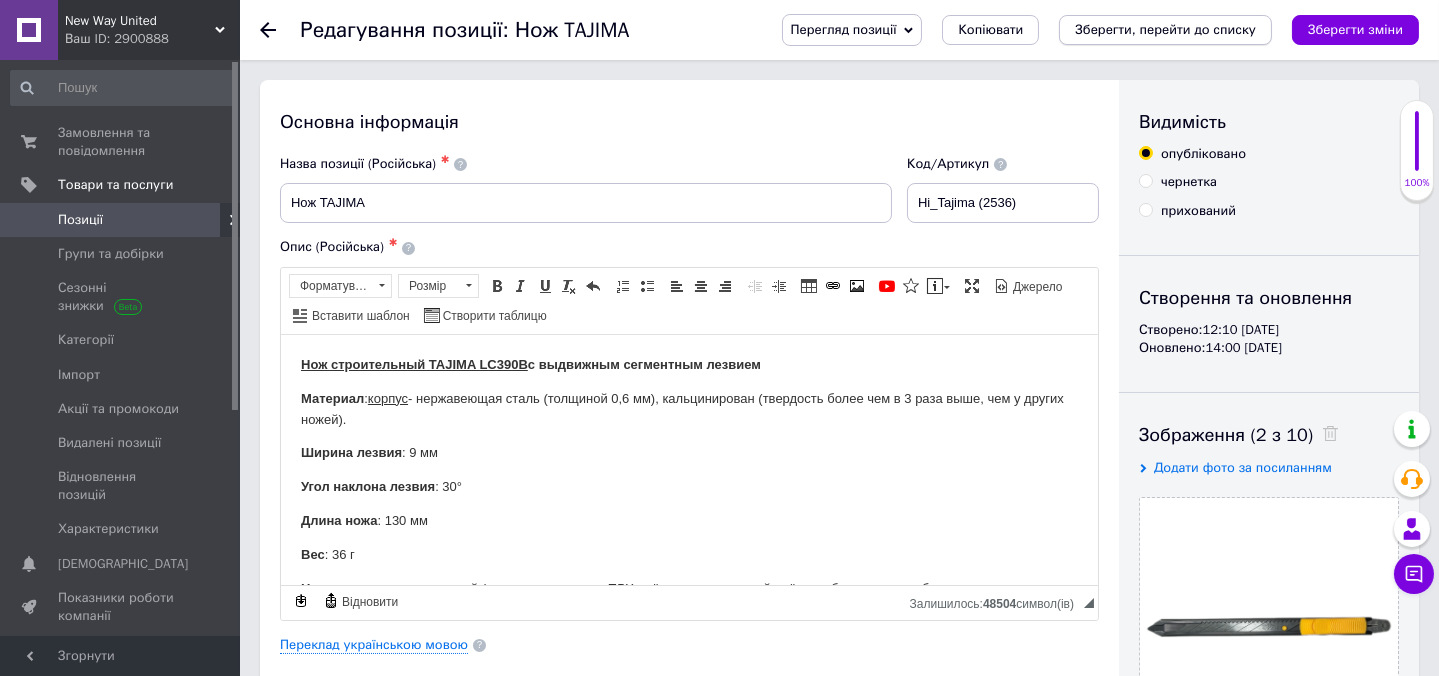 click on "Зберегти, перейти до списку" at bounding box center [1165, 30] 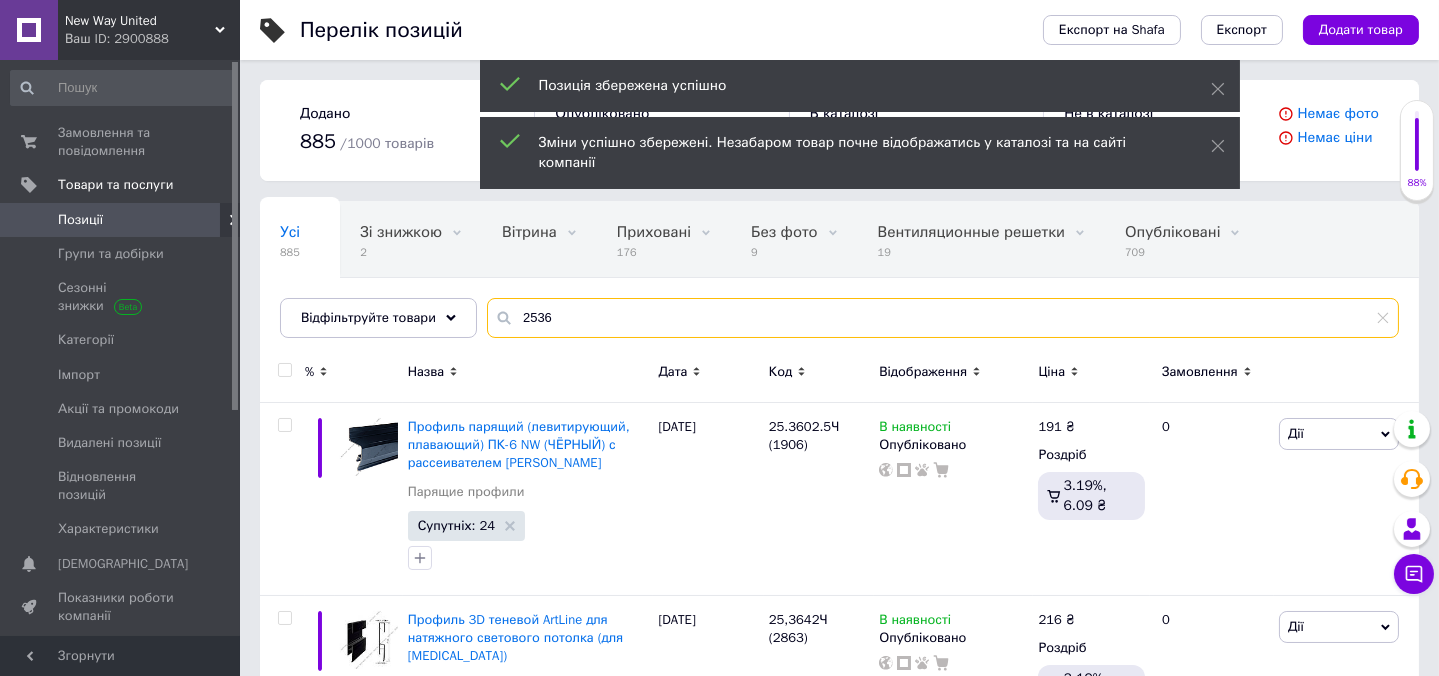 drag, startPoint x: 553, startPoint y: 317, endPoint x: 521, endPoint y: 317, distance: 32 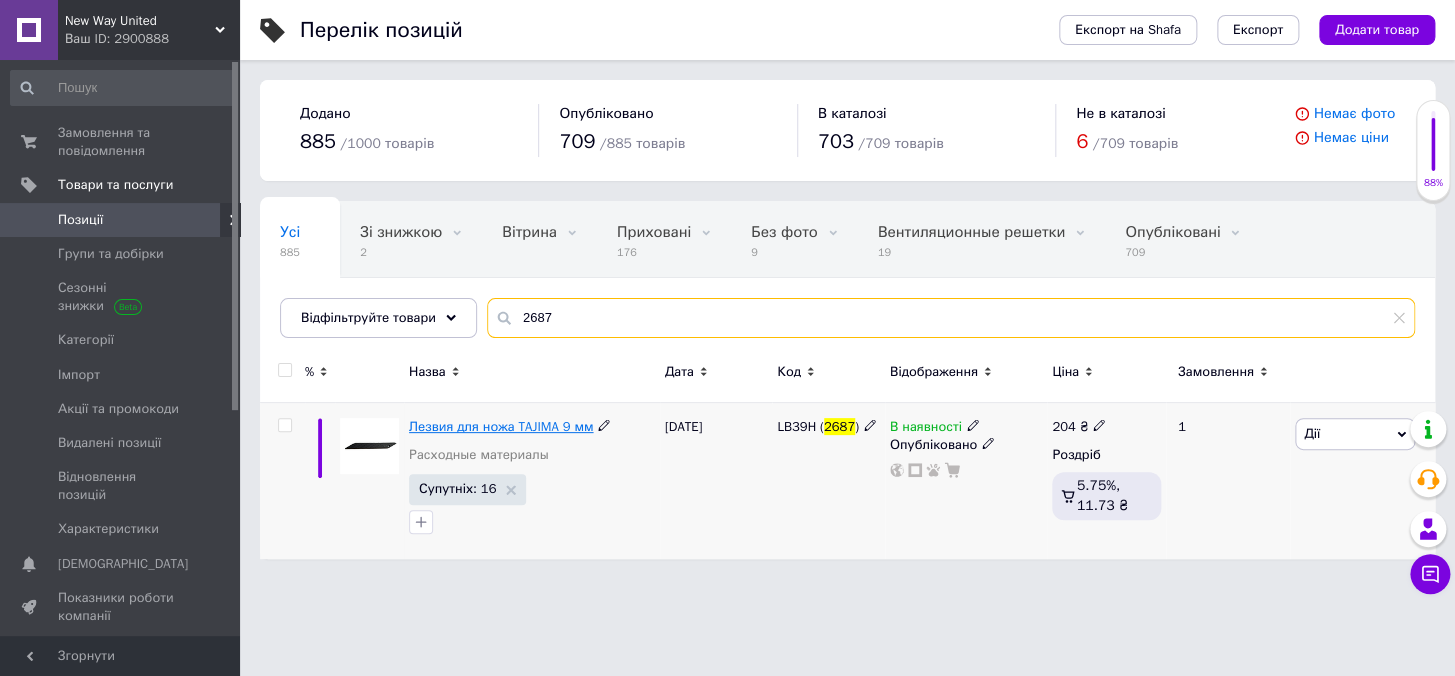type on "2687" 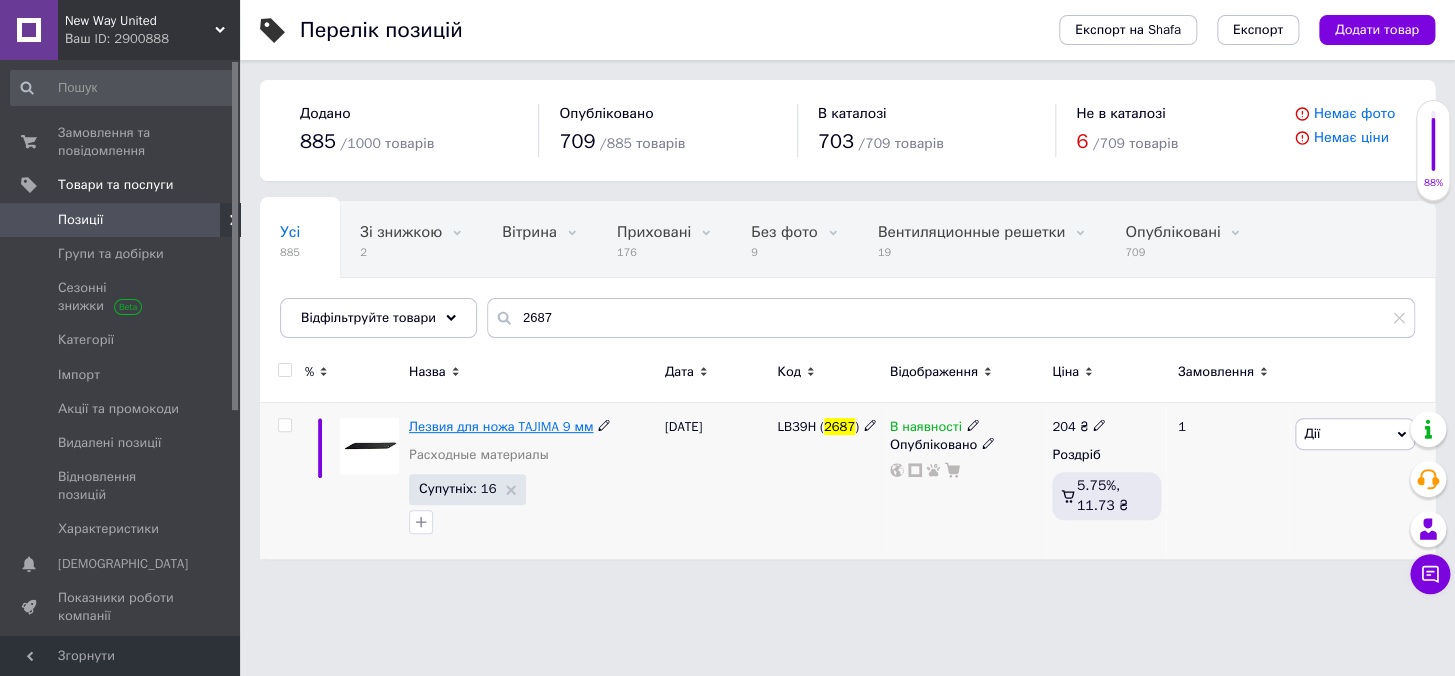 click on "Лезвия для ножа TAJIMA 9 мм" at bounding box center (501, 426) 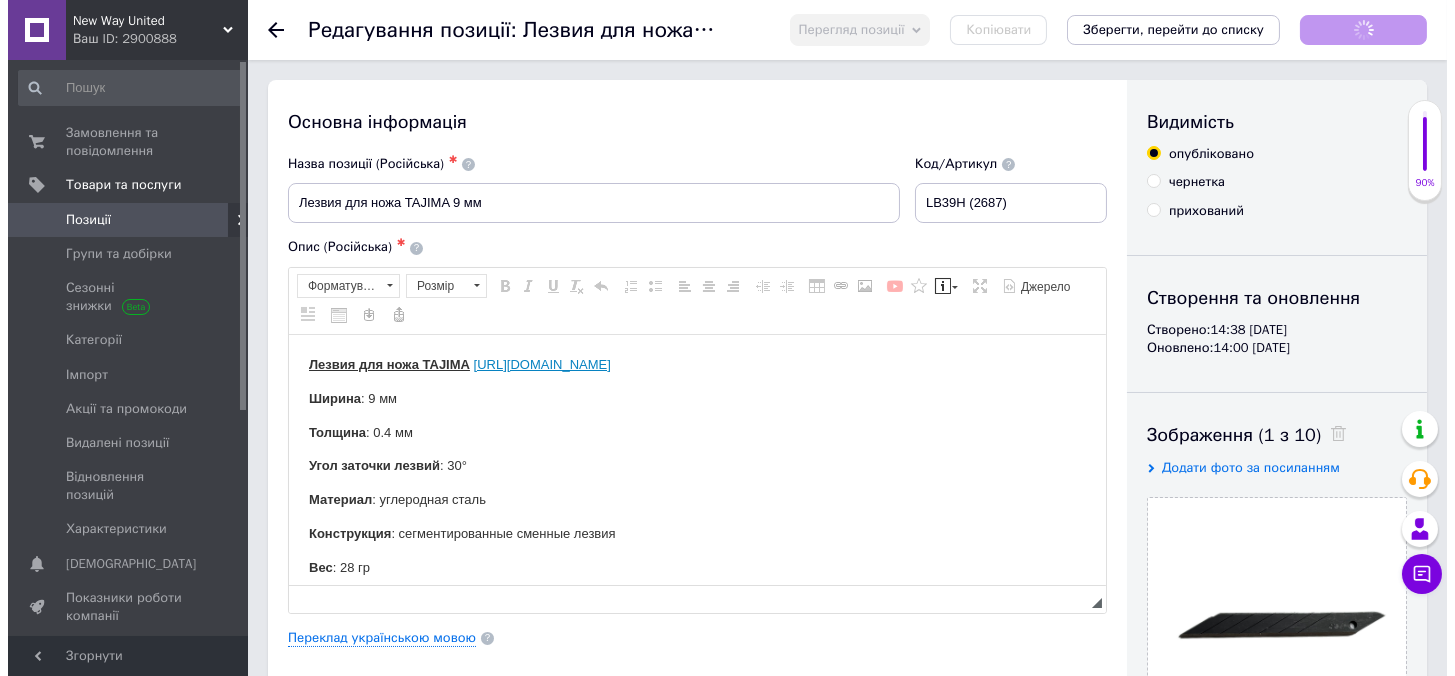 scroll, scrollTop: 0, scrollLeft: 0, axis: both 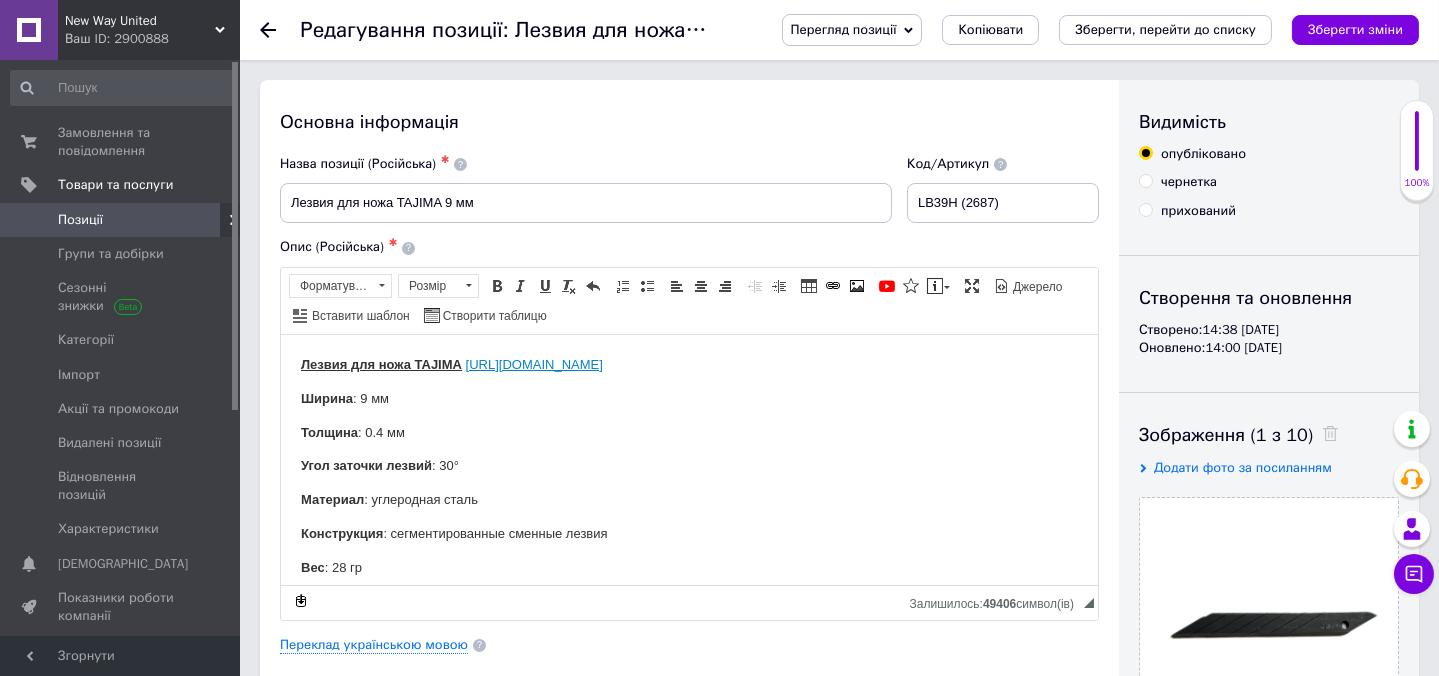 click on "Основна інформація Назва позиції (Російська) ✱ Лезвия для ножа TAJIMA 9 мм Код/Артикул LB39H (2687) Опис (Російська) ✱ Лезвия для ножа TAJIMA   [URL][DOMAIN_NAME]
Ширина : 9 мм
Толщина : 0.4 мм
Угол заточки лезвий : 30°
Материал : углеродная сталь
Конструкция : сегментированные сменные лезвия
Вес : 28 гр
Преимущества :
универсальные (подходят для резки мягких и твёрдых материалов);
устойчивы к излому и нагрузкам;
износостойкие (благодаря высокой твёрдости позволяют сохранять заточку длительное время).
В упаковке : 10 шт
Форматування     $" at bounding box center (689, 638) 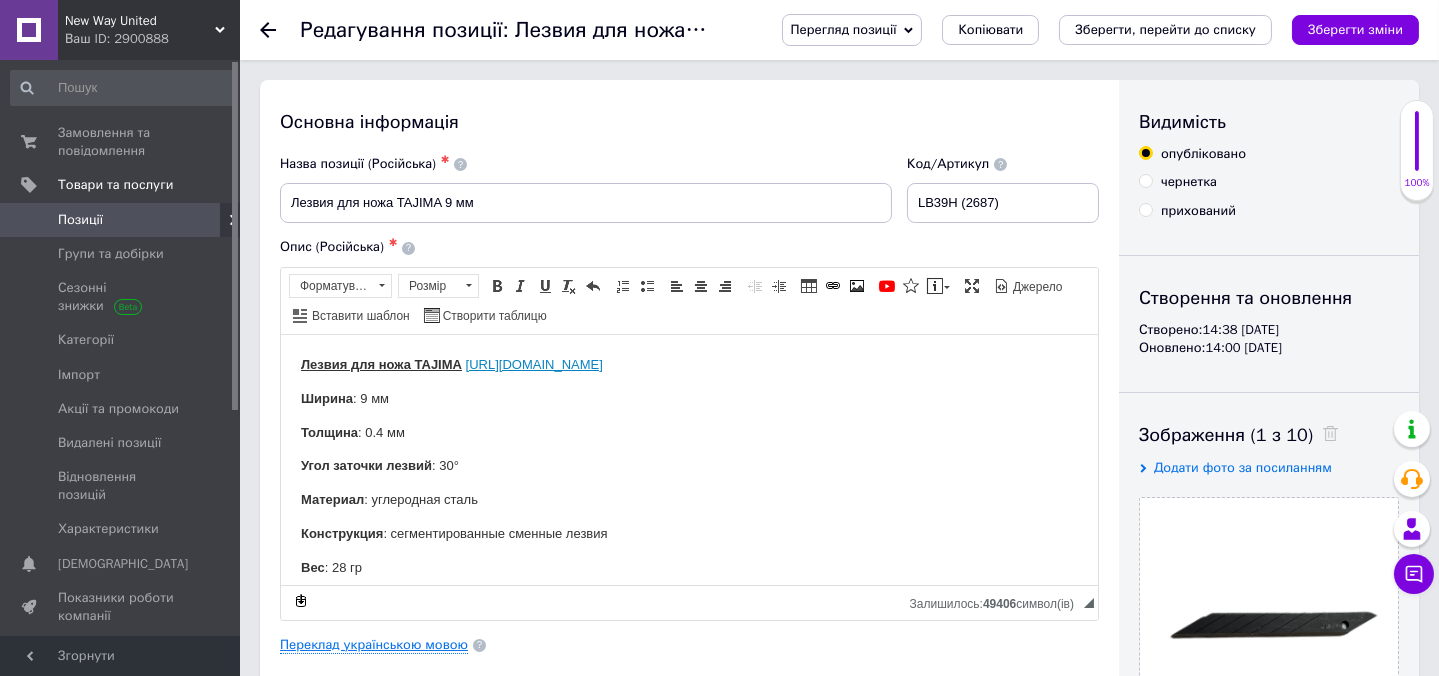 click on "Переклад українською мовою" at bounding box center [374, 645] 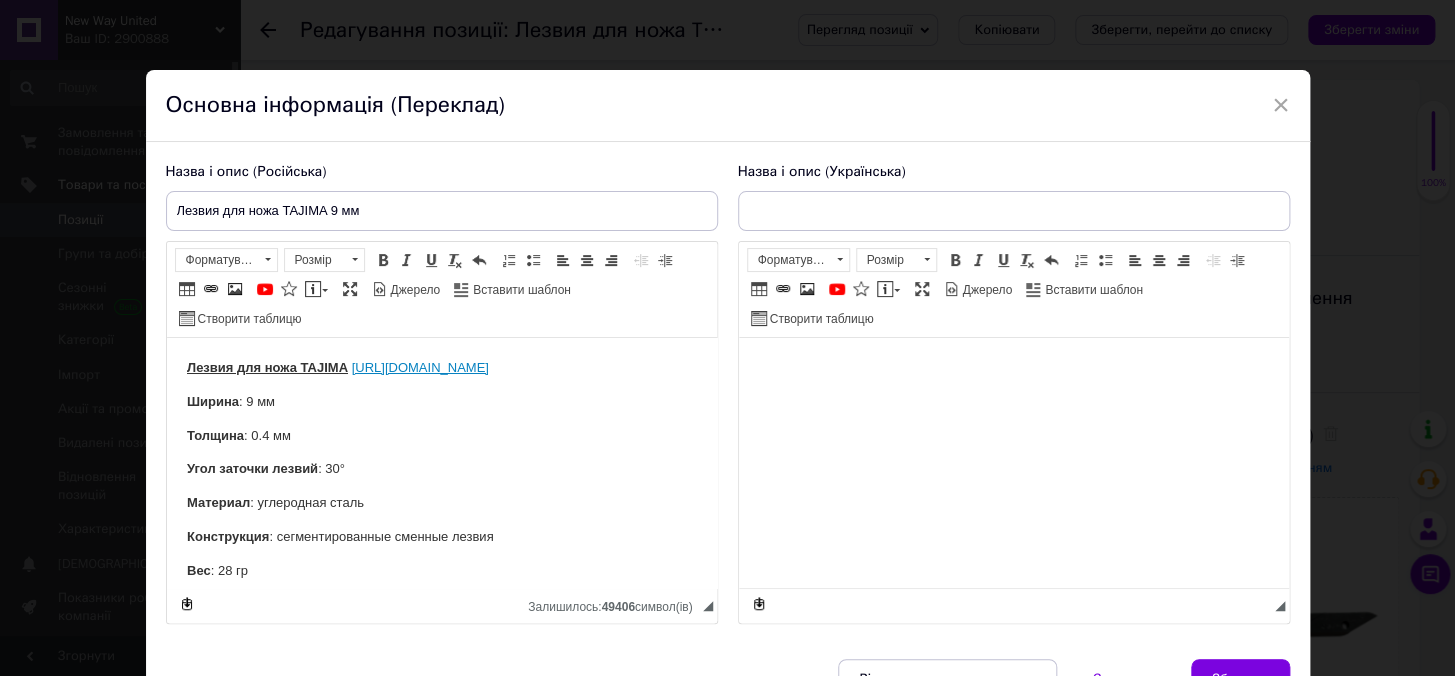 scroll, scrollTop: 0, scrollLeft: 0, axis: both 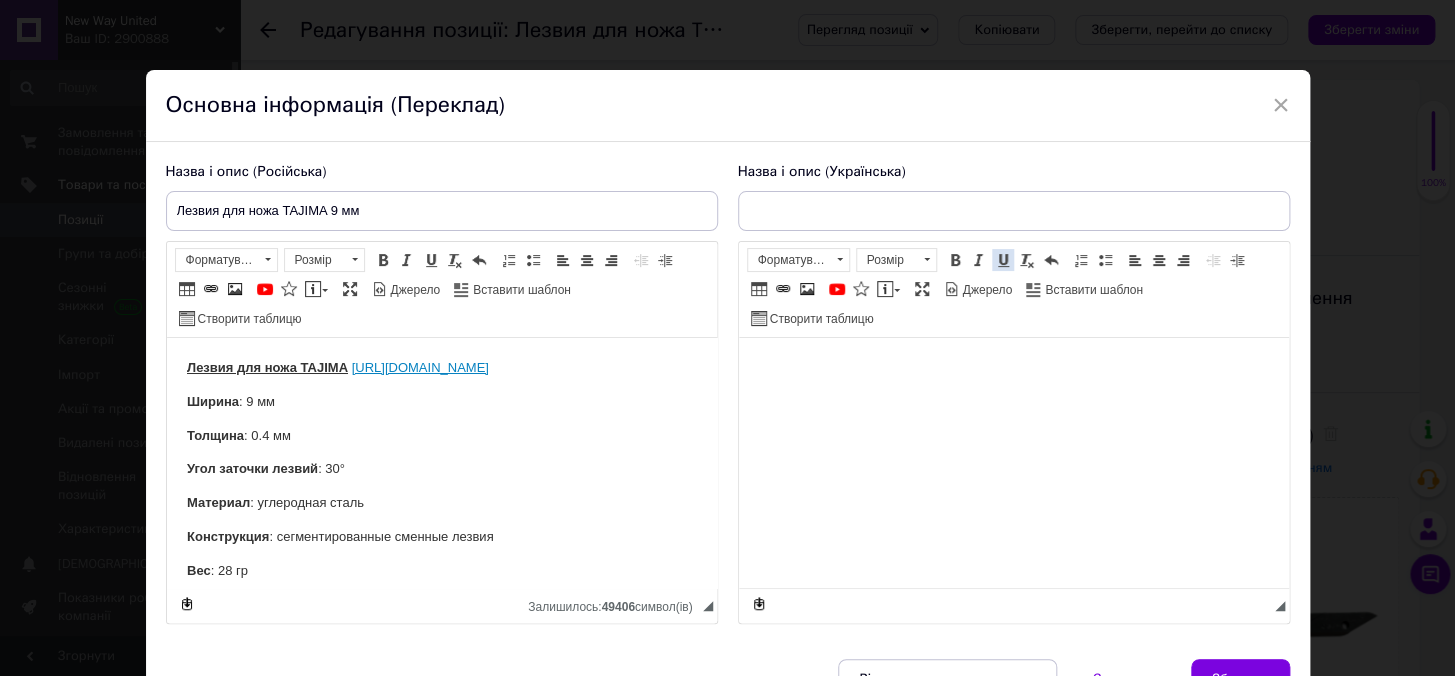 type on "Леза на ніж TAJIMA 9 мм" 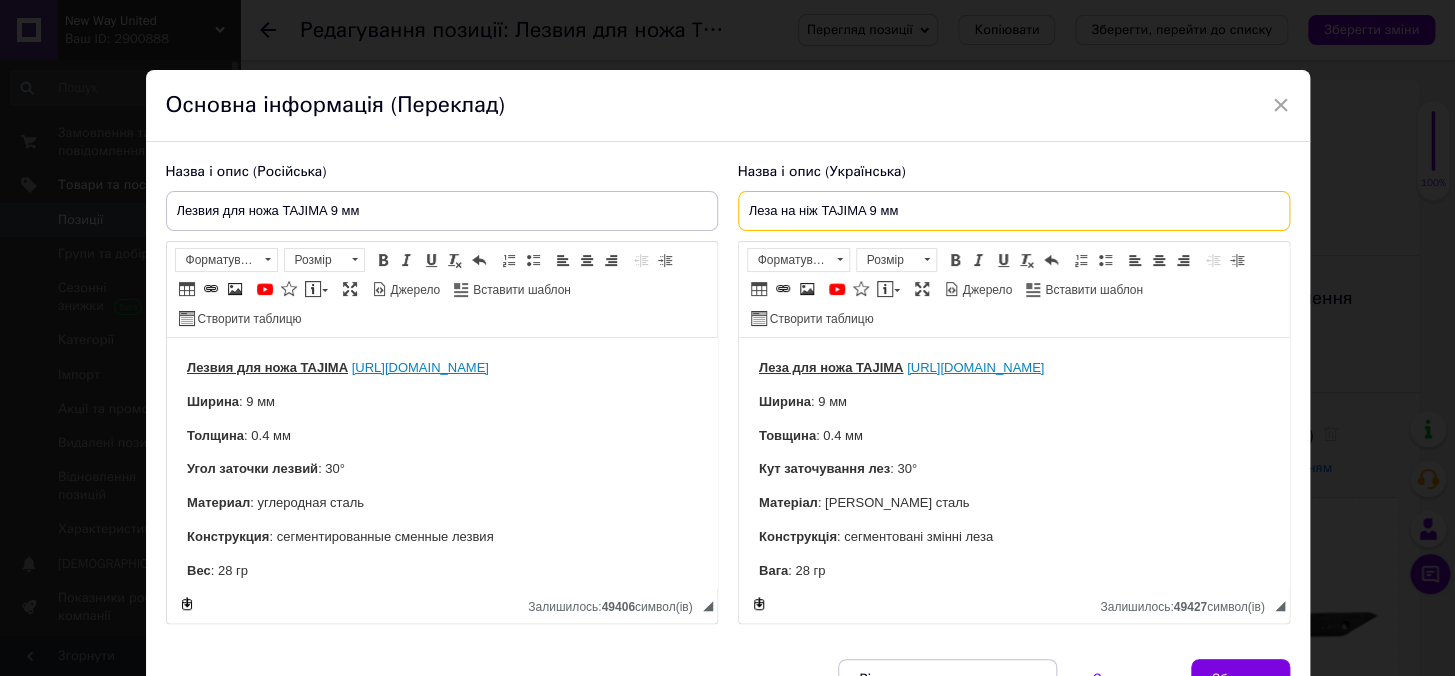 drag, startPoint x: 918, startPoint y: 212, endPoint x: 705, endPoint y: 225, distance: 213.39635 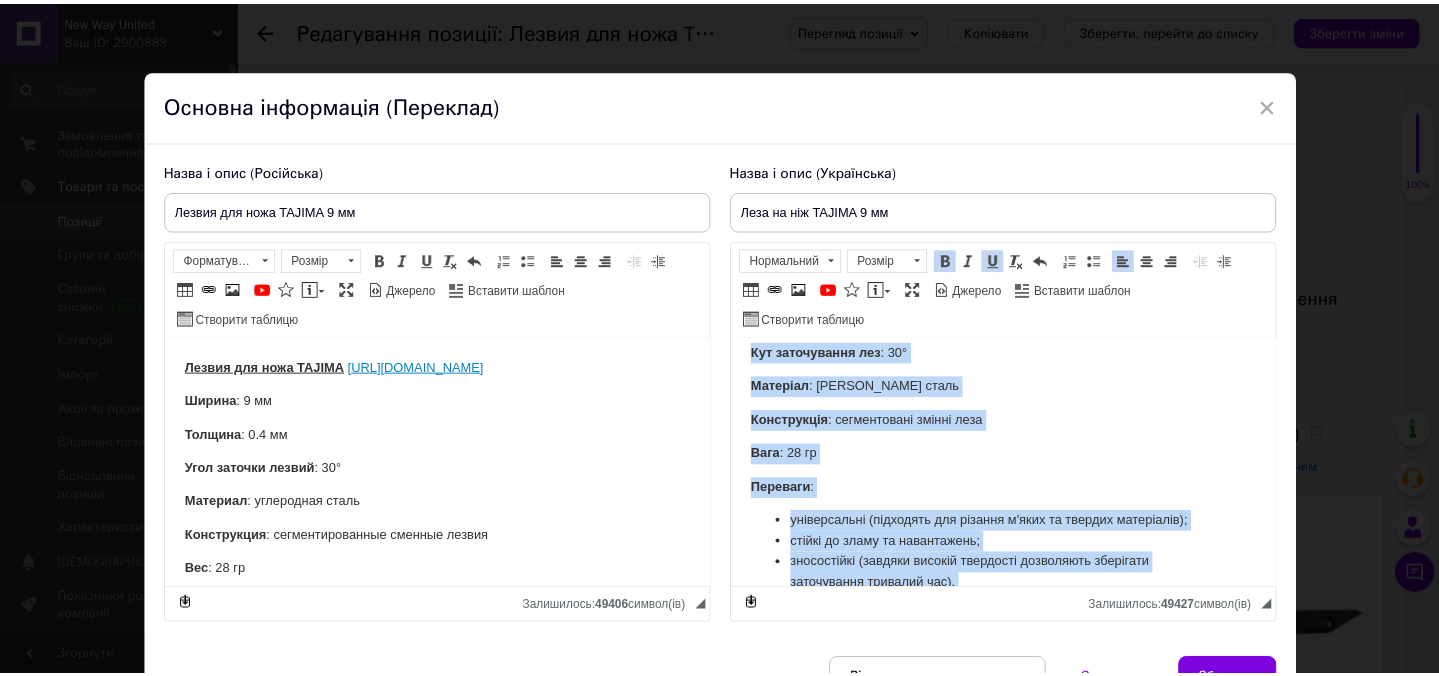 scroll, scrollTop: 252, scrollLeft: 0, axis: vertical 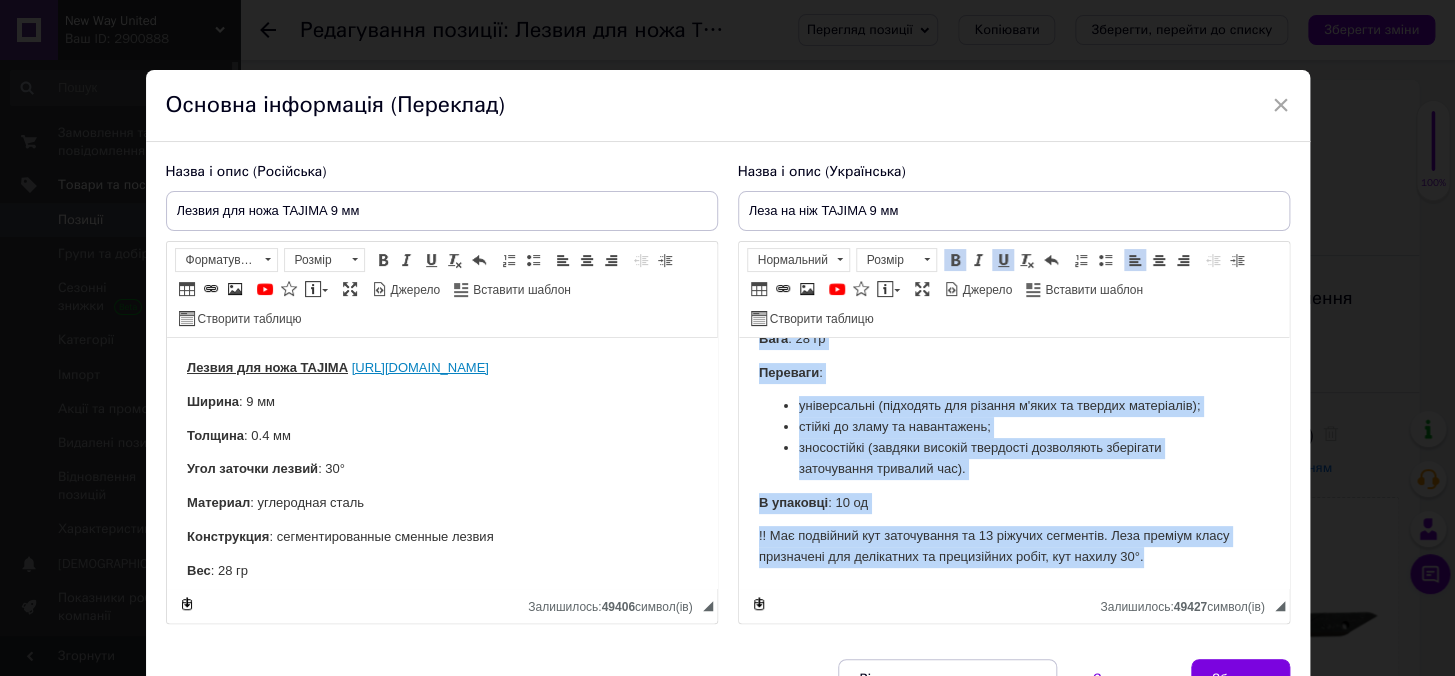 drag, startPoint x: 754, startPoint y: 364, endPoint x: 1158, endPoint y: 568, distance: 452.58368 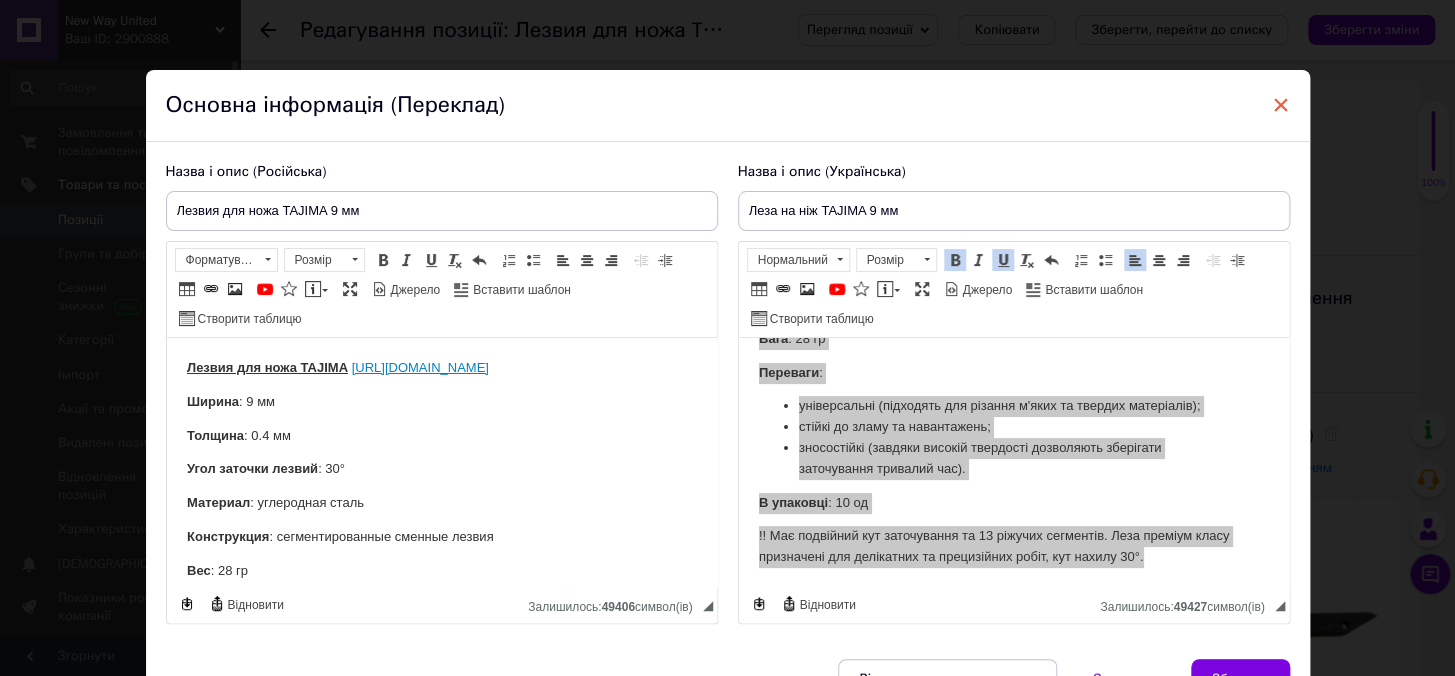 click on "×" at bounding box center (1281, 105) 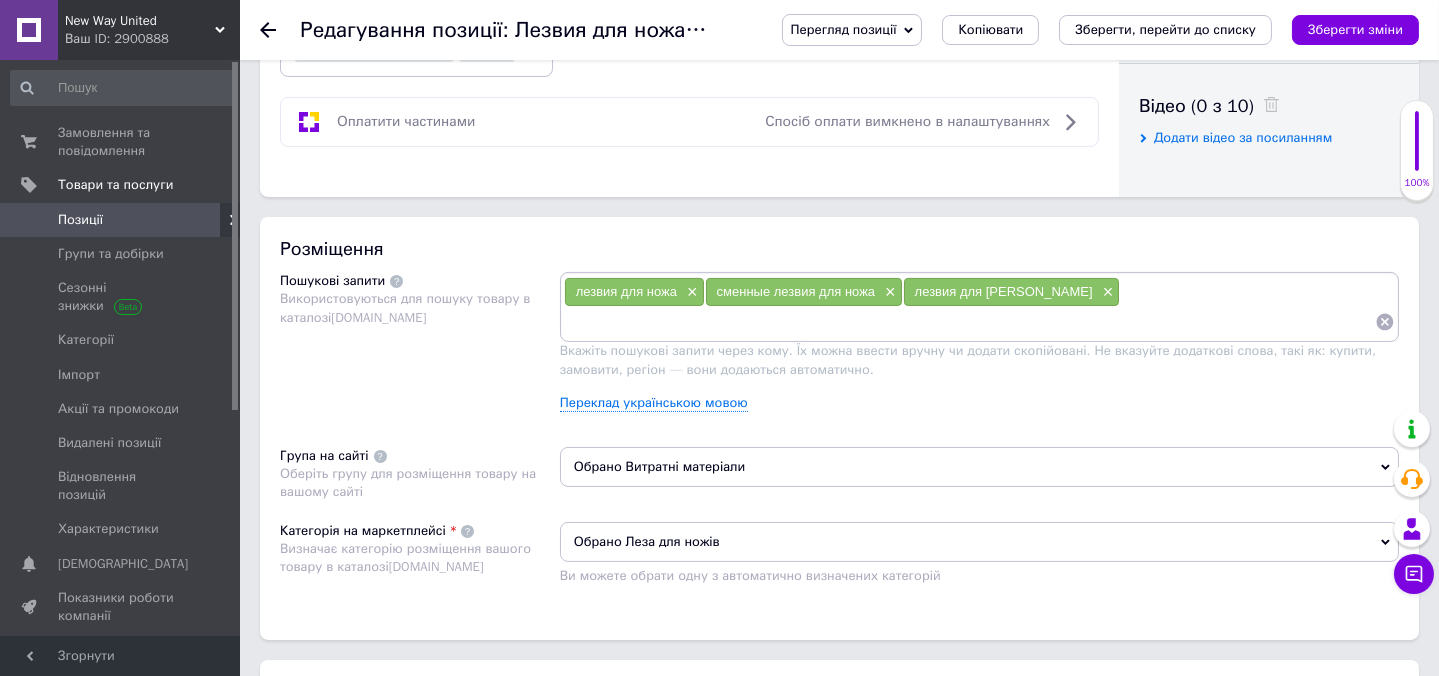 scroll, scrollTop: 1000, scrollLeft: 0, axis: vertical 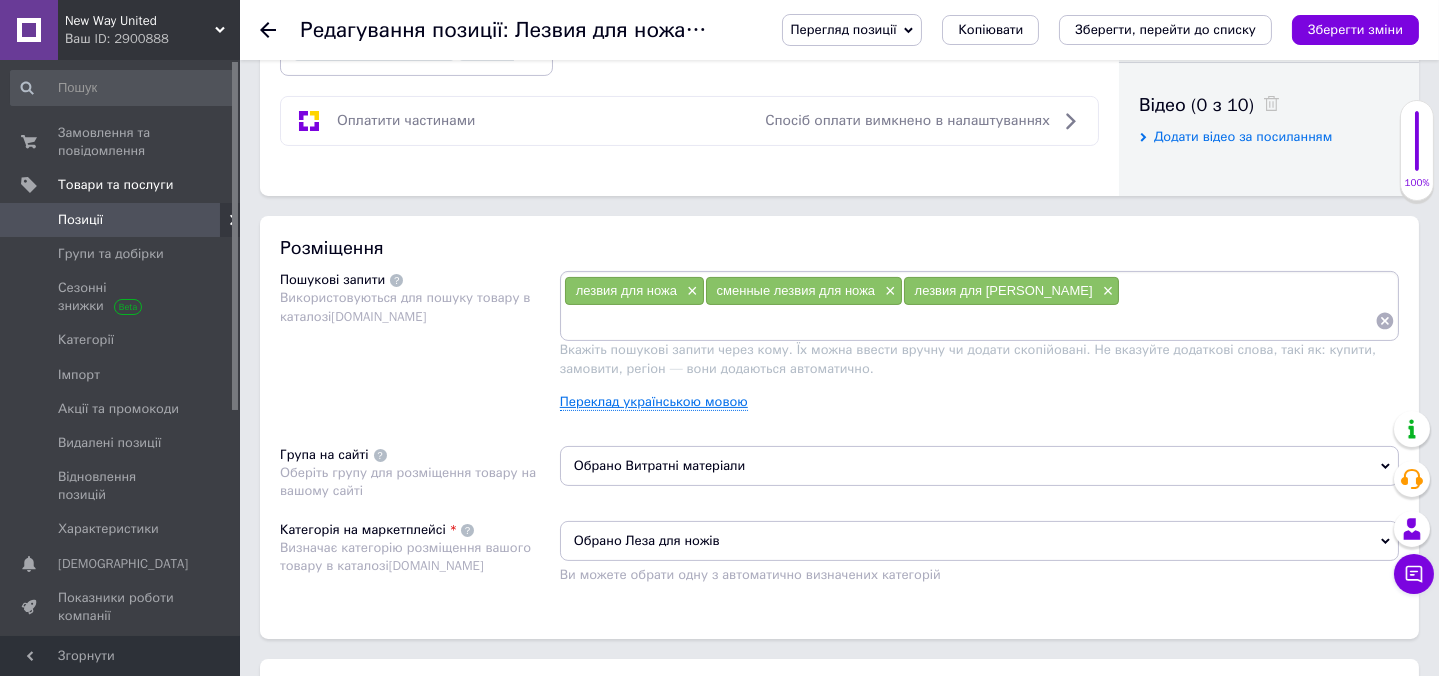 click on "Переклад українською мовою" at bounding box center (654, 402) 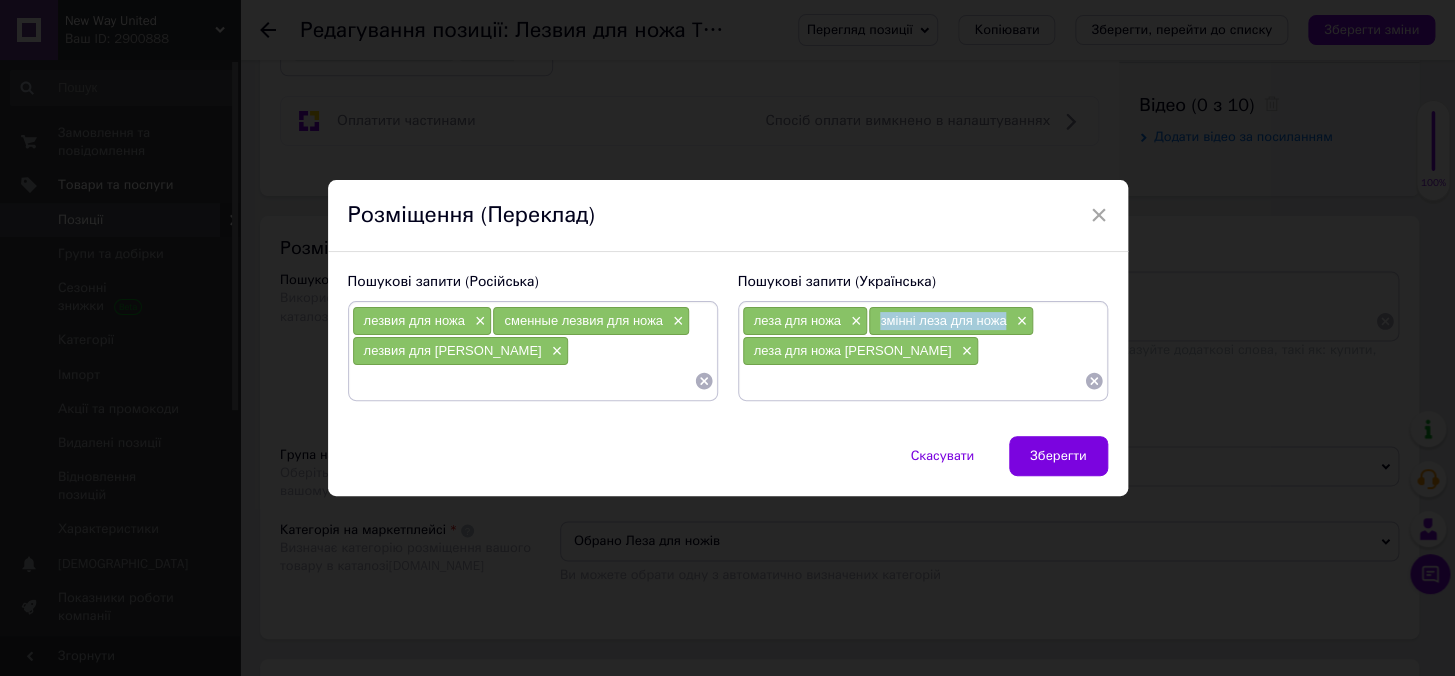 drag, startPoint x: 869, startPoint y: 320, endPoint x: 1004, endPoint y: 326, distance: 135.13327 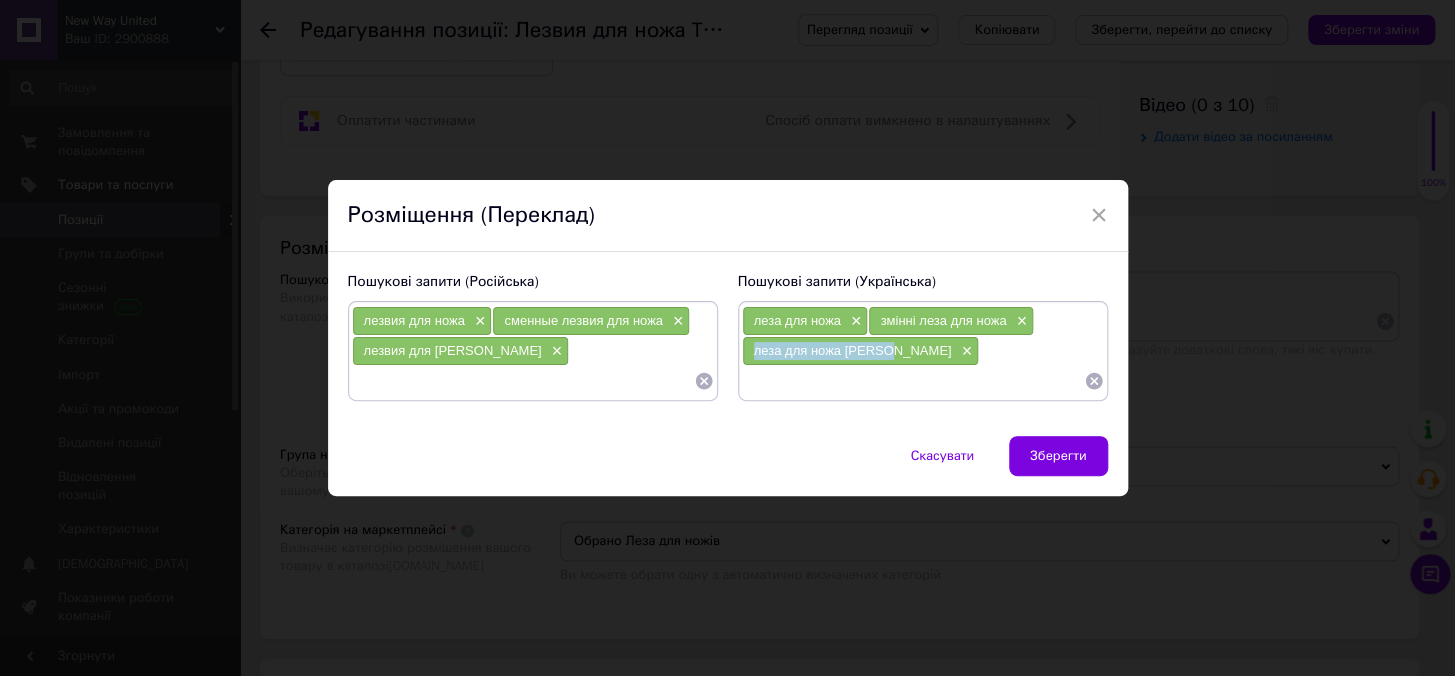 drag, startPoint x: 748, startPoint y: 345, endPoint x: 879, endPoint y: 354, distance: 131.30879 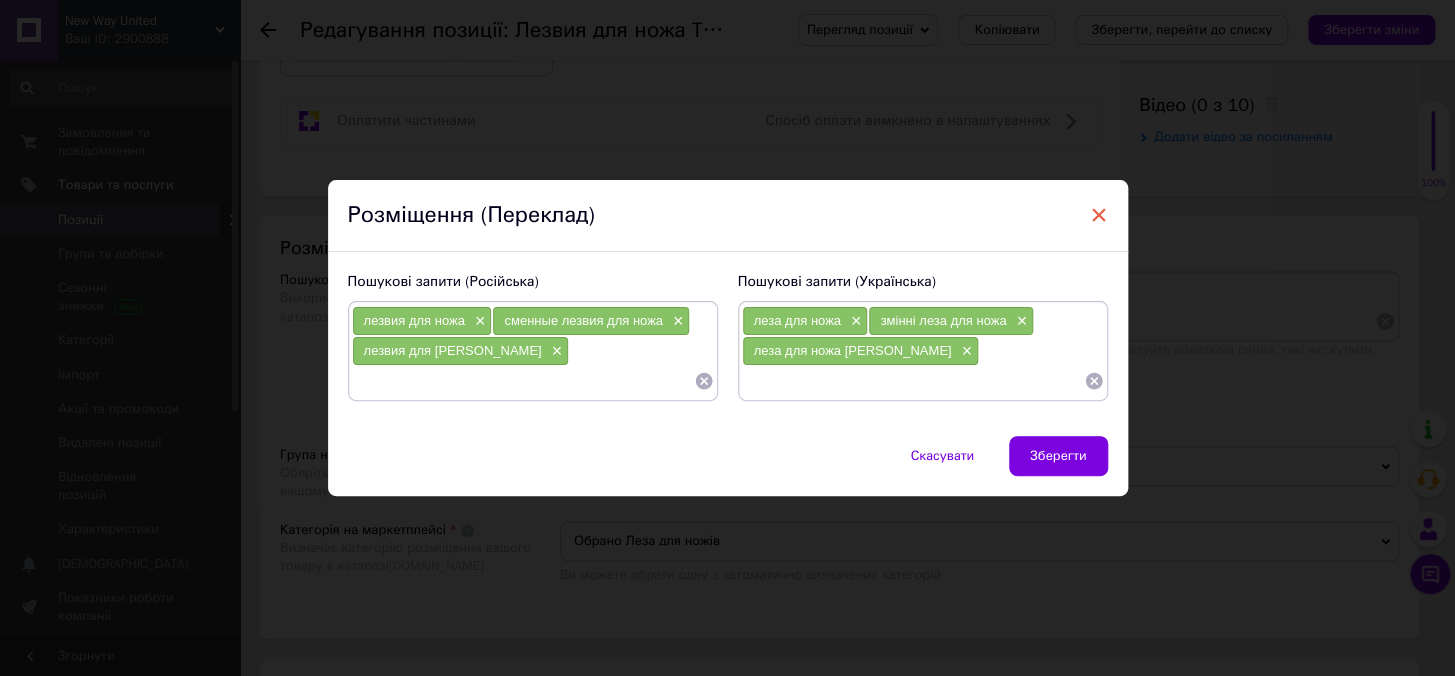 click on "×" at bounding box center (1099, 215) 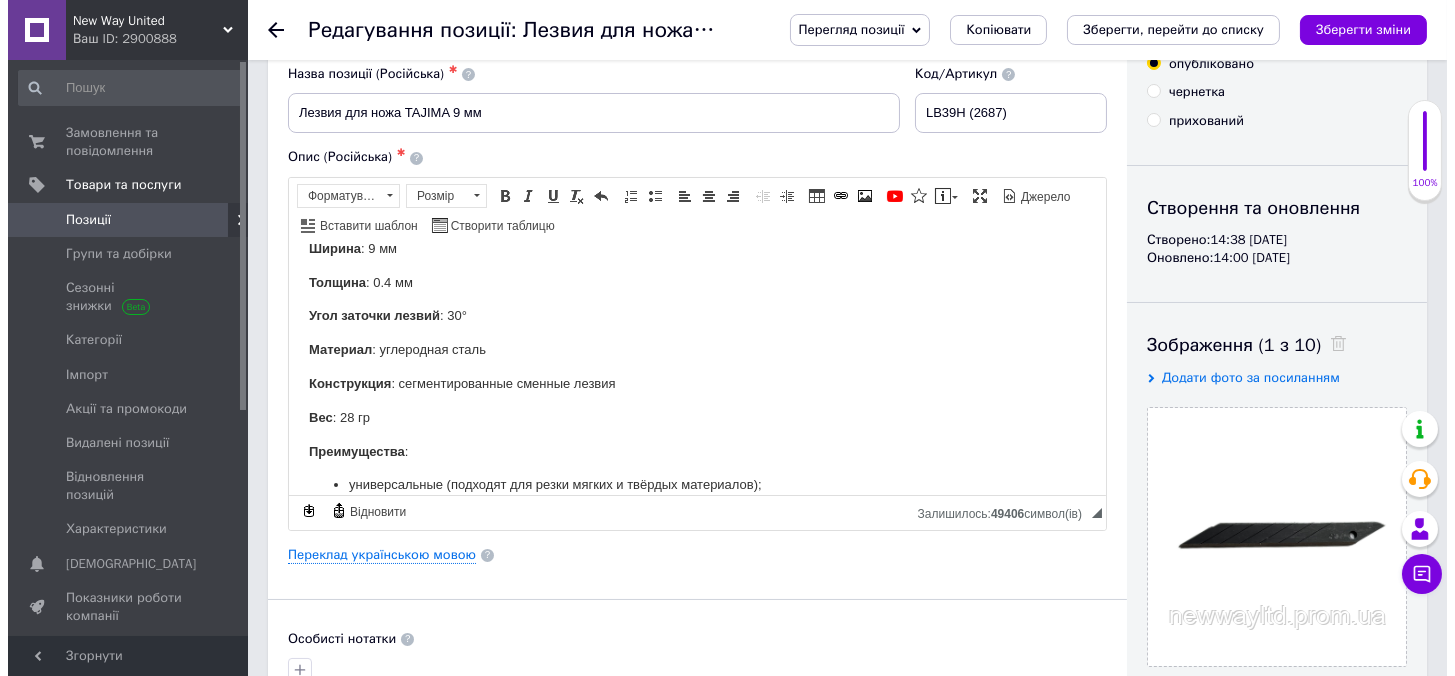 scroll, scrollTop: 29, scrollLeft: 0, axis: vertical 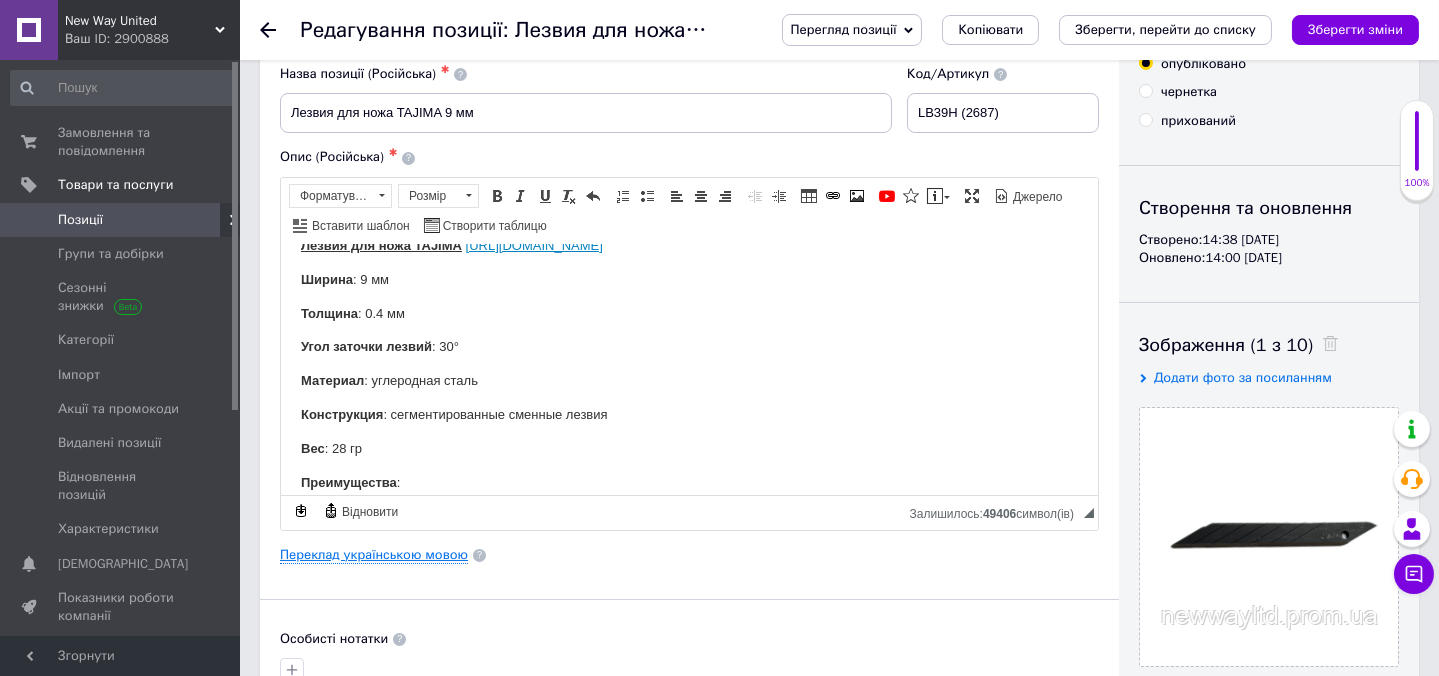 click on "Переклад українською мовою" at bounding box center (374, 555) 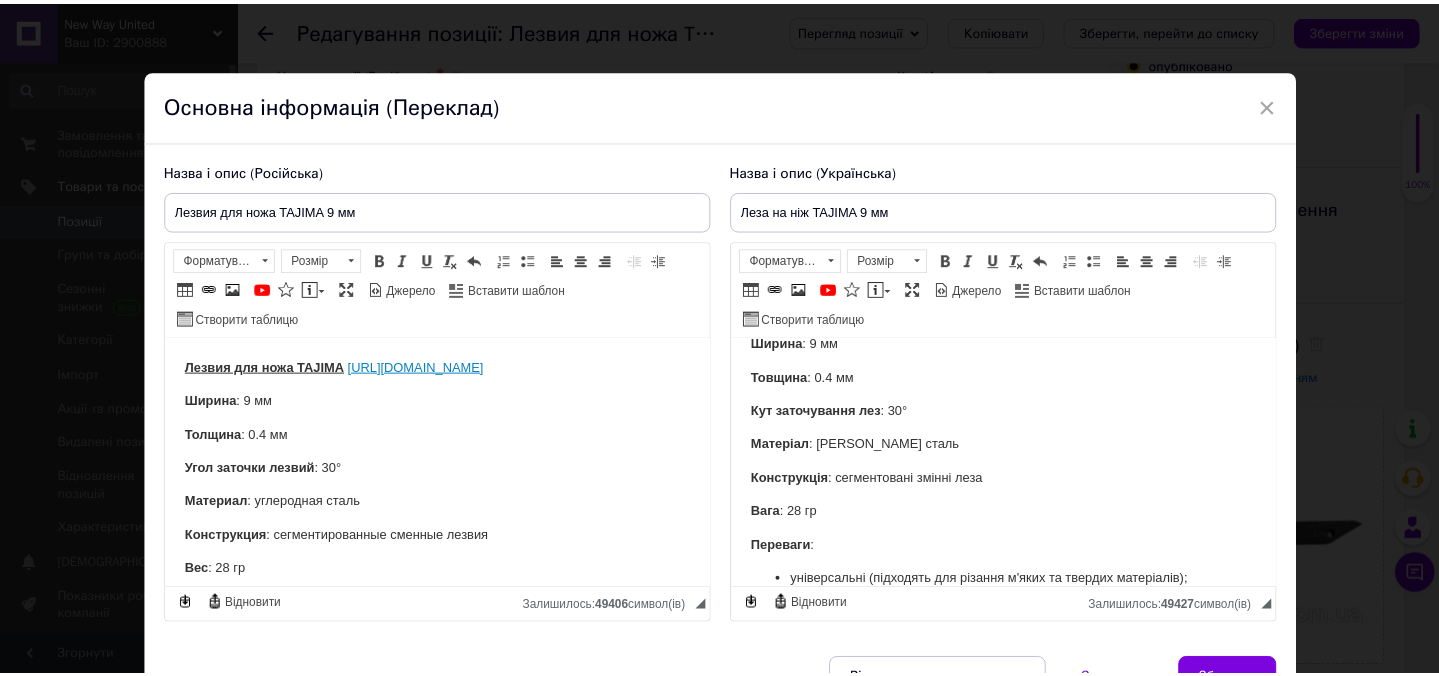 scroll, scrollTop: 90, scrollLeft: 0, axis: vertical 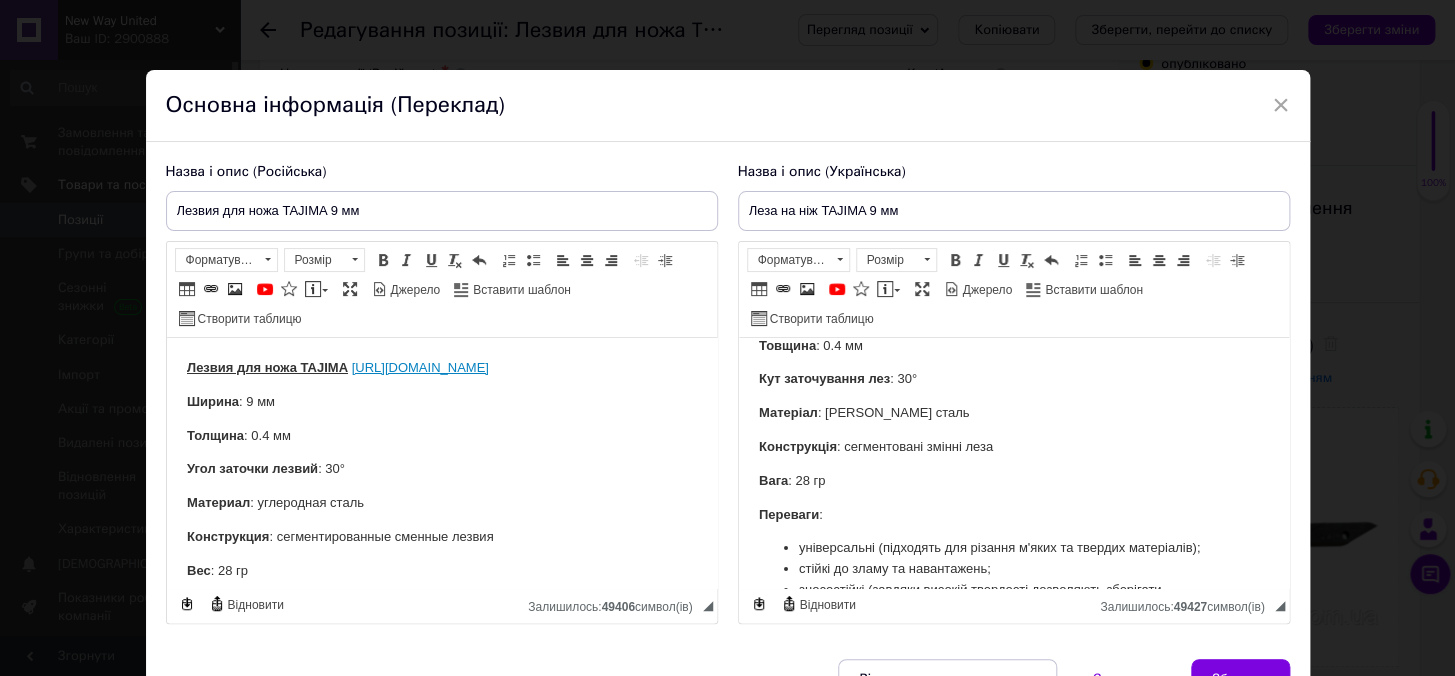 drag, startPoint x: 1272, startPoint y: 95, endPoint x: 1246, endPoint y: 55, distance: 47.707443 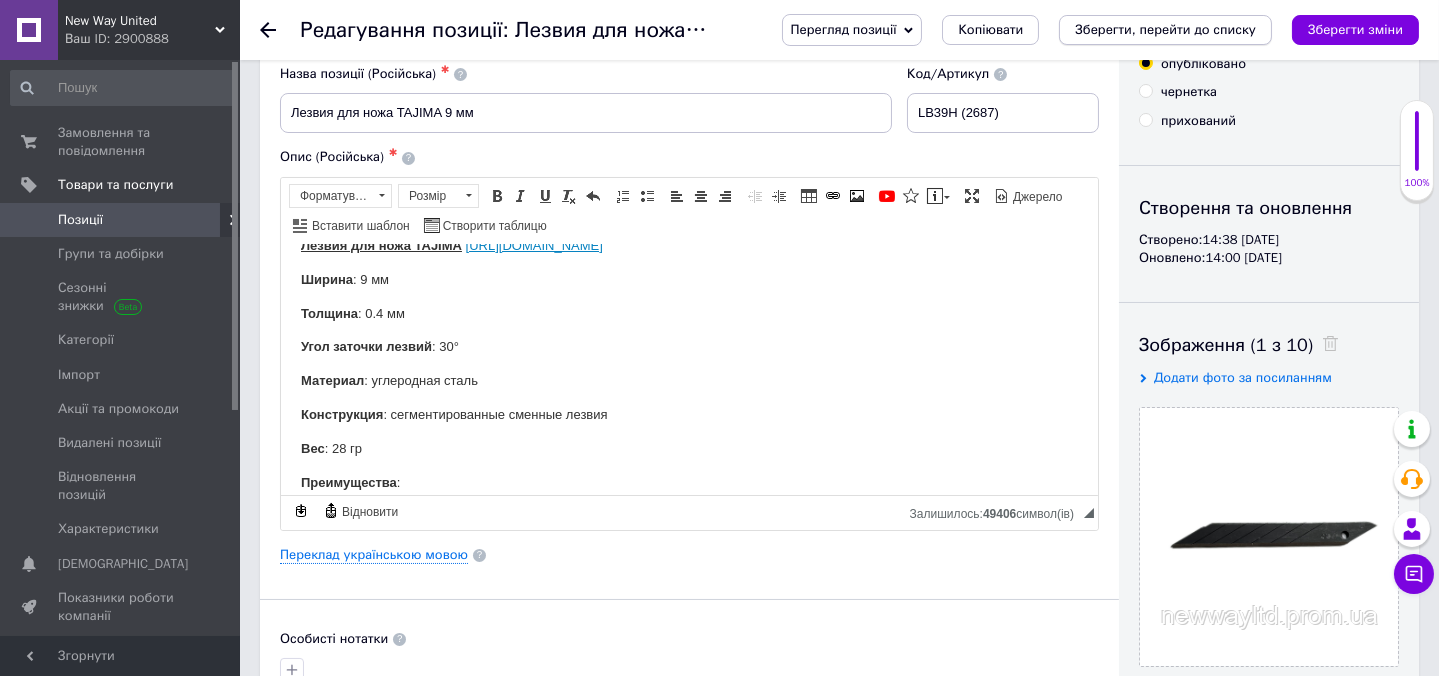 click on "Зберегти, перейти до списку" at bounding box center [1165, 29] 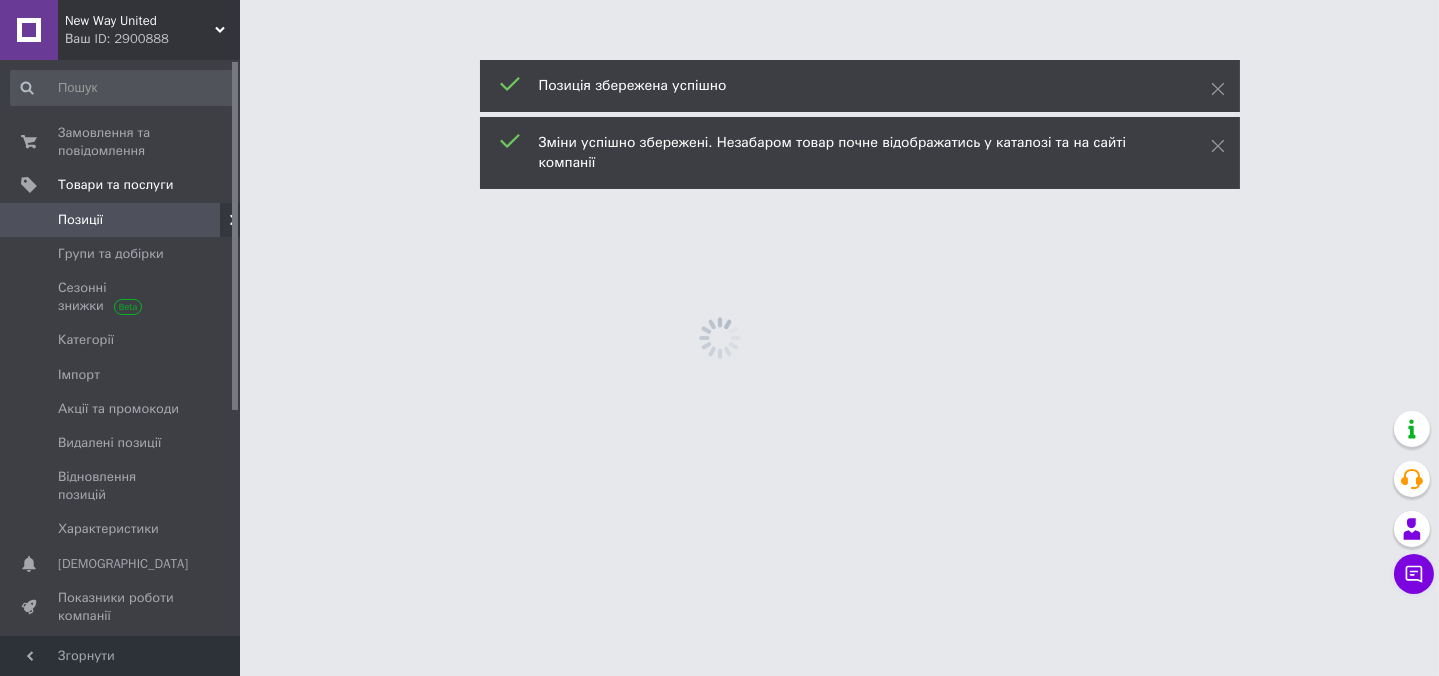 scroll, scrollTop: 0, scrollLeft: 0, axis: both 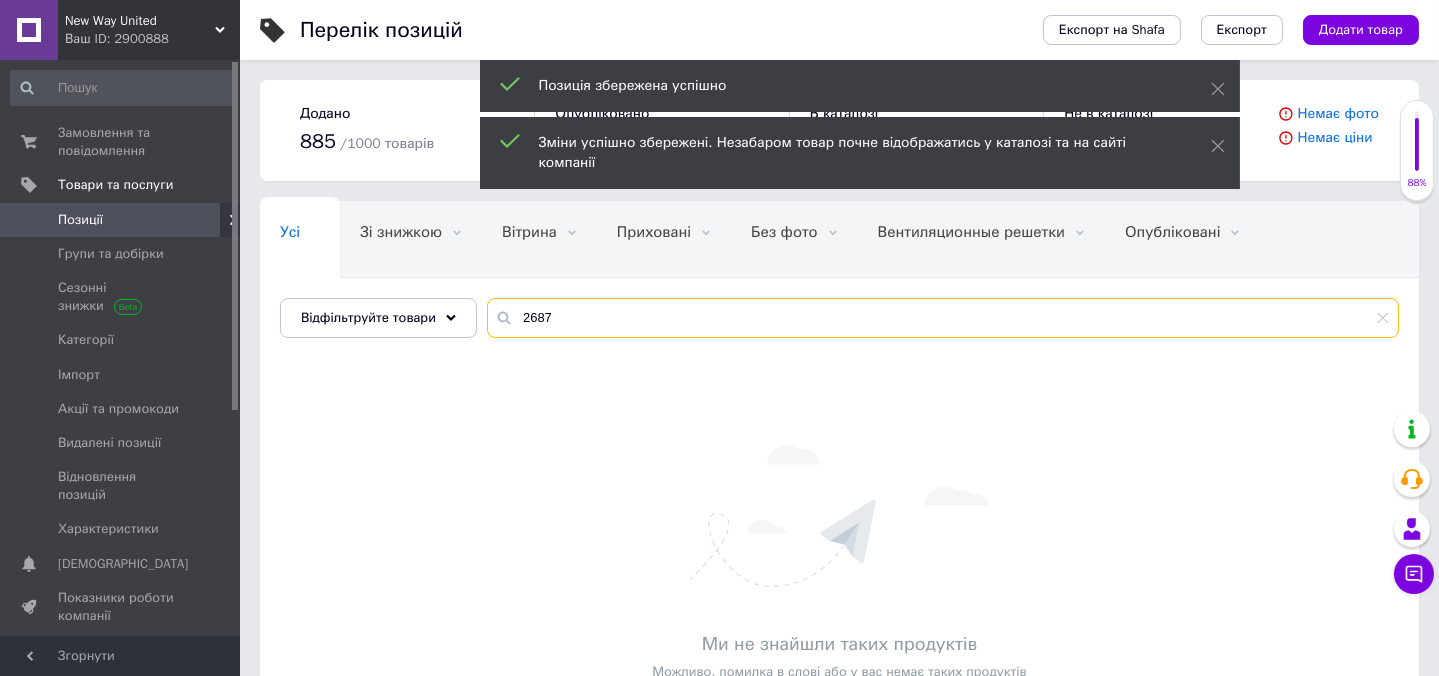 drag, startPoint x: 548, startPoint y: 319, endPoint x: 499, endPoint y: 323, distance: 49.162994 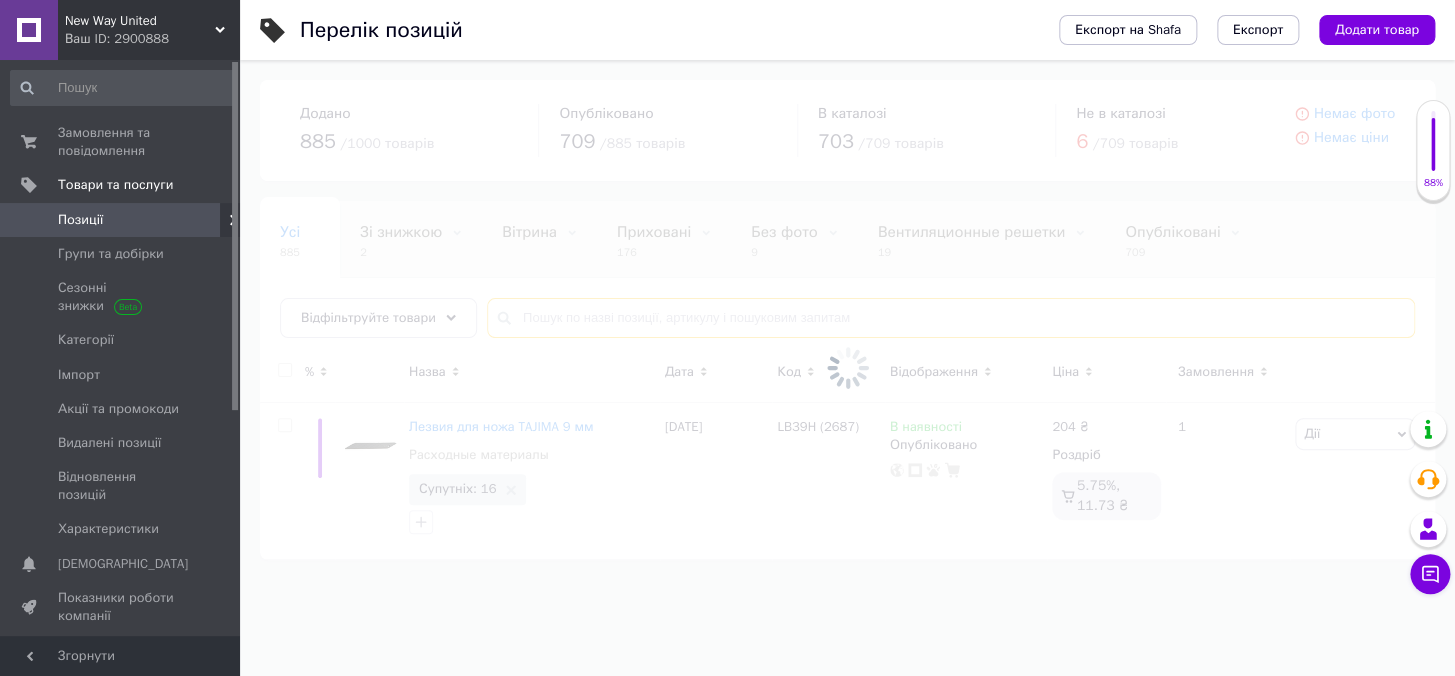 click at bounding box center [951, 318] 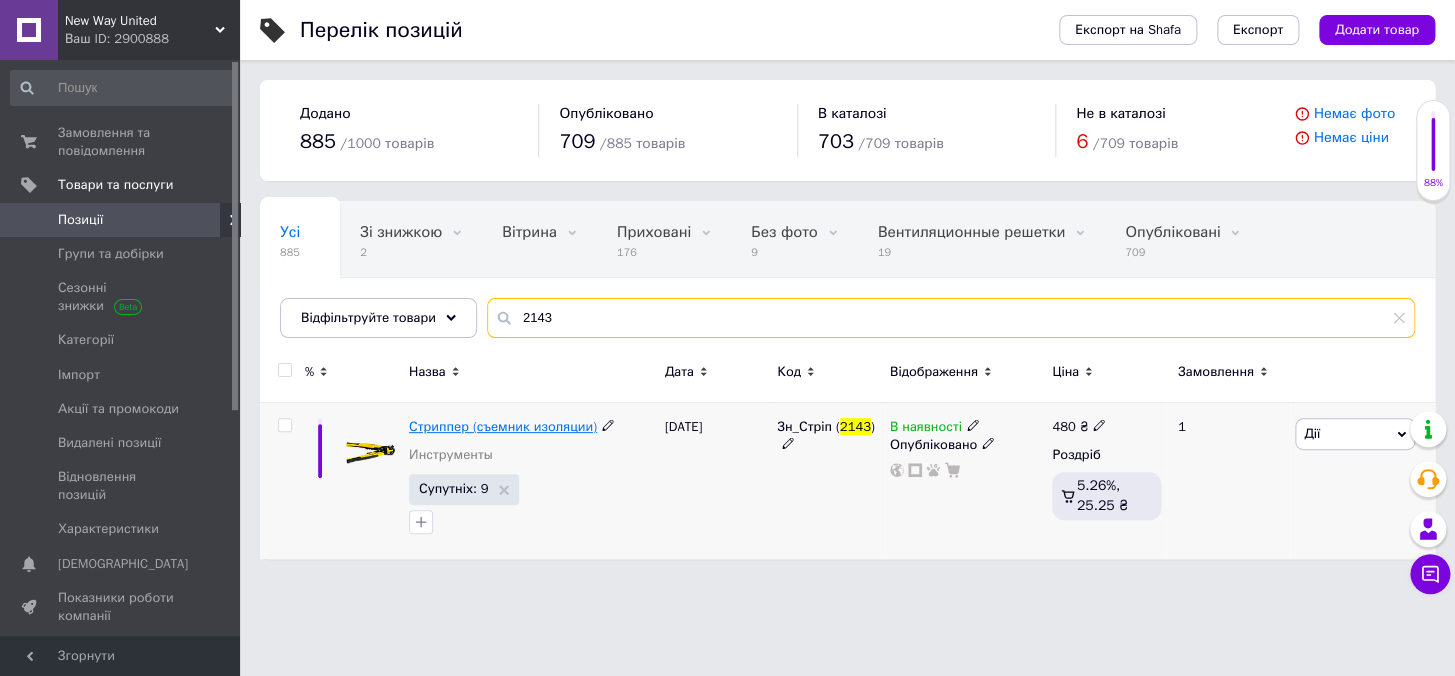 type on "2143" 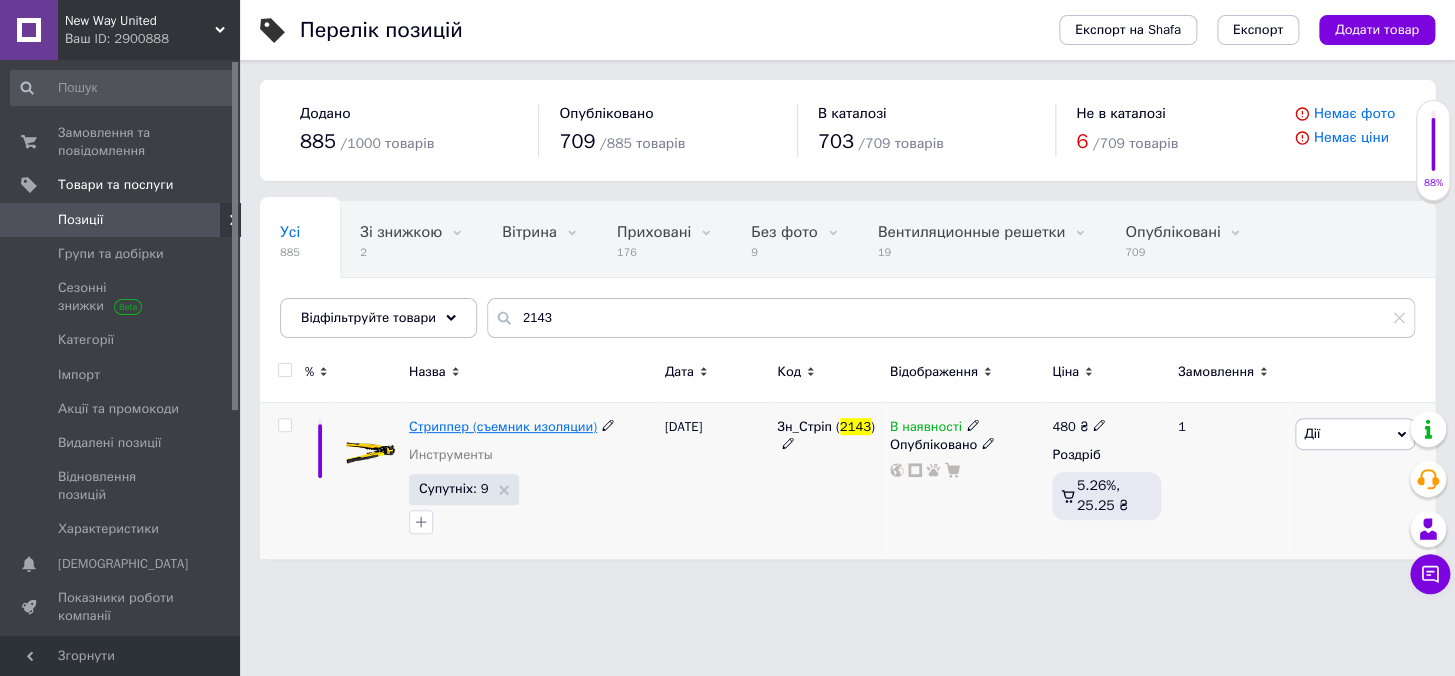 click on "Стриппер (съемник изоляции)" at bounding box center (503, 426) 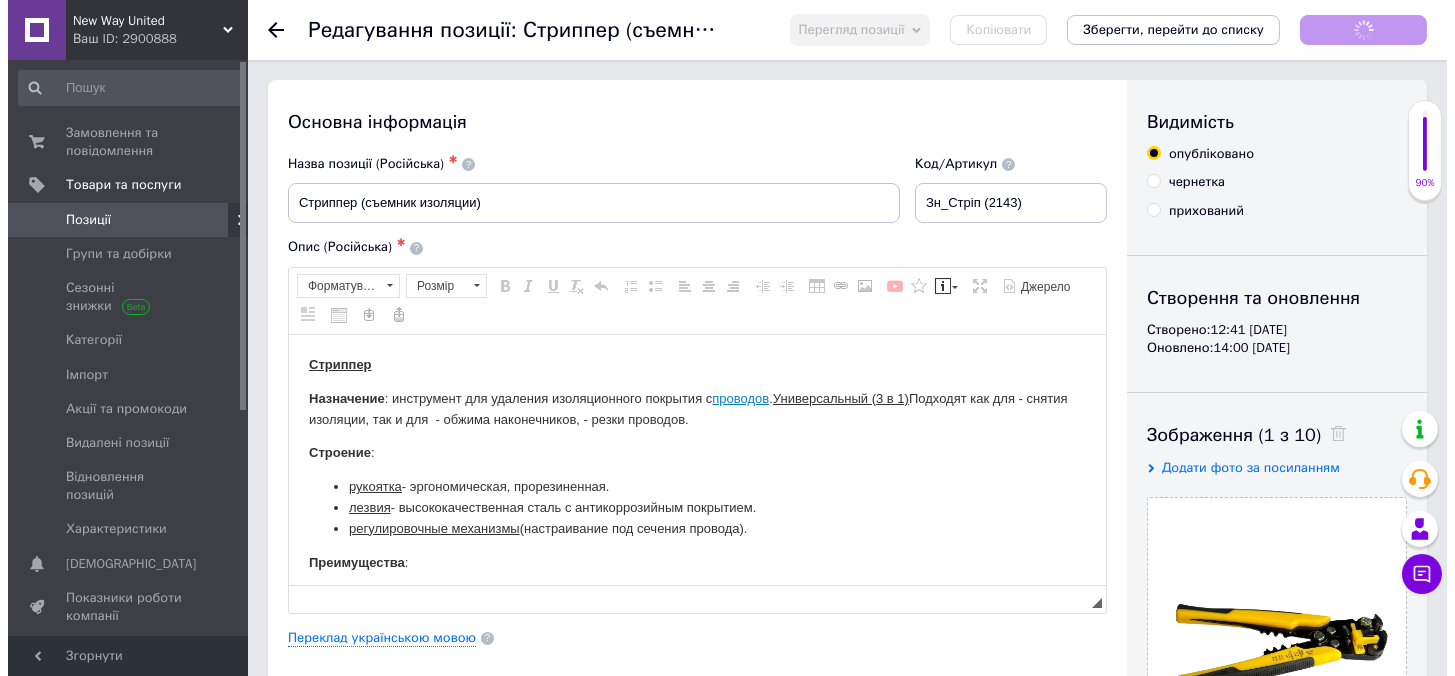scroll, scrollTop: 0, scrollLeft: 0, axis: both 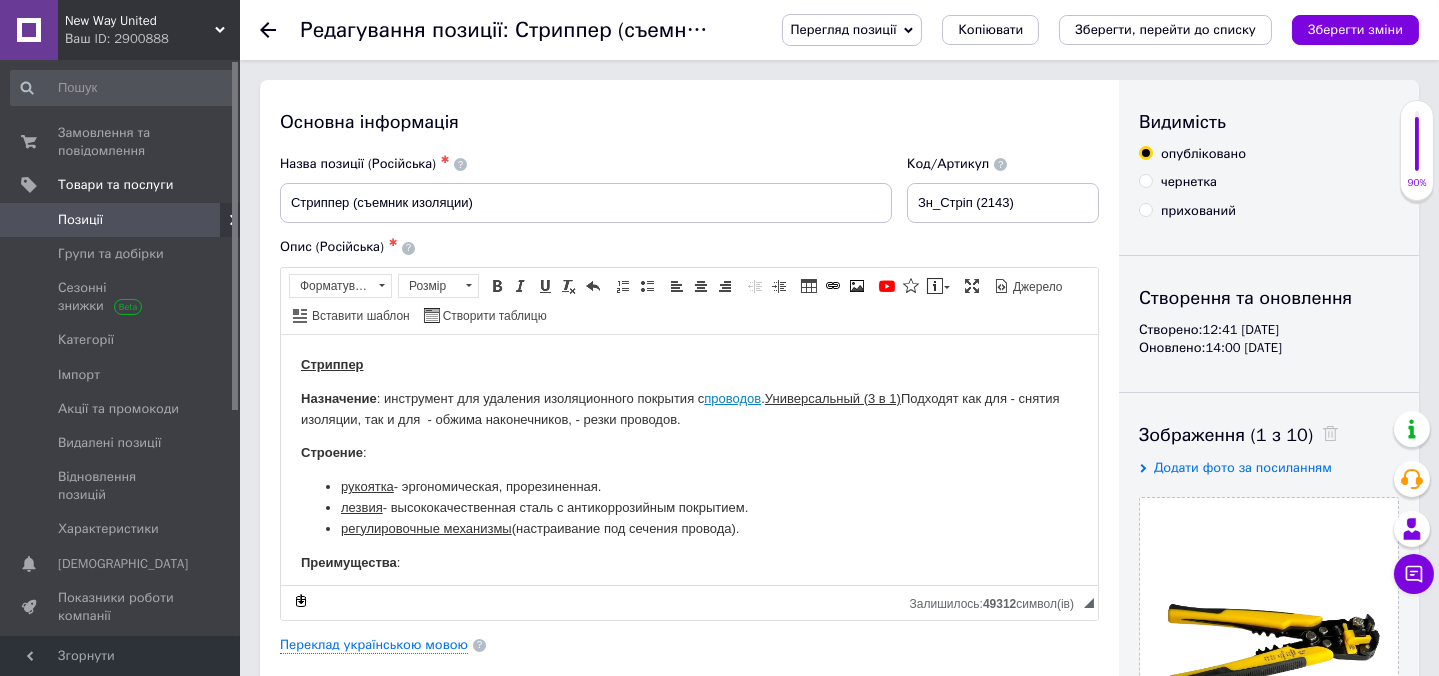 click on "Основна інформація Назва позиції (Російська) ✱ Стриппер (съемник изоляции) Код/Артикул Зн_Стріп (2143) Опис (Російська) ✱ Стриппер
Назначение : инструмент для удаления изоляционного покрытия с  проводов .  Универсальный (3 в 1)  Подходят как для - снятия изоляции, так и для  - обжима наконечников, - резки проводов.
Строение :
рукоятка  - эргономическая, прорезиненная.
лезвия  - высококачественная сталь с антикоррозийным покрытием.
регулировочные механизмы  (настраивание под сечения провода).
Преимущества :
Форматування Форматування" at bounding box center (689, 638) 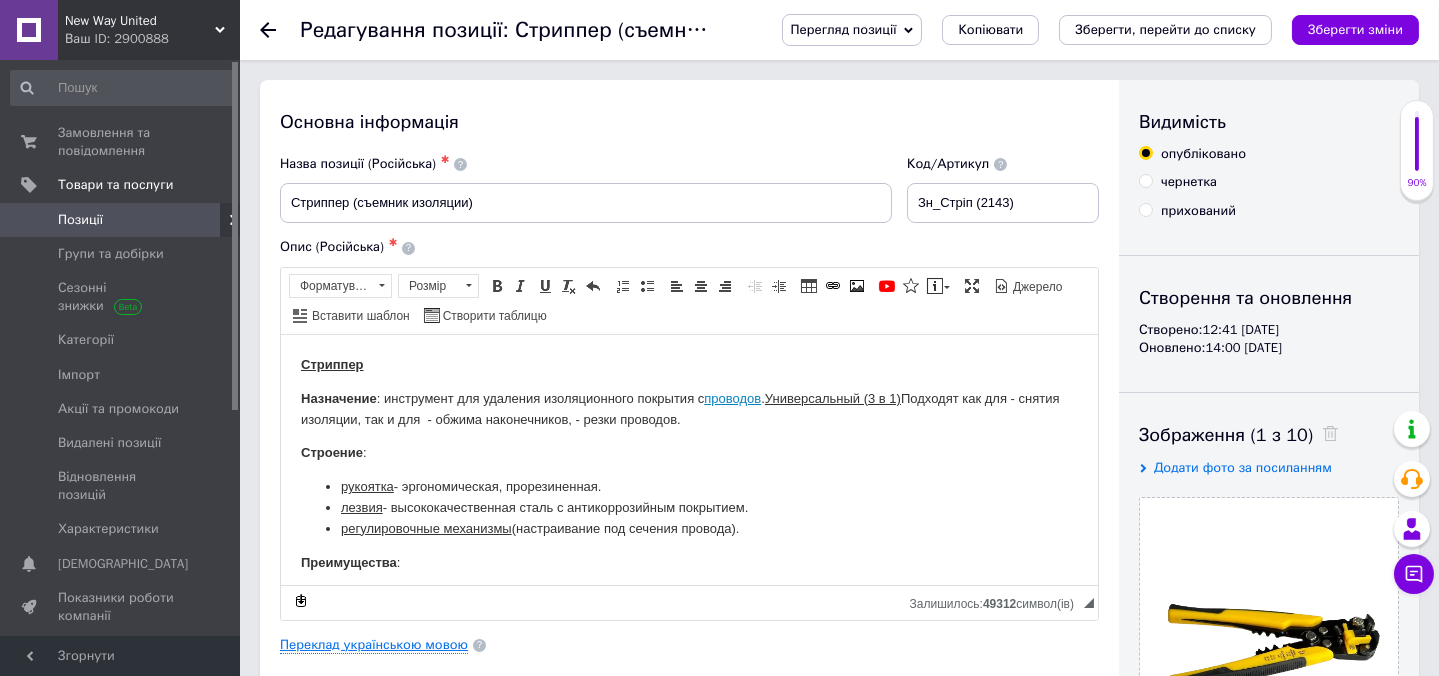 click on "Переклад українською мовою" at bounding box center [374, 645] 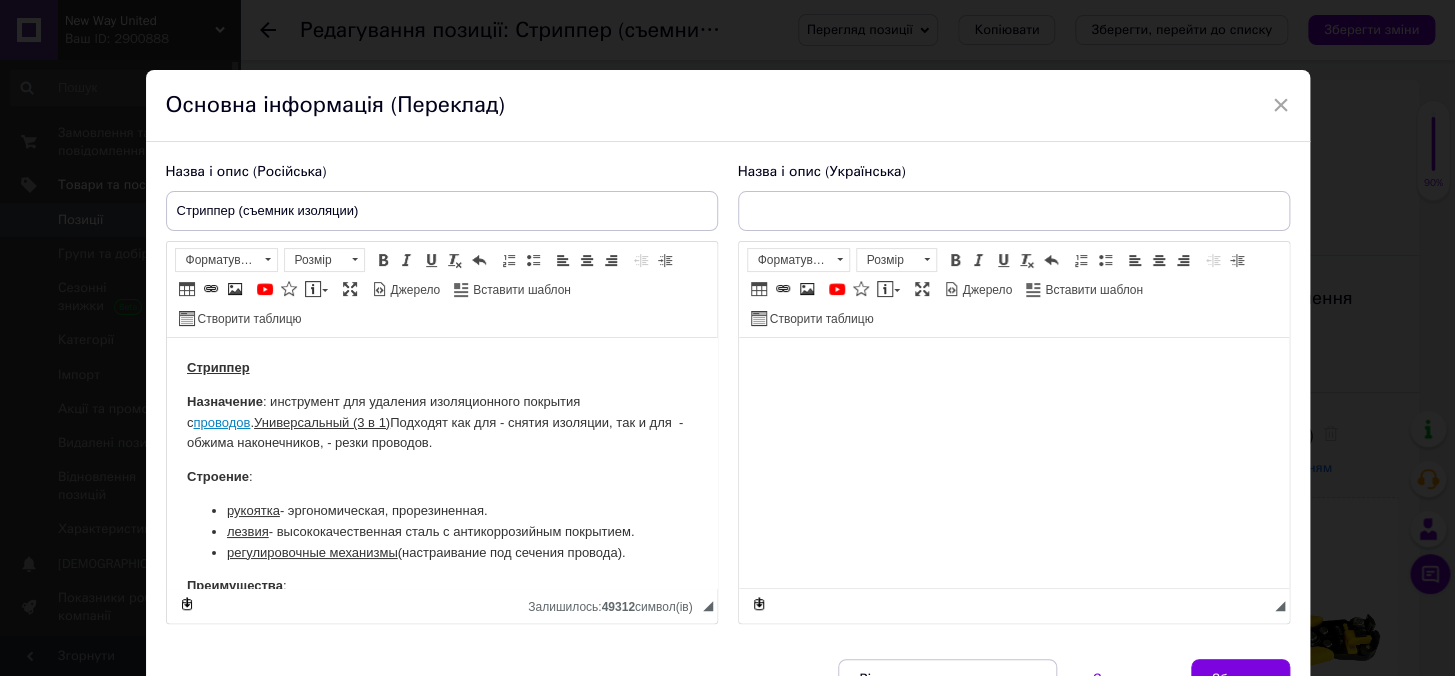type on "Знімач ізоляції "Стріпер"" 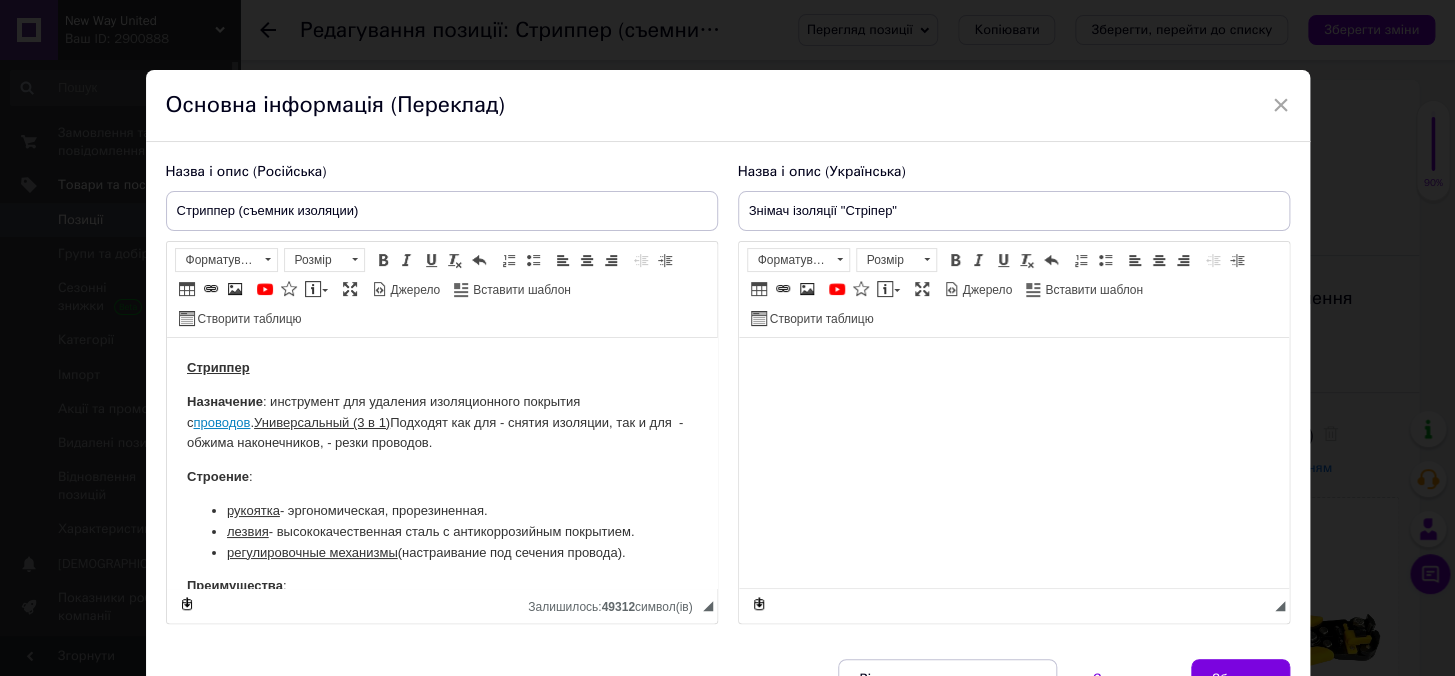 scroll, scrollTop: 0, scrollLeft: 0, axis: both 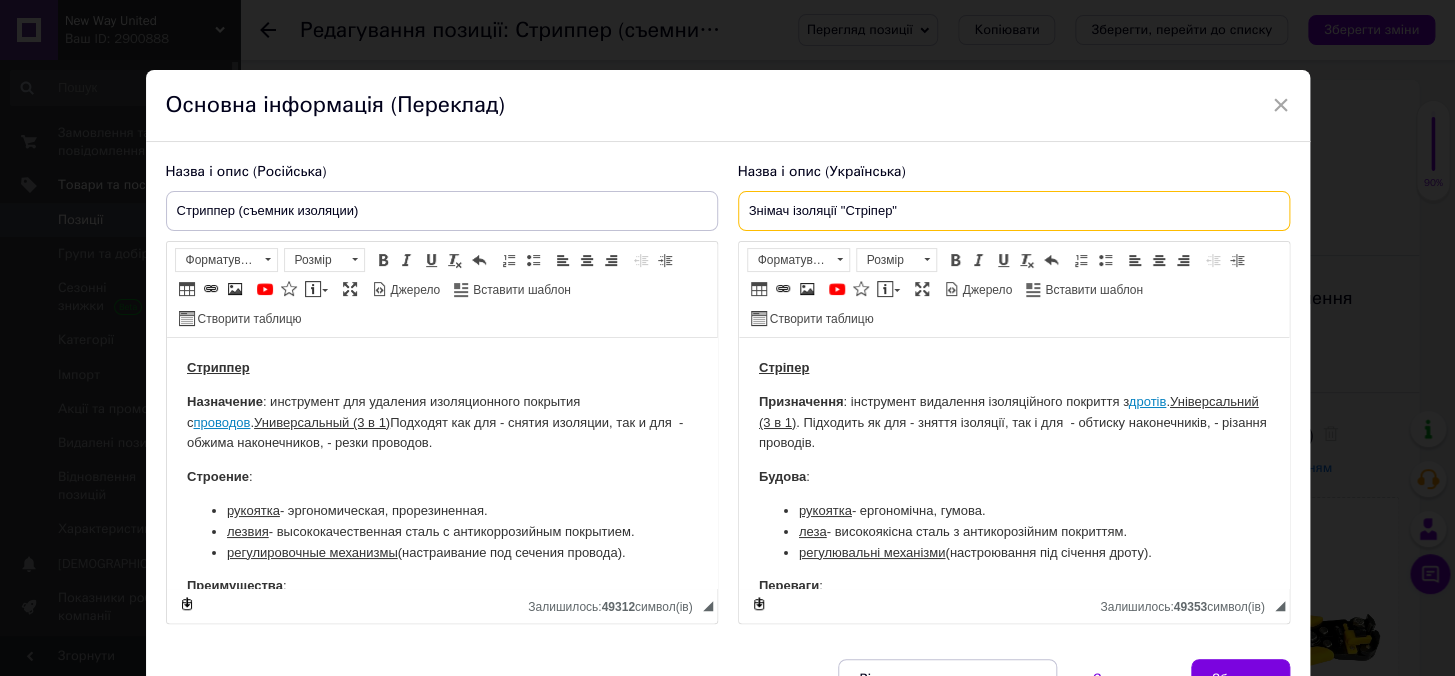 drag, startPoint x: 914, startPoint y: 216, endPoint x: 722, endPoint y: 219, distance: 192.02344 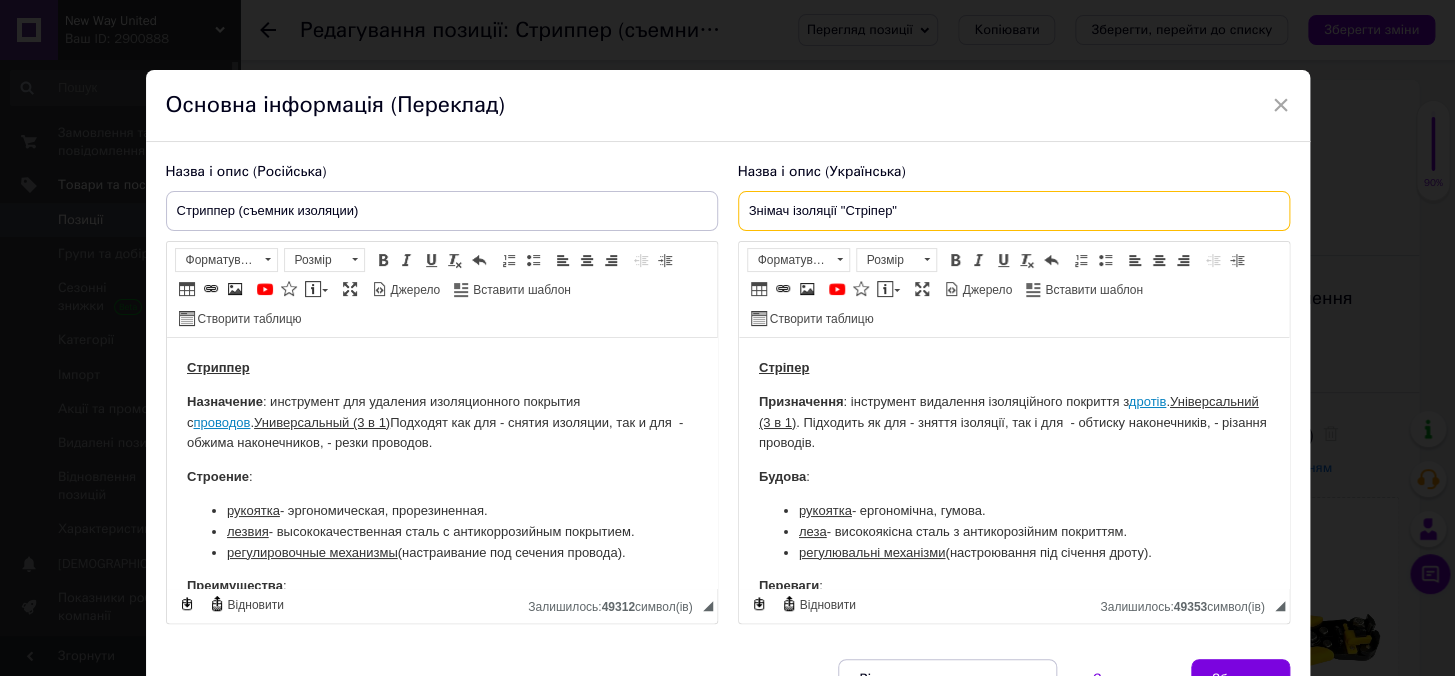 click on "Знімач ізоляції "Стріпер"" at bounding box center (1014, 211) 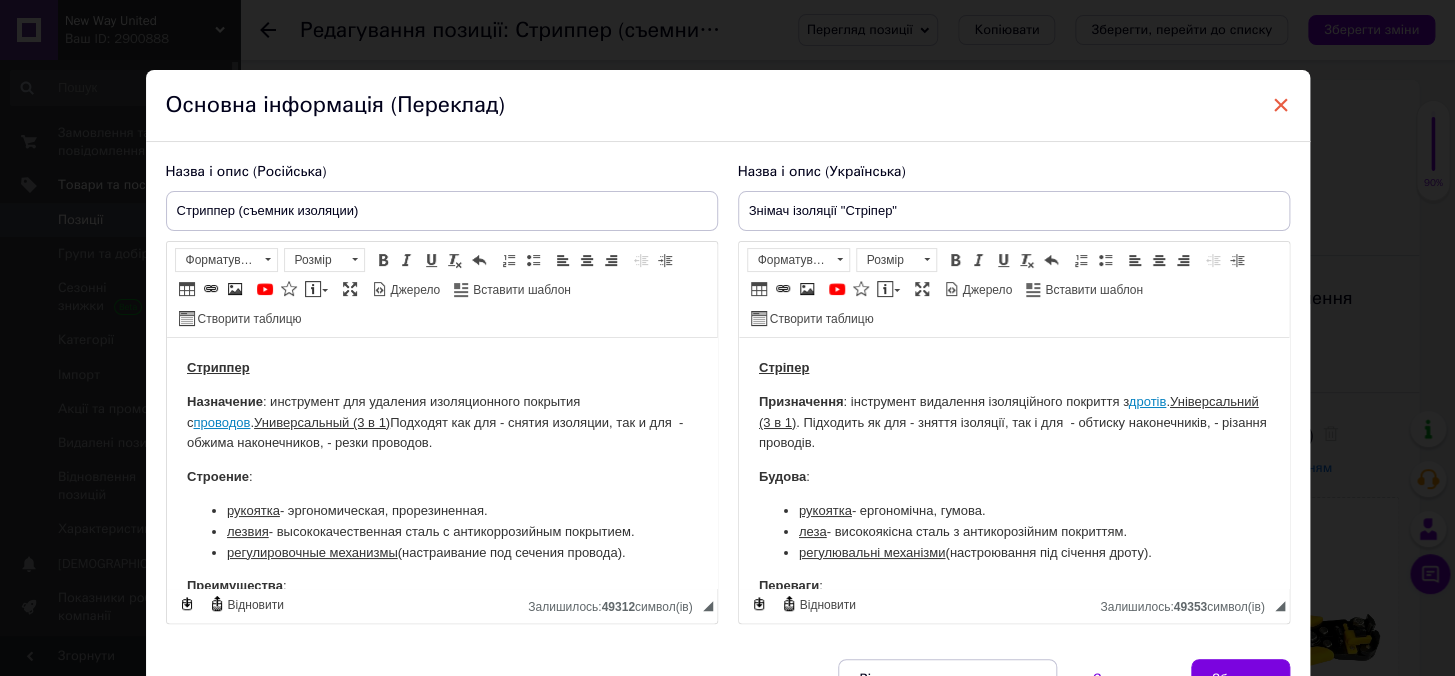 click on "×" at bounding box center (1281, 105) 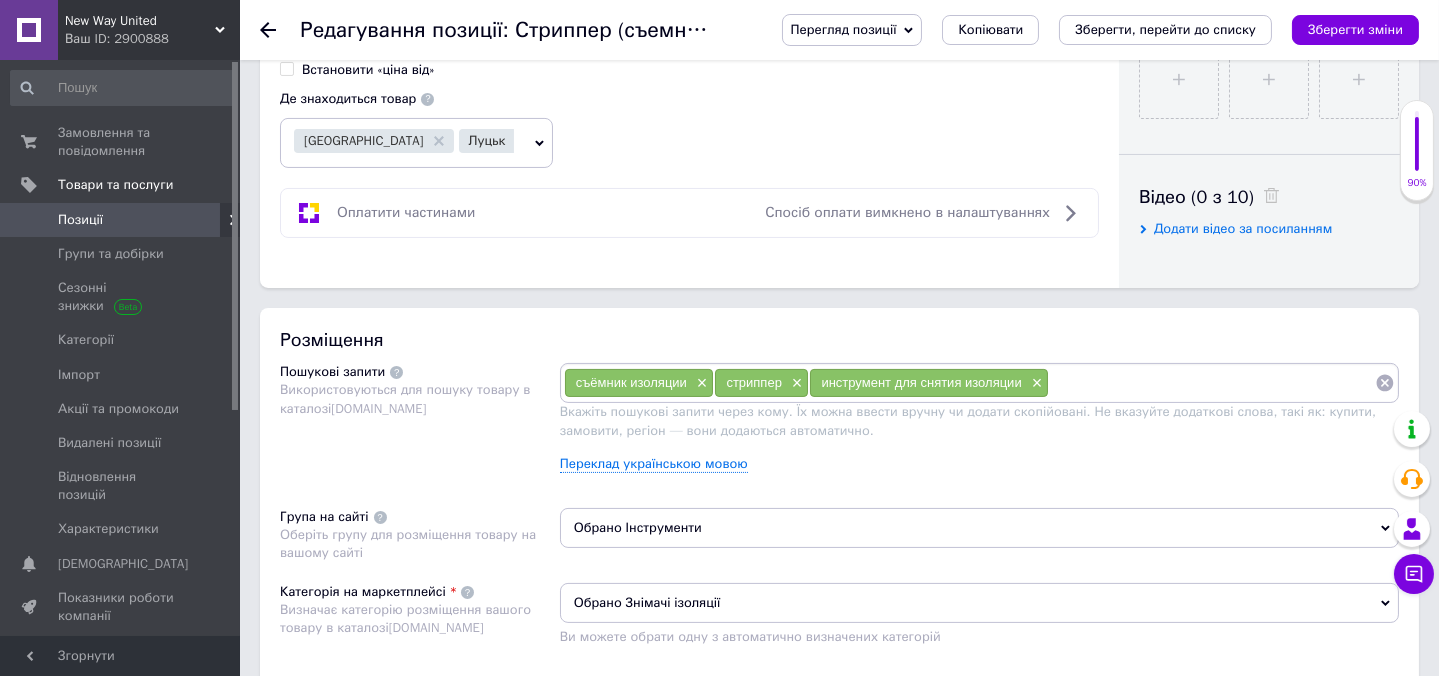 scroll, scrollTop: 909, scrollLeft: 0, axis: vertical 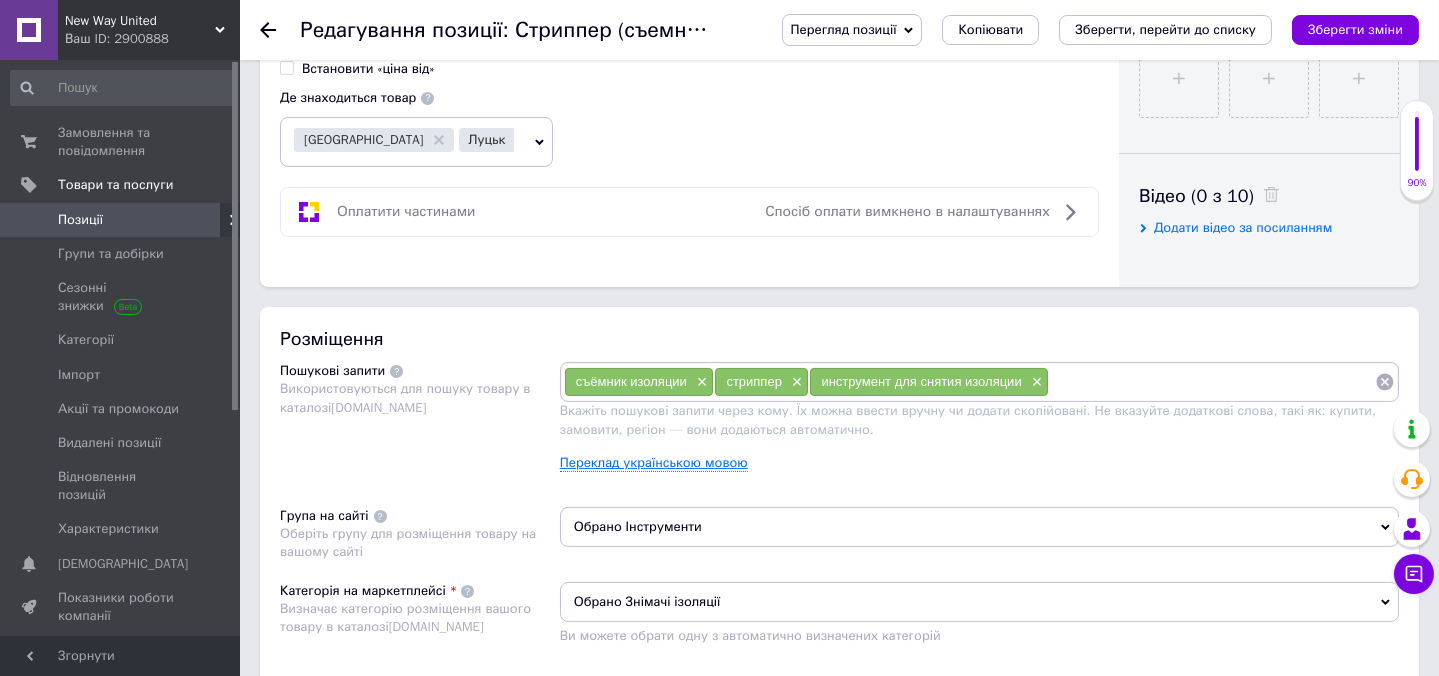 click on "Переклад українською мовою" at bounding box center [654, 463] 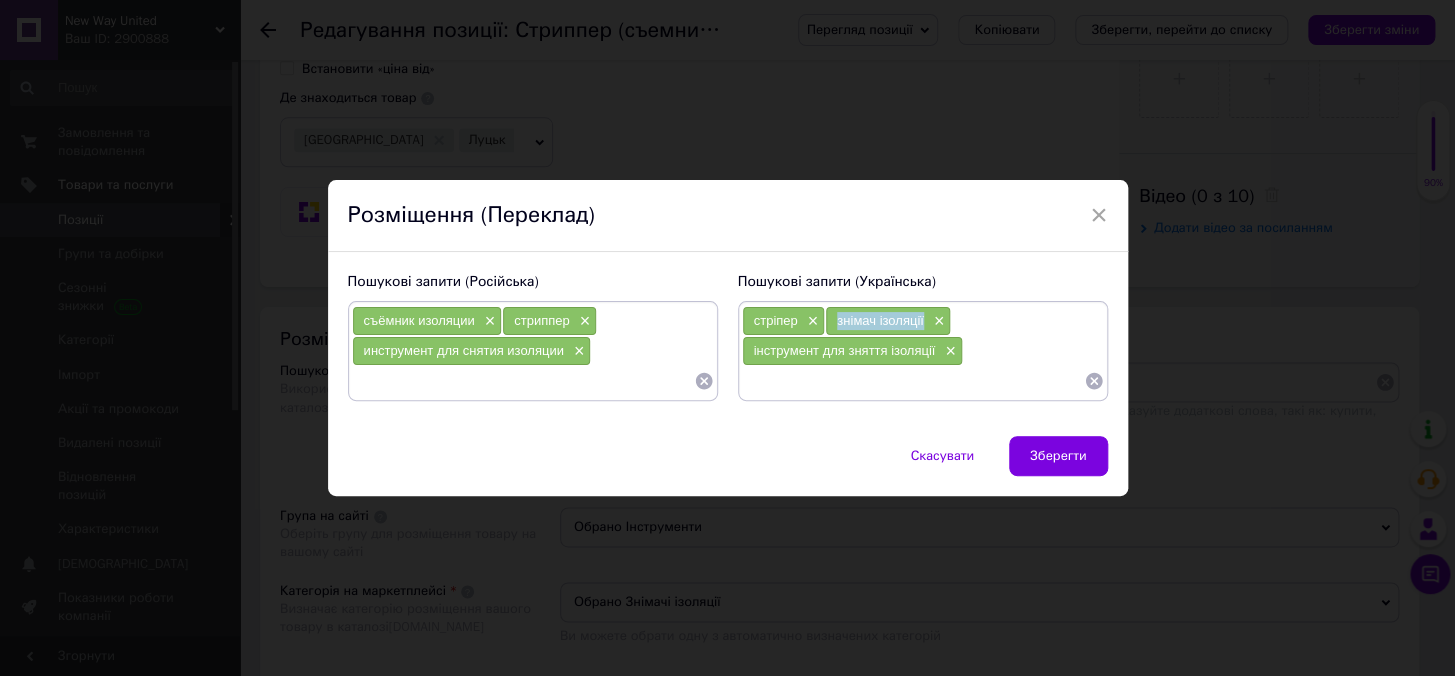 drag, startPoint x: 831, startPoint y: 316, endPoint x: 919, endPoint y: 324, distance: 88.362885 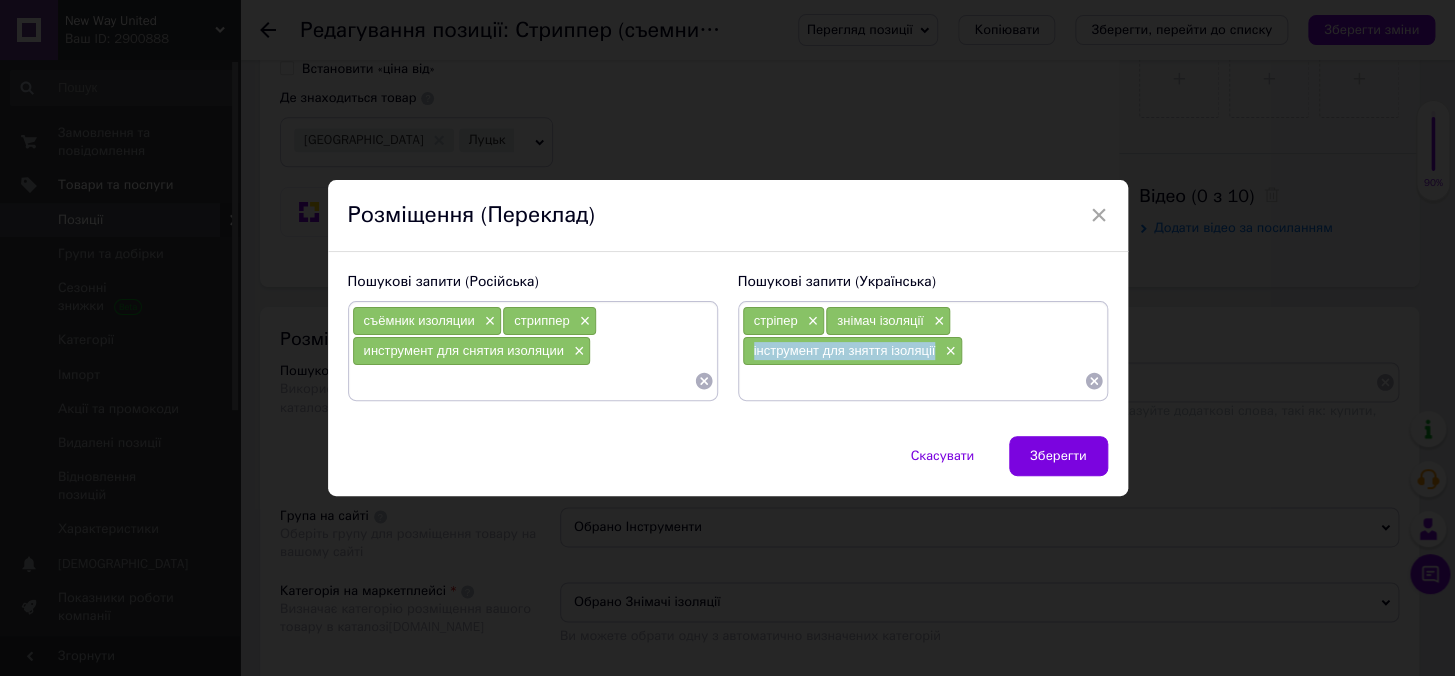 drag, startPoint x: 740, startPoint y: 342, endPoint x: 932, endPoint y: 356, distance: 192.50974 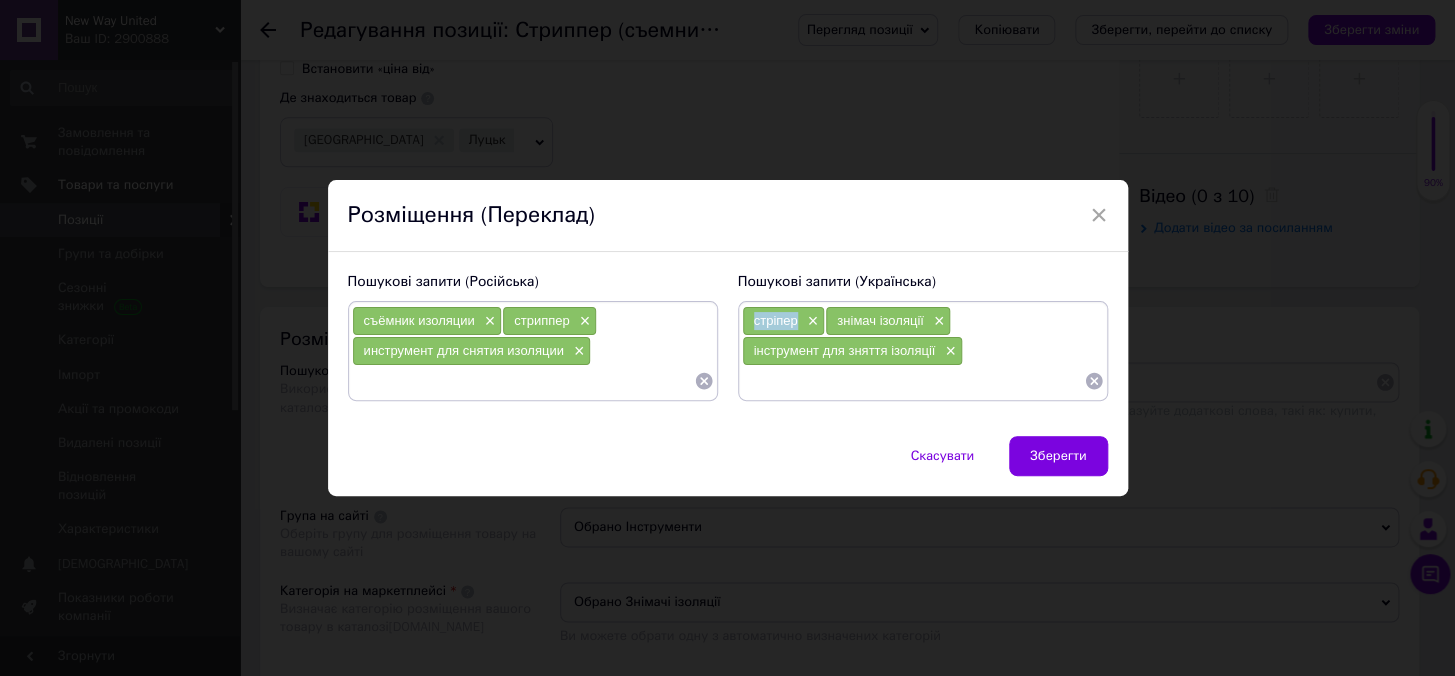 drag, startPoint x: 746, startPoint y: 319, endPoint x: 793, endPoint y: 321, distance: 47.042534 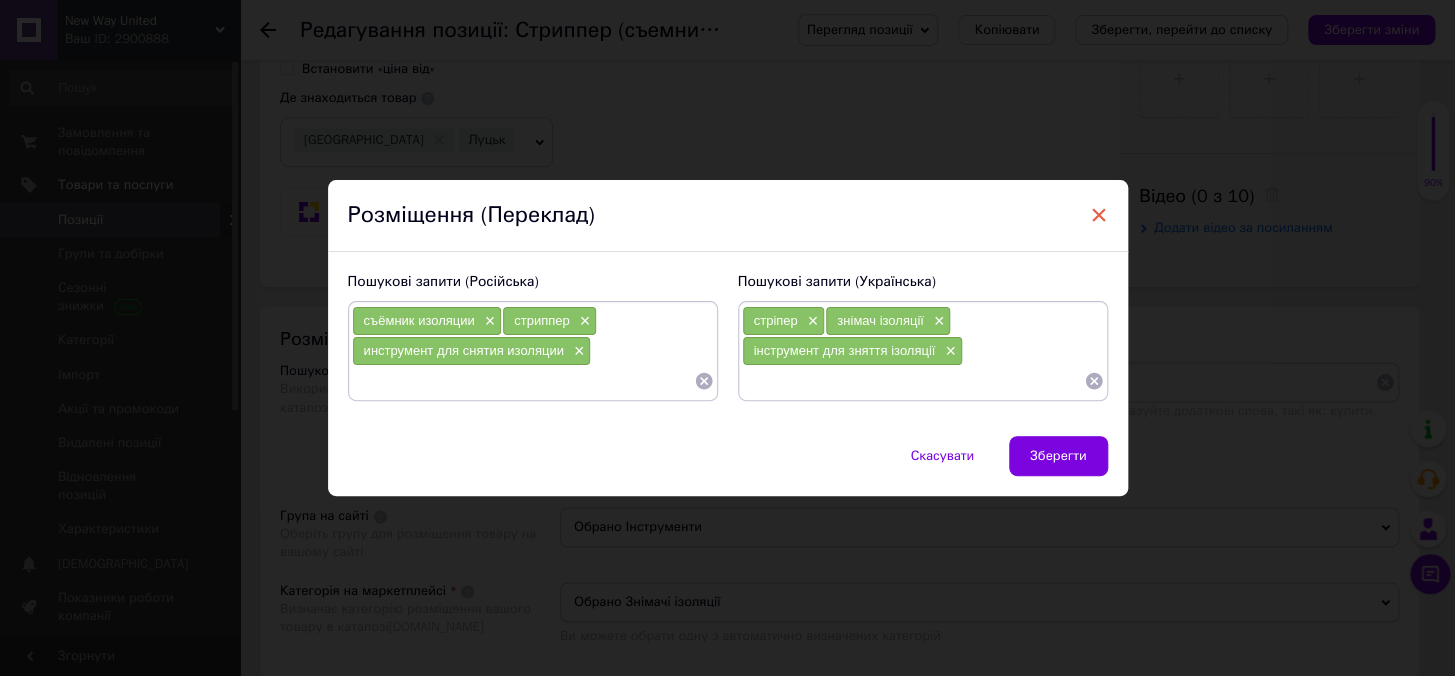 drag, startPoint x: 1097, startPoint y: 219, endPoint x: 480, endPoint y: 317, distance: 624.7343 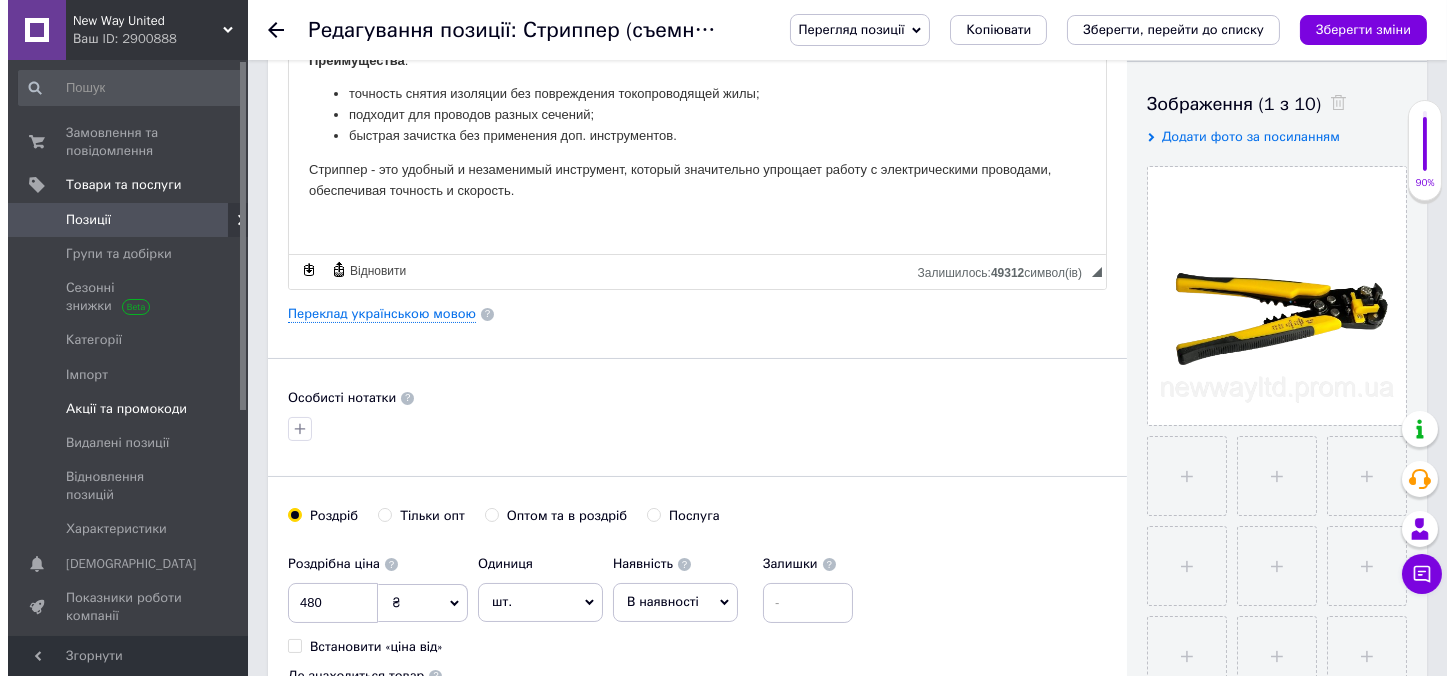 scroll, scrollTop: 0, scrollLeft: 0, axis: both 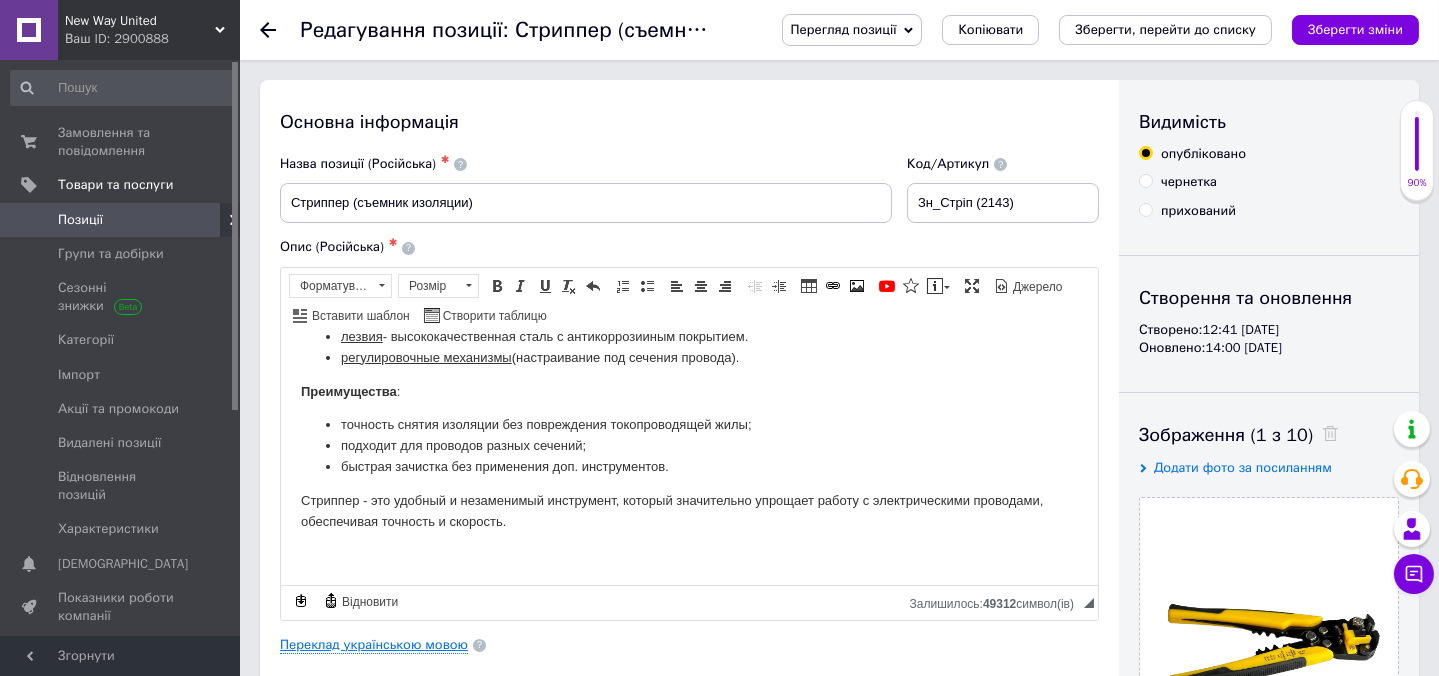 click on "Переклад українською мовою" at bounding box center (374, 645) 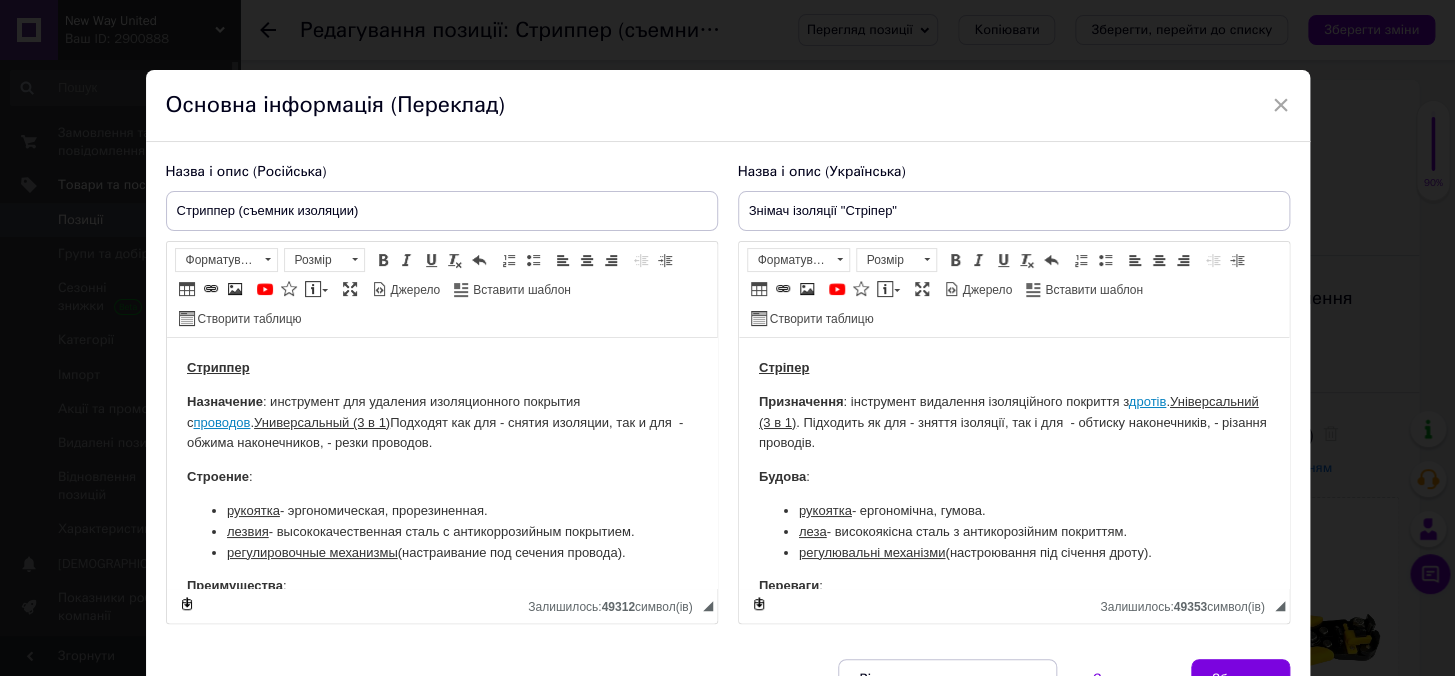 scroll, scrollTop: 0, scrollLeft: 0, axis: both 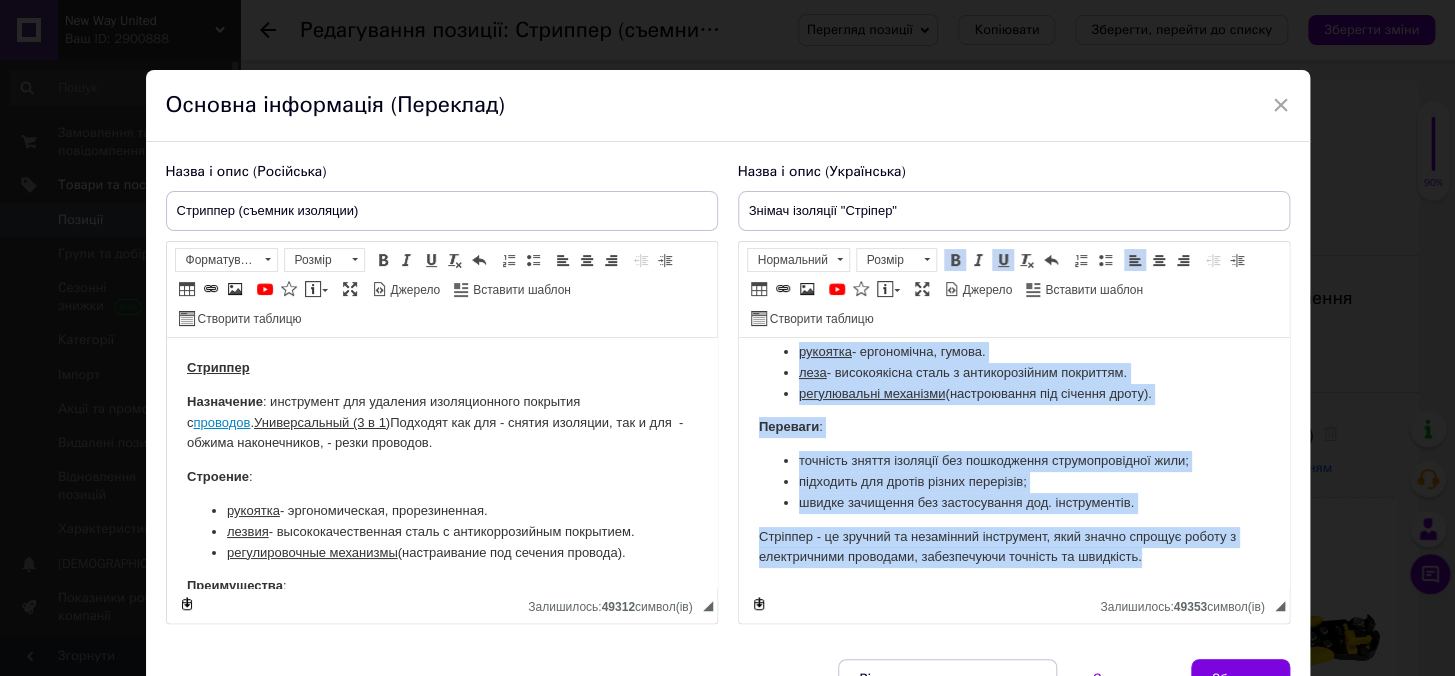 drag, startPoint x: 757, startPoint y: 359, endPoint x: 1155, endPoint y: 558, distance: 444.97754 